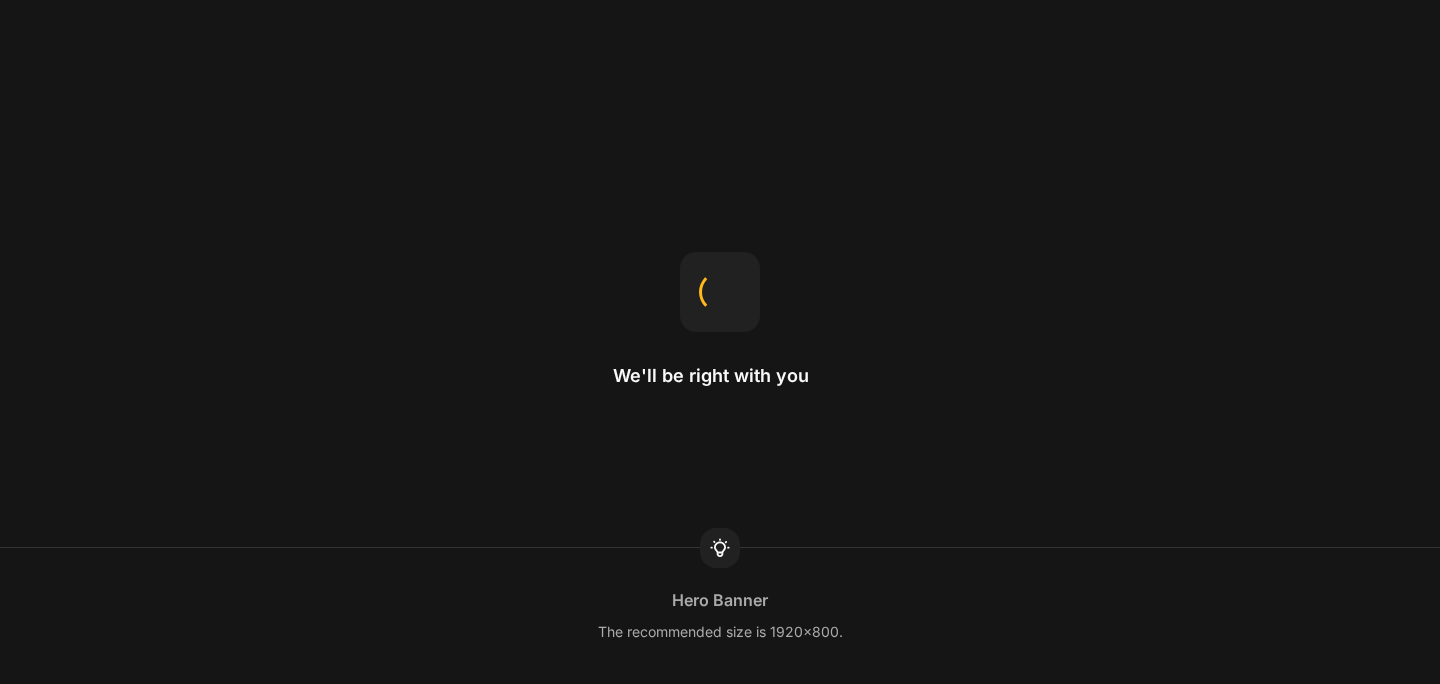 scroll, scrollTop: 0, scrollLeft: 0, axis: both 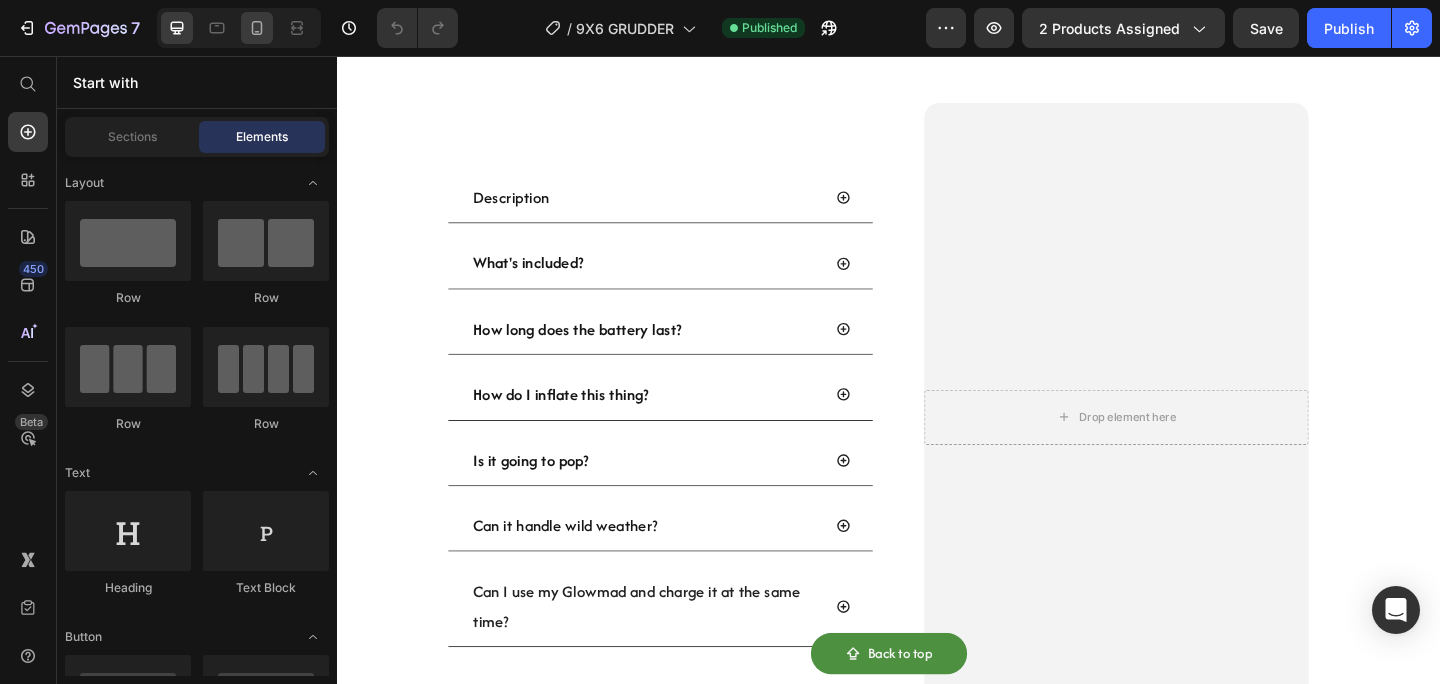 click 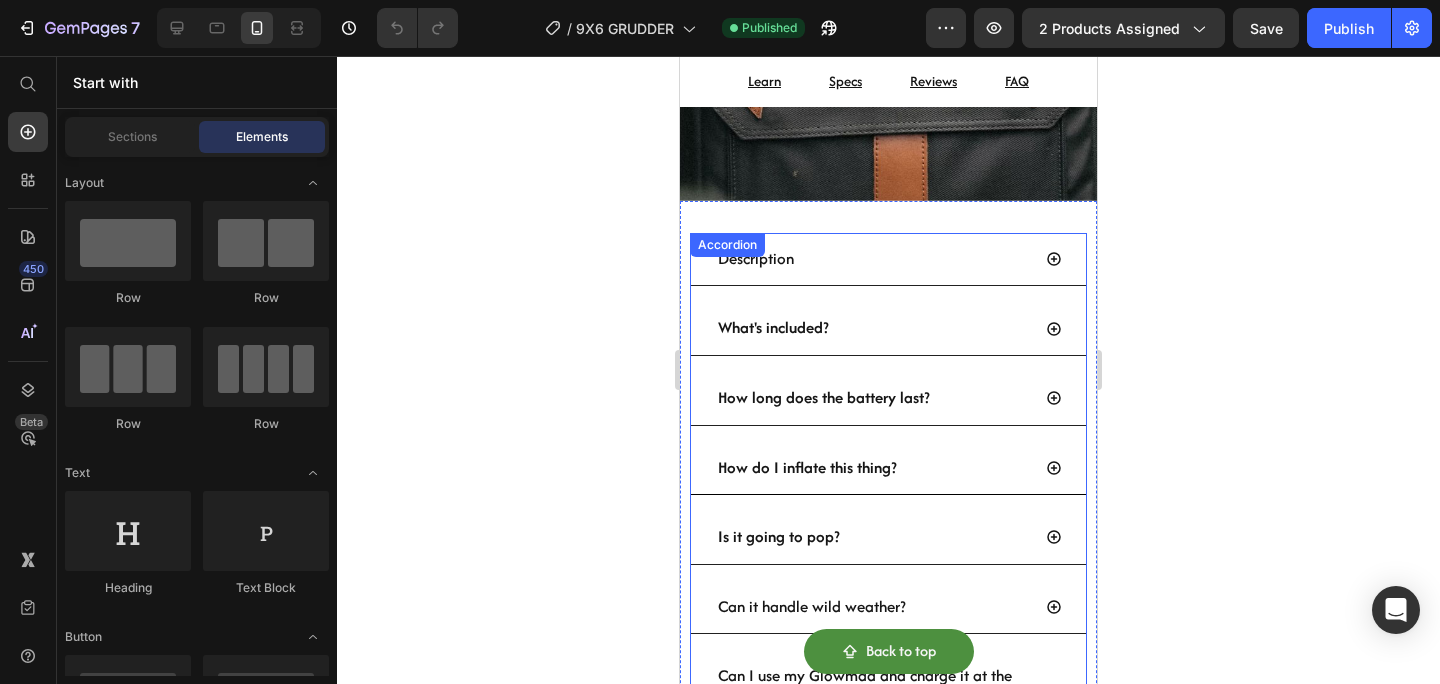 scroll, scrollTop: 1985, scrollLeft: 0, axis: vertical 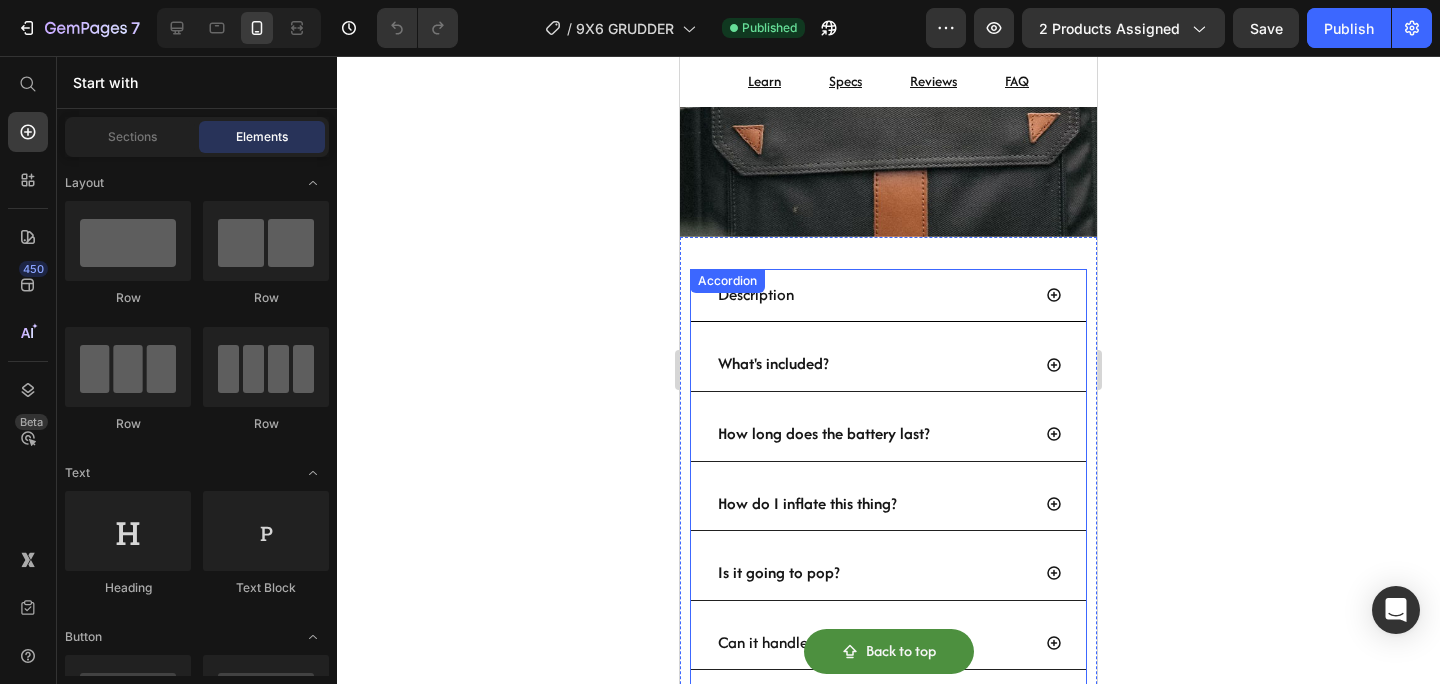 click on "Description" at bounding box center [888, 296] 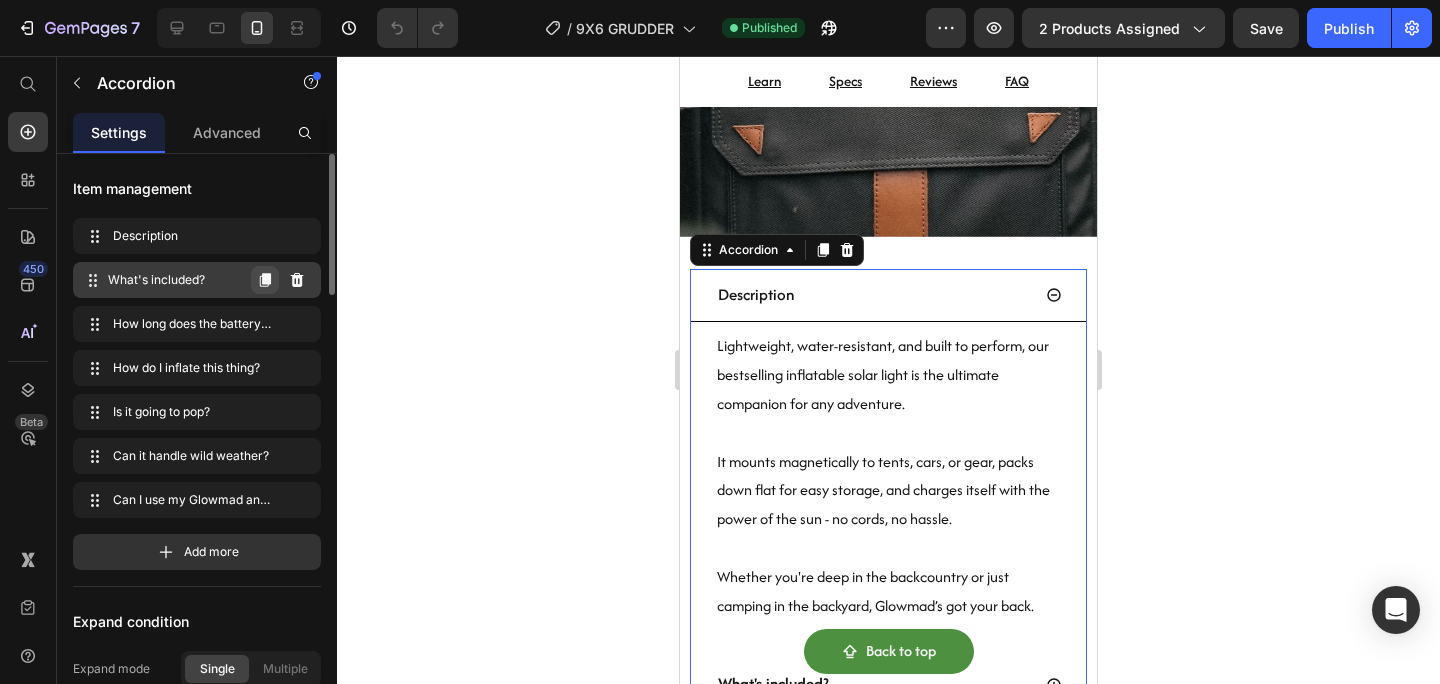 click 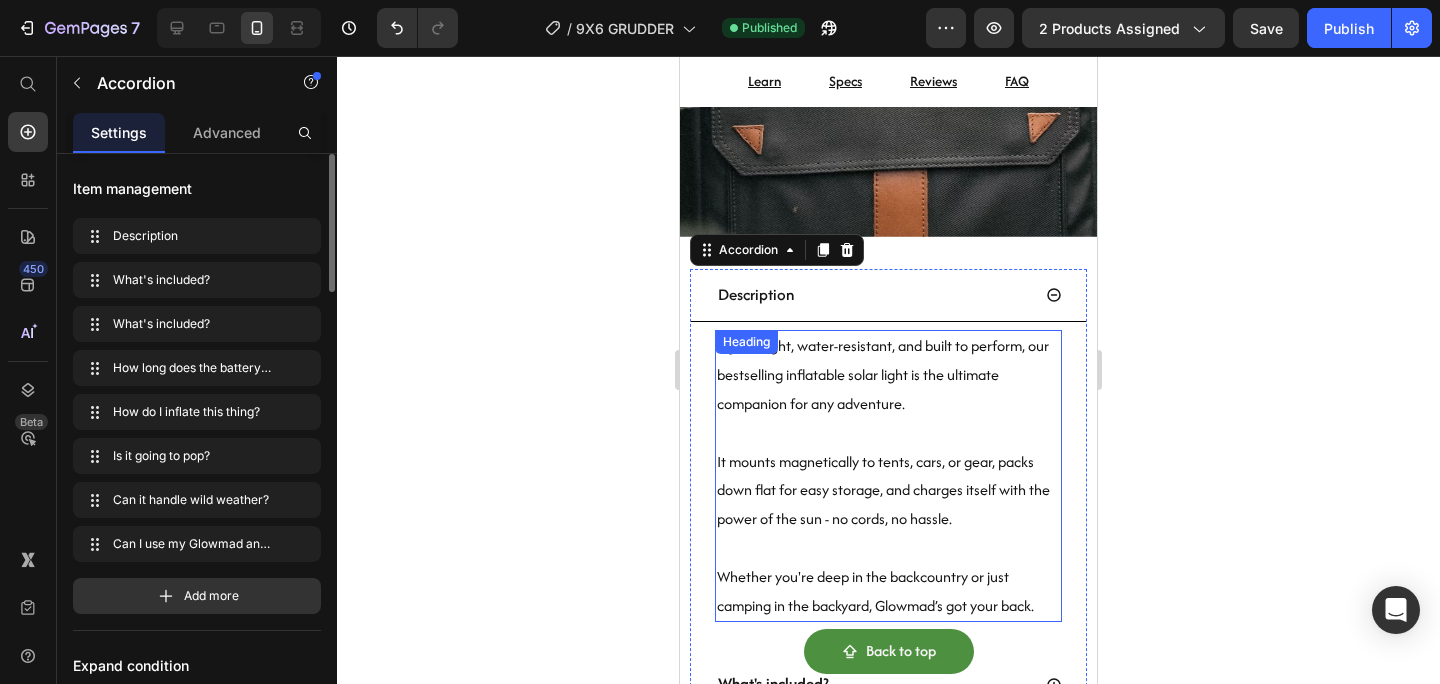 scroll, scrollTop: 2015, scrollLeft: 0, axis: vertical 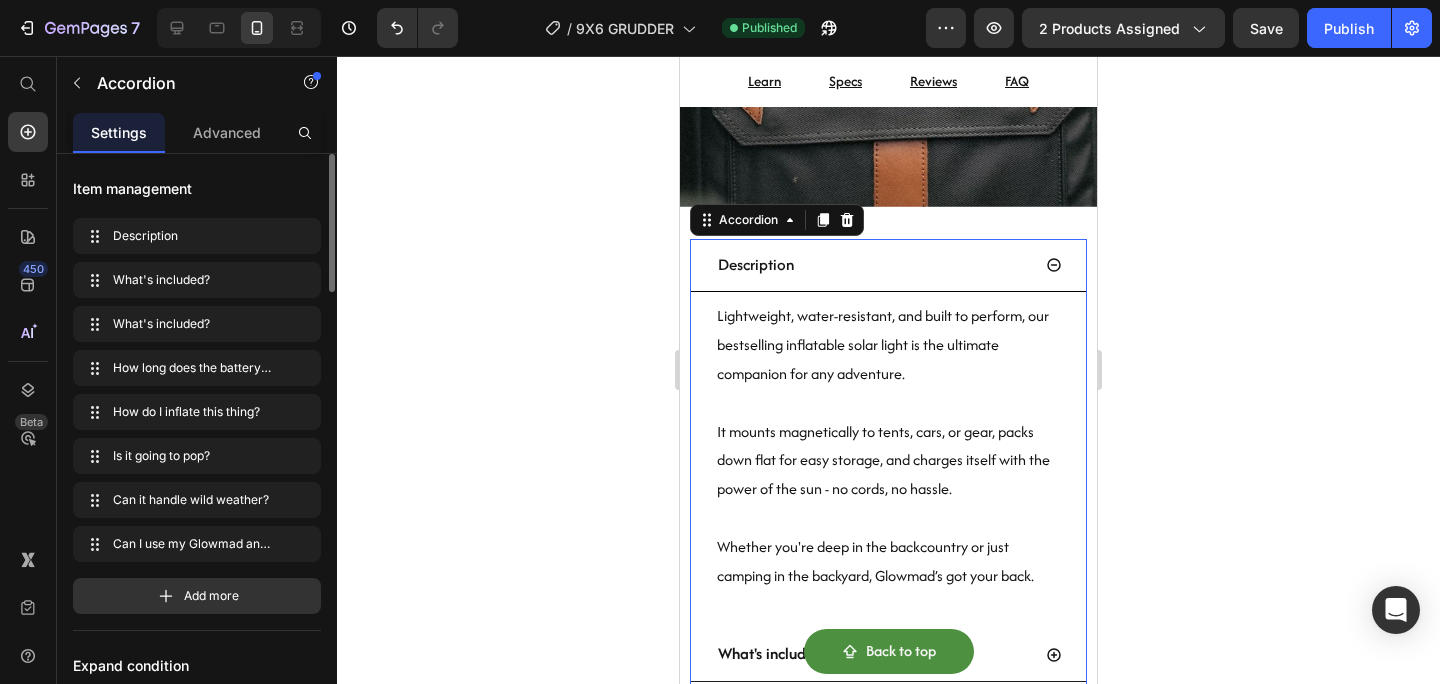 click 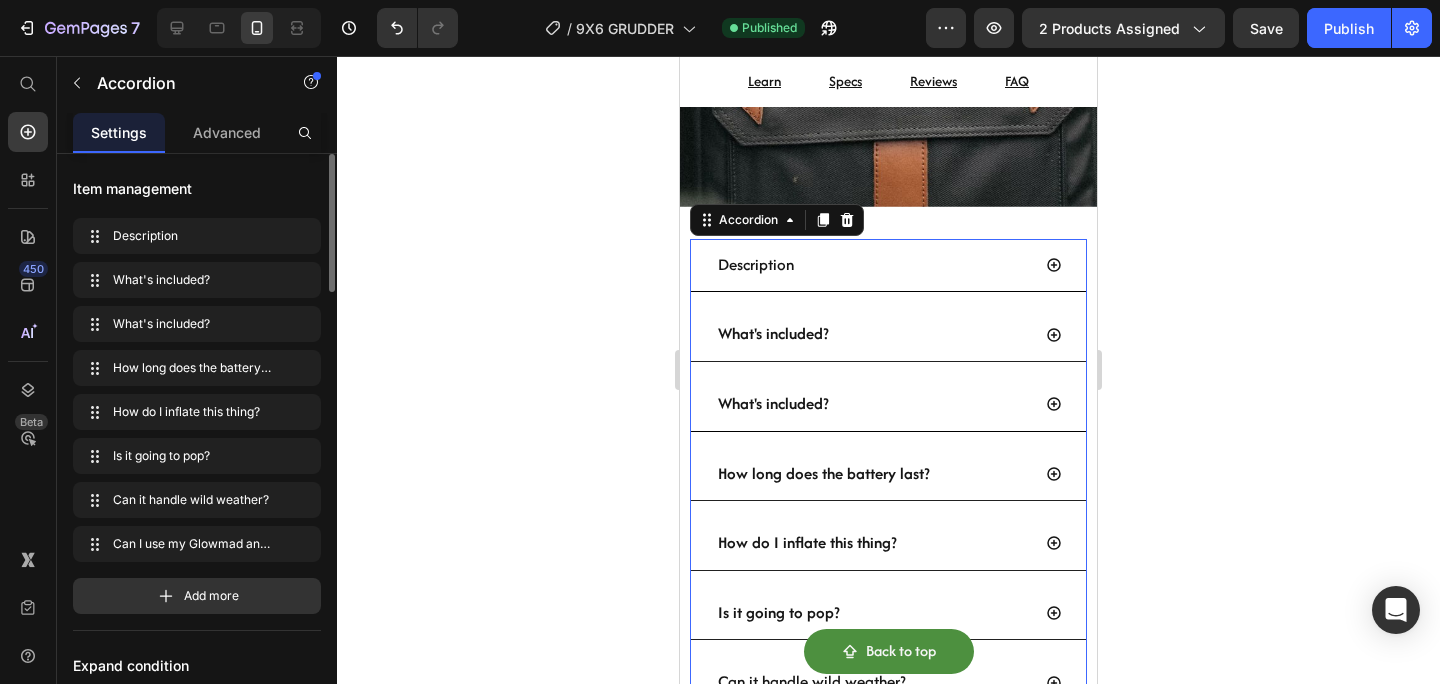 scroll, scrollTop: 2042, scrollLeft: 0, axis: vertical 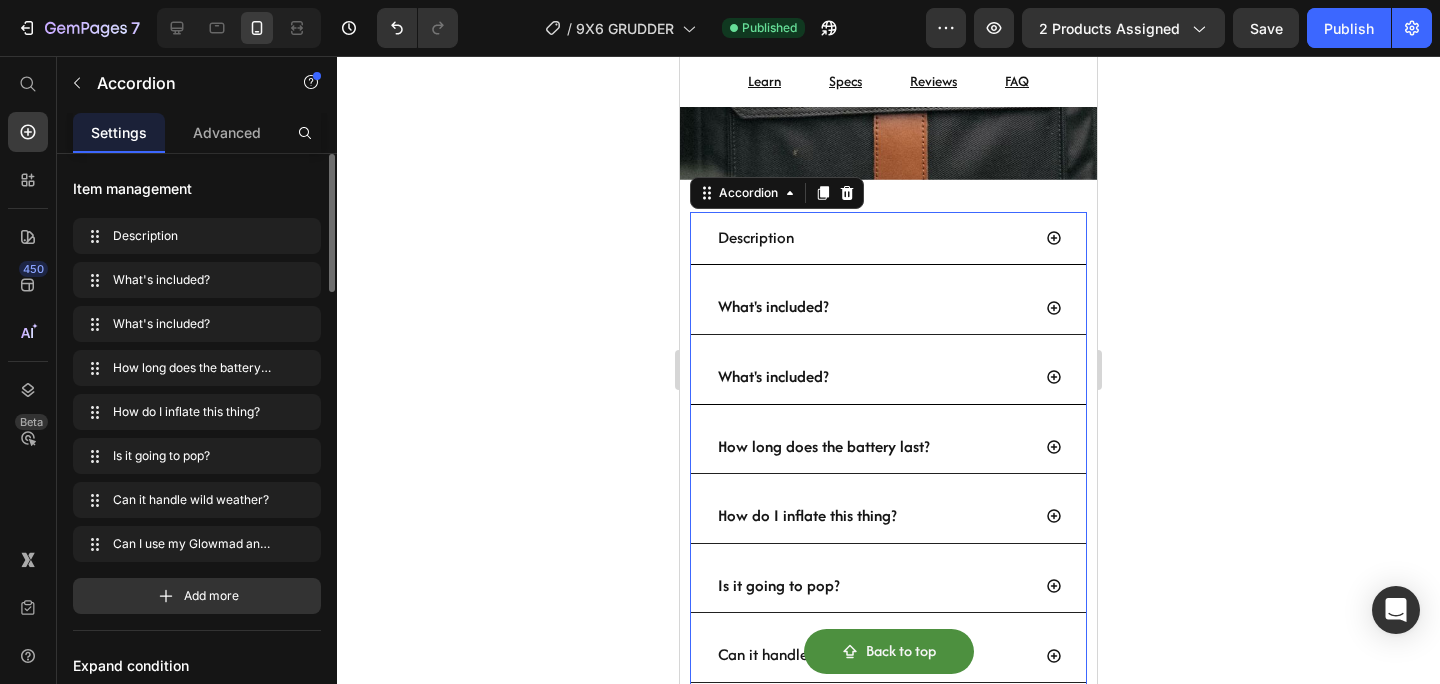 click on "What's included?" at bounding box center [872, 377] 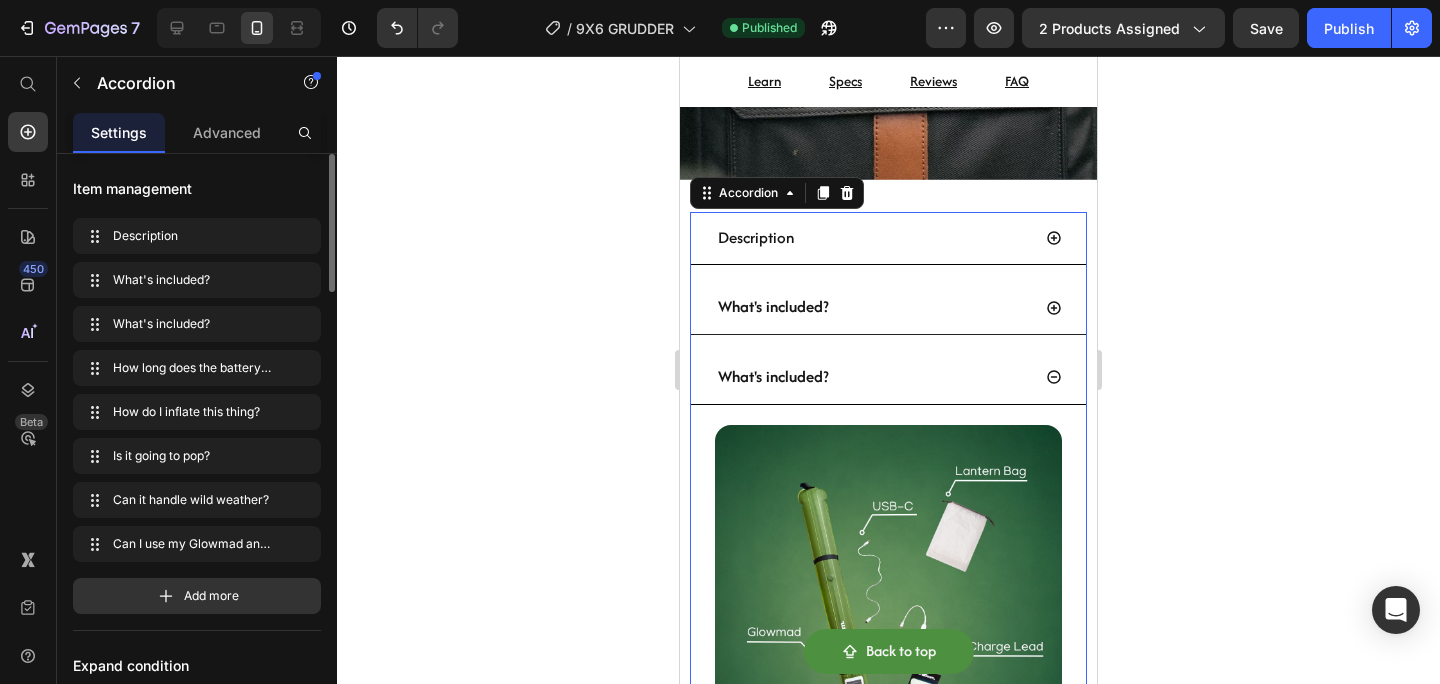 click on "What's included?" at bounding box center (773, 376) 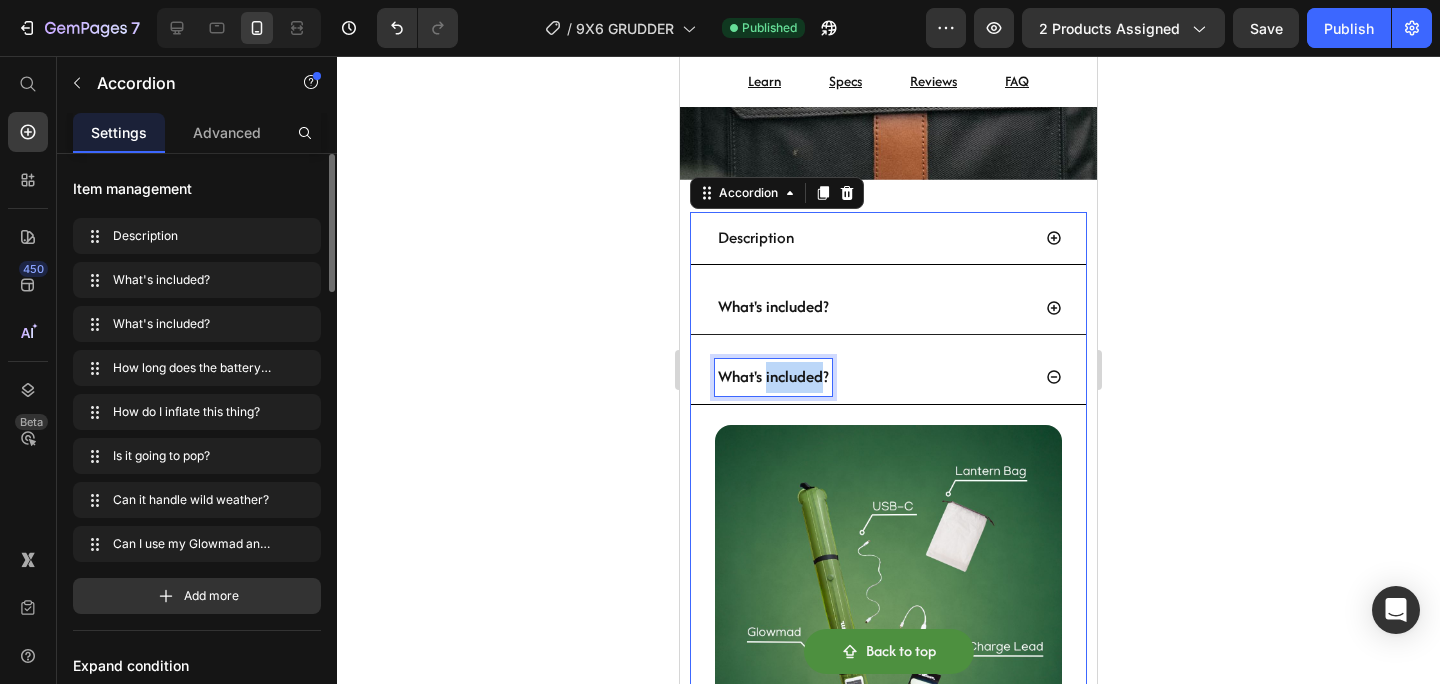 click on "What's included?" at bounding box center (773, 376) 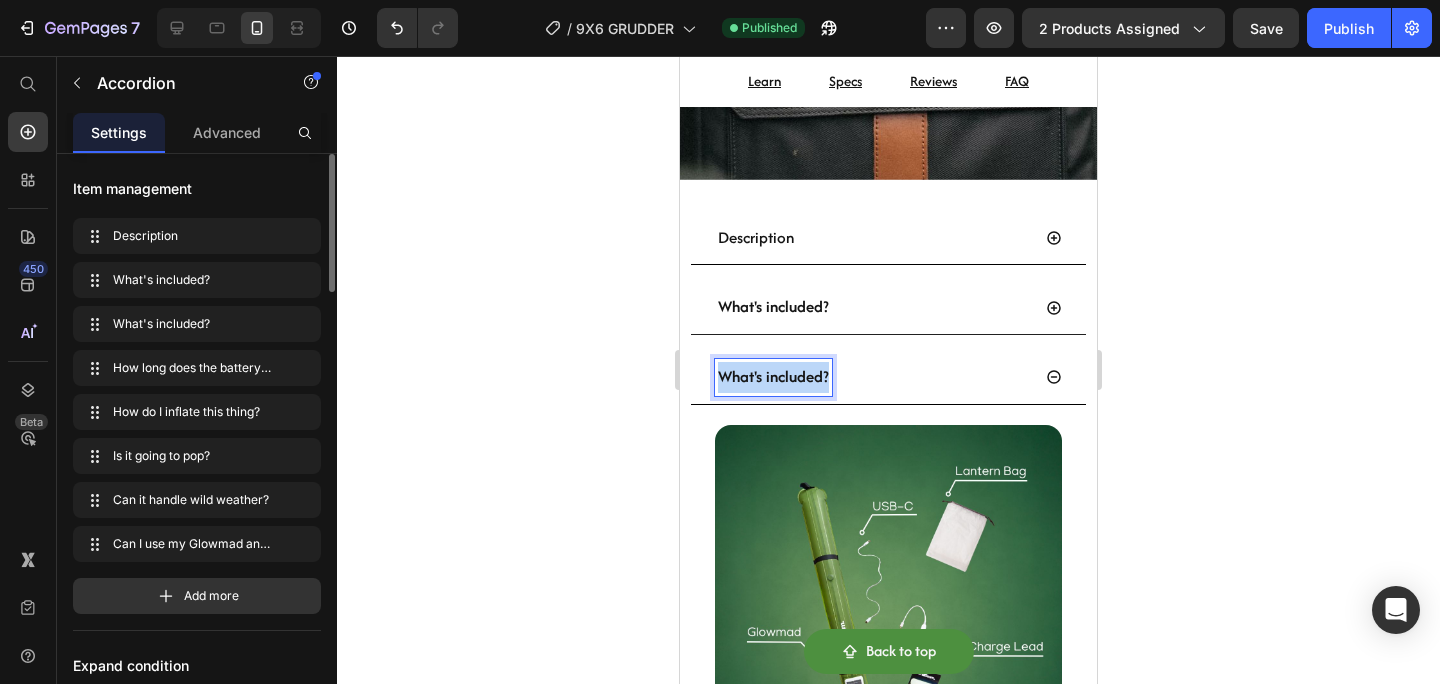 click on "What's included?" at bounding box center (773, 376) 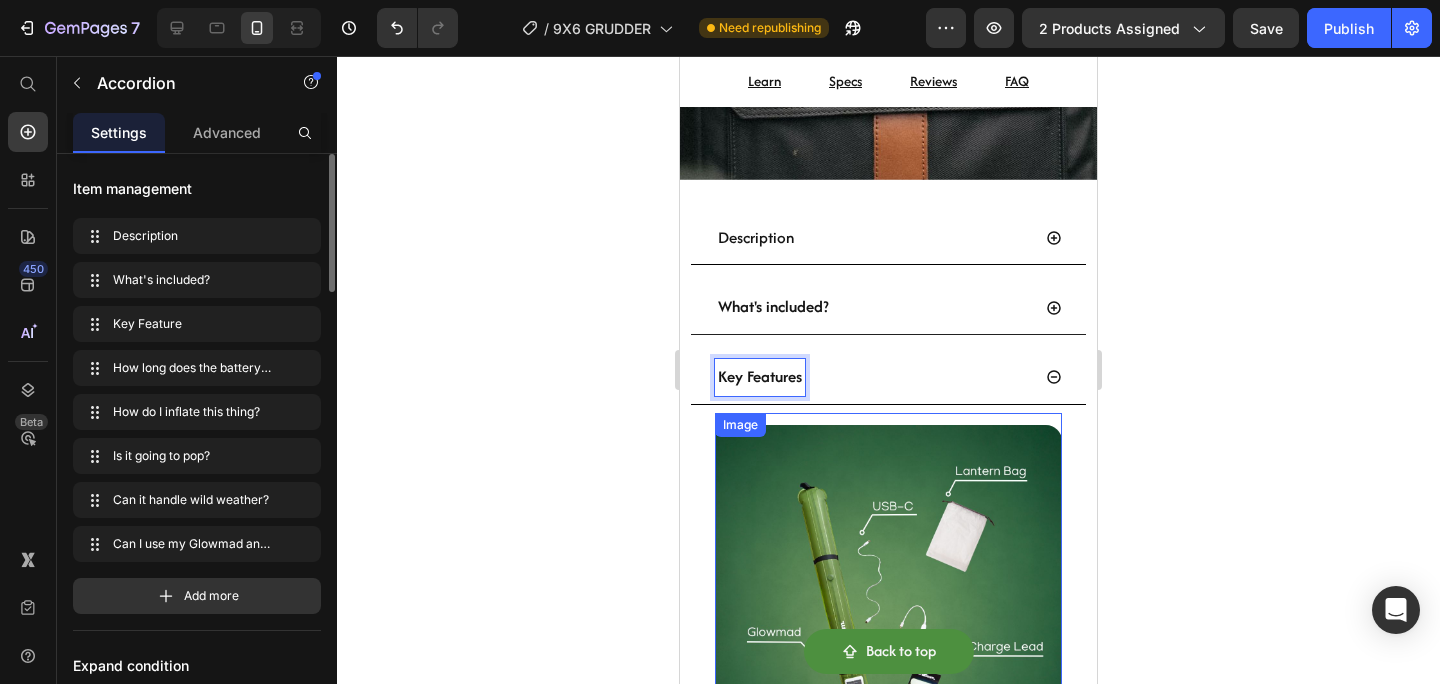 scroll, scrollTop: 2259, scrollLeft: 0, axis: vertical 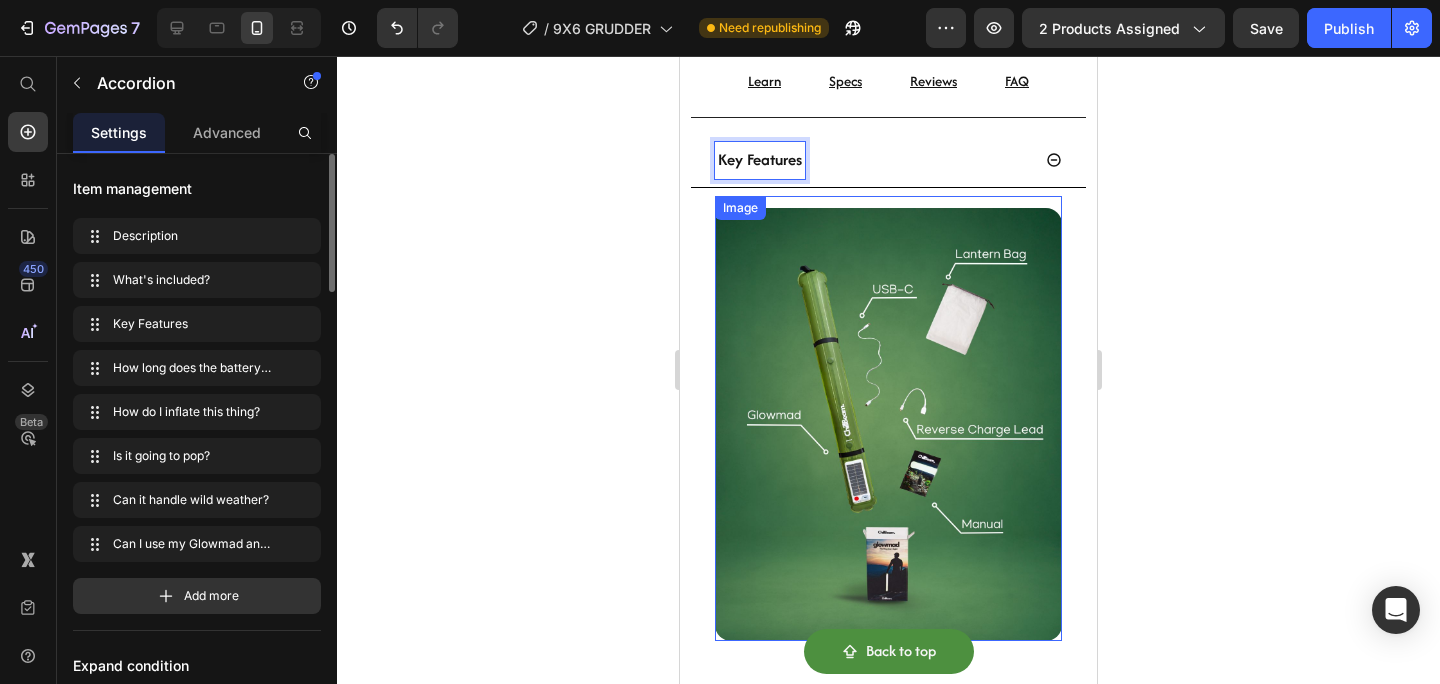 click at bounding box center [888, 419] 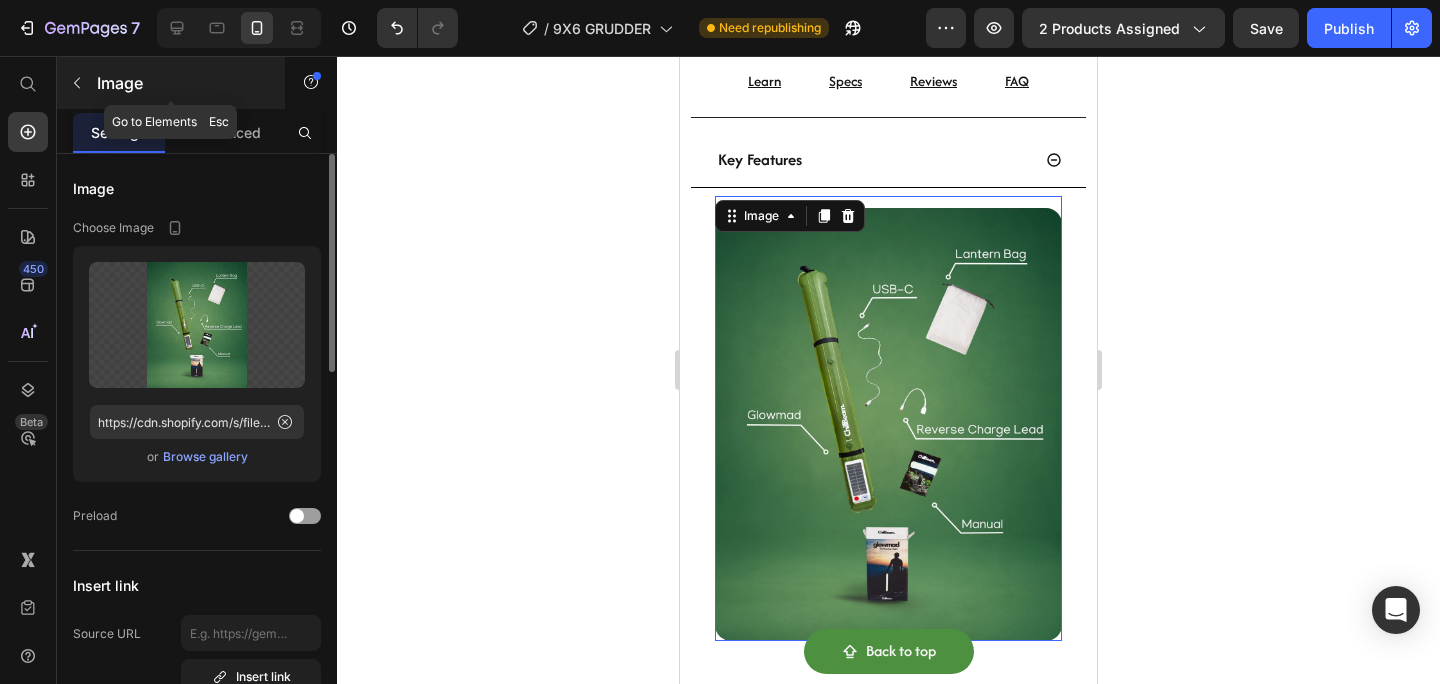 click on "Image" at bounding box center (182, 83) 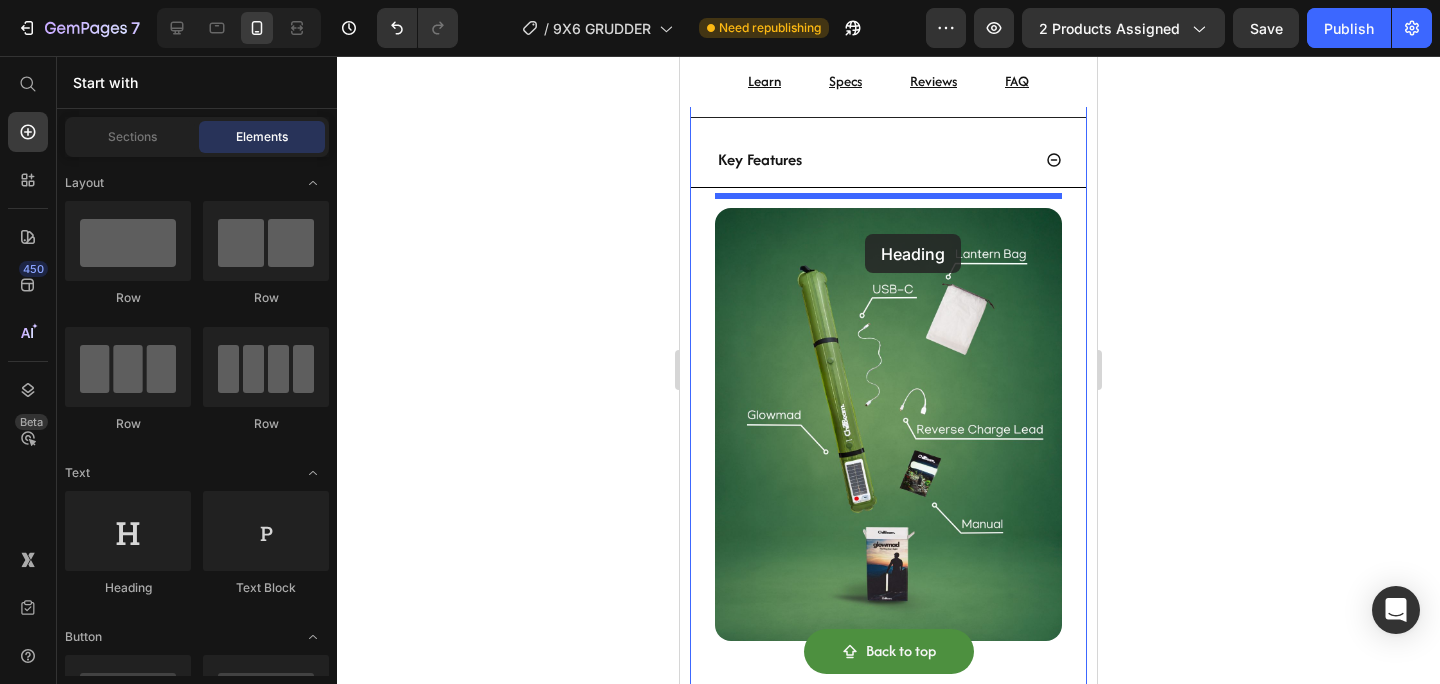 drag, startPoint x: 836, startPoint y: 595, endPoint x: 865, endPoint y: 234, distance: 362.16293 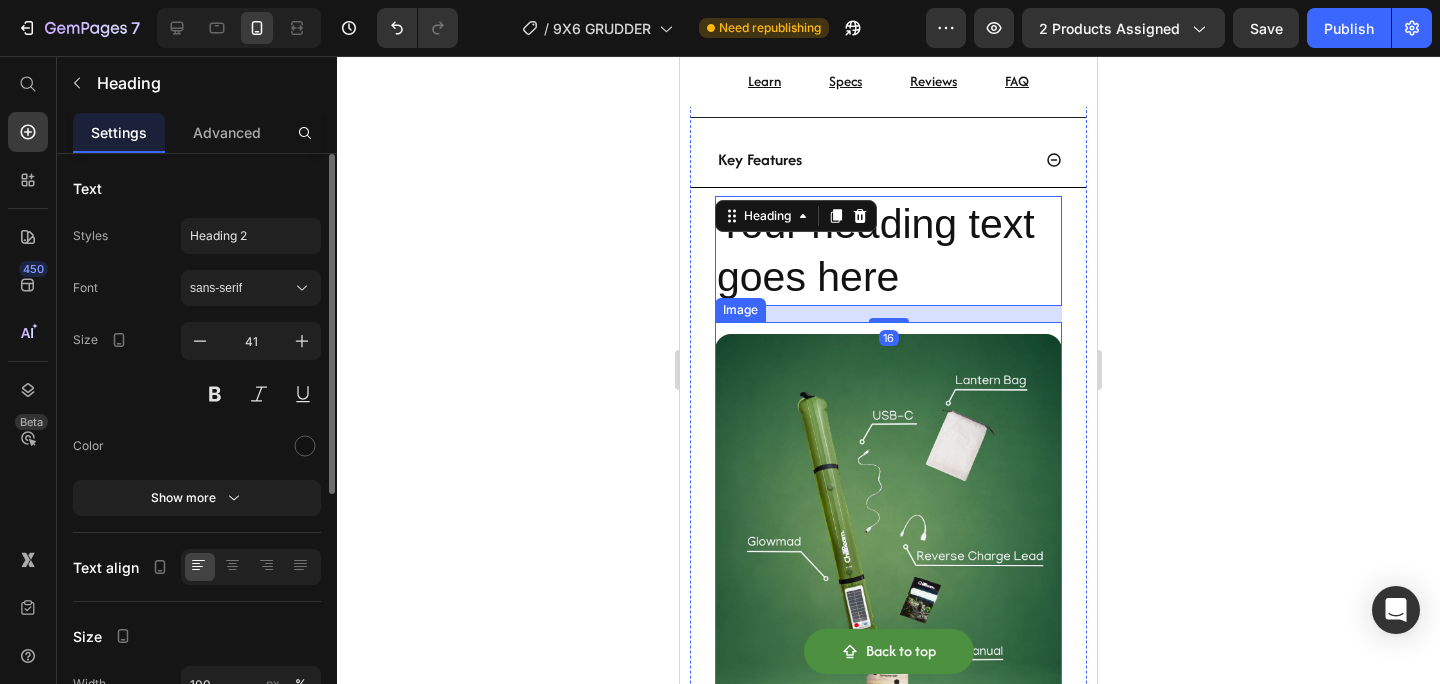 click at bounding box center (888, 545) 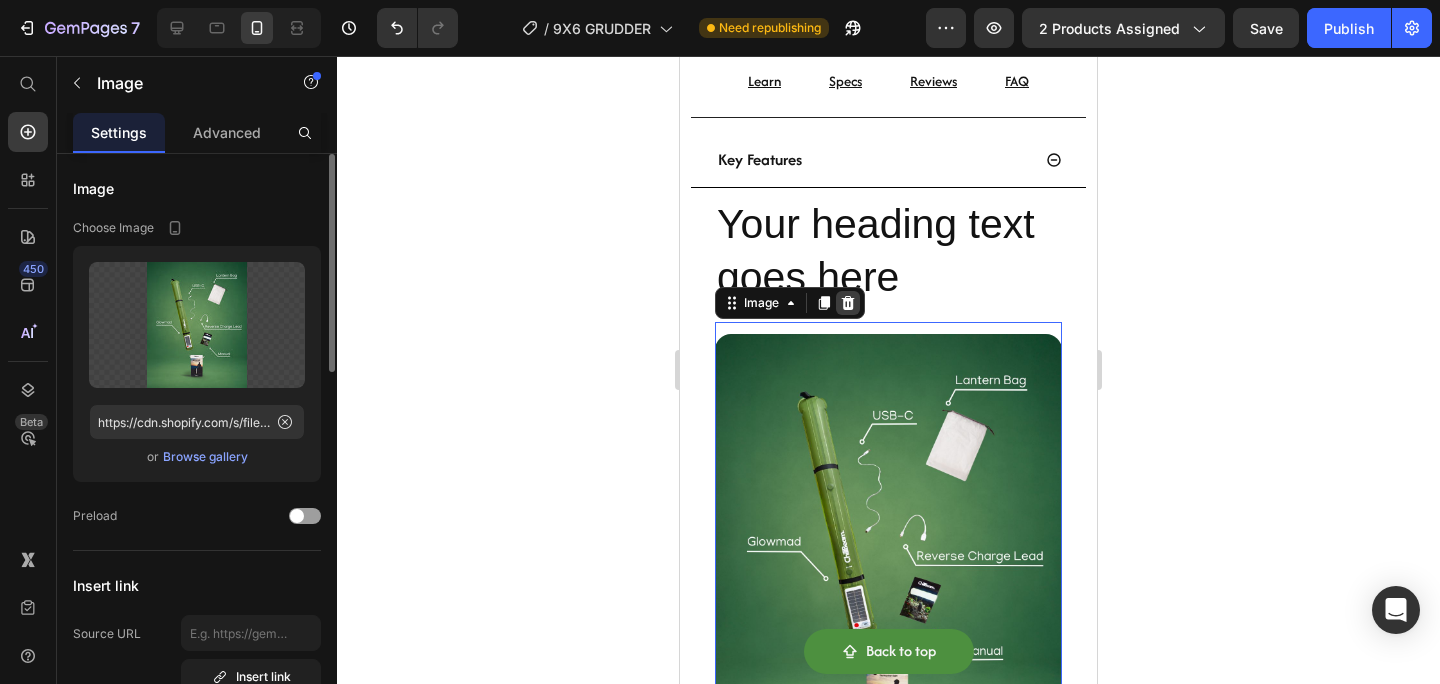 click 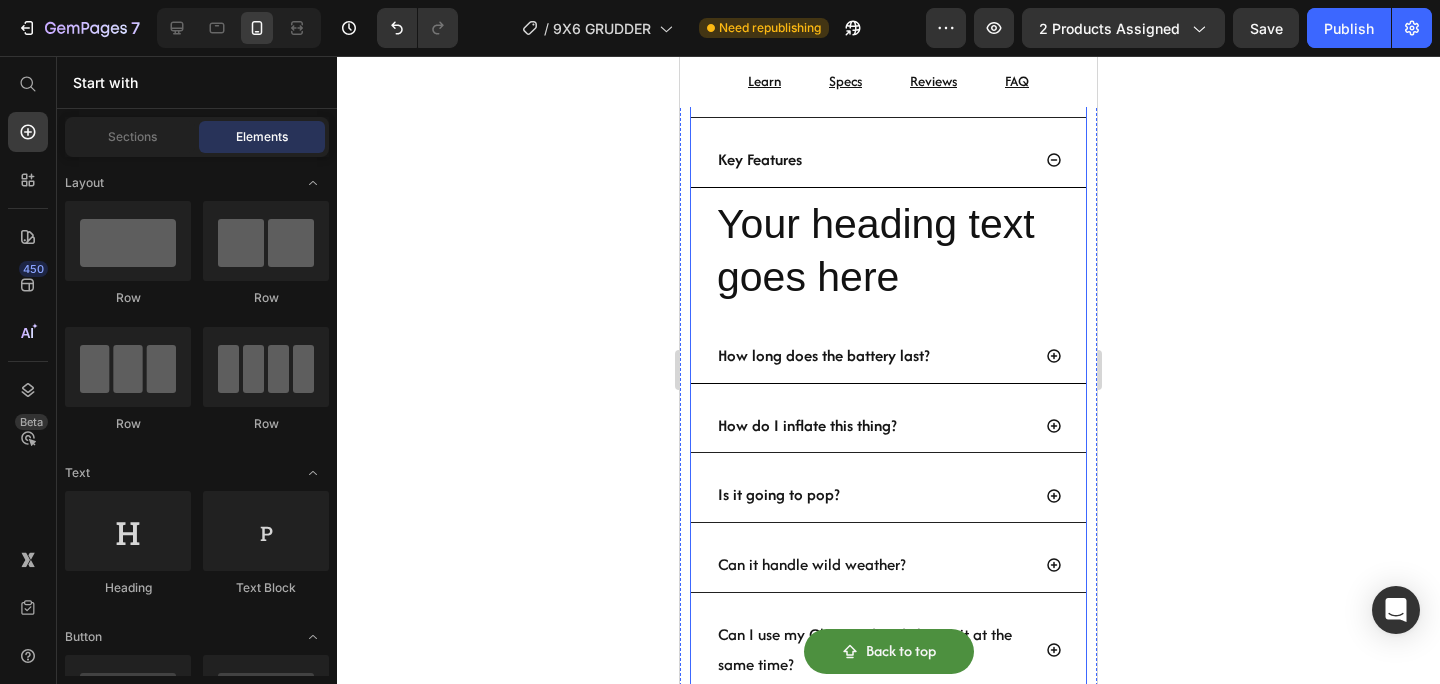 click on "How long does the battery last?" at bounding box center [872, 356] 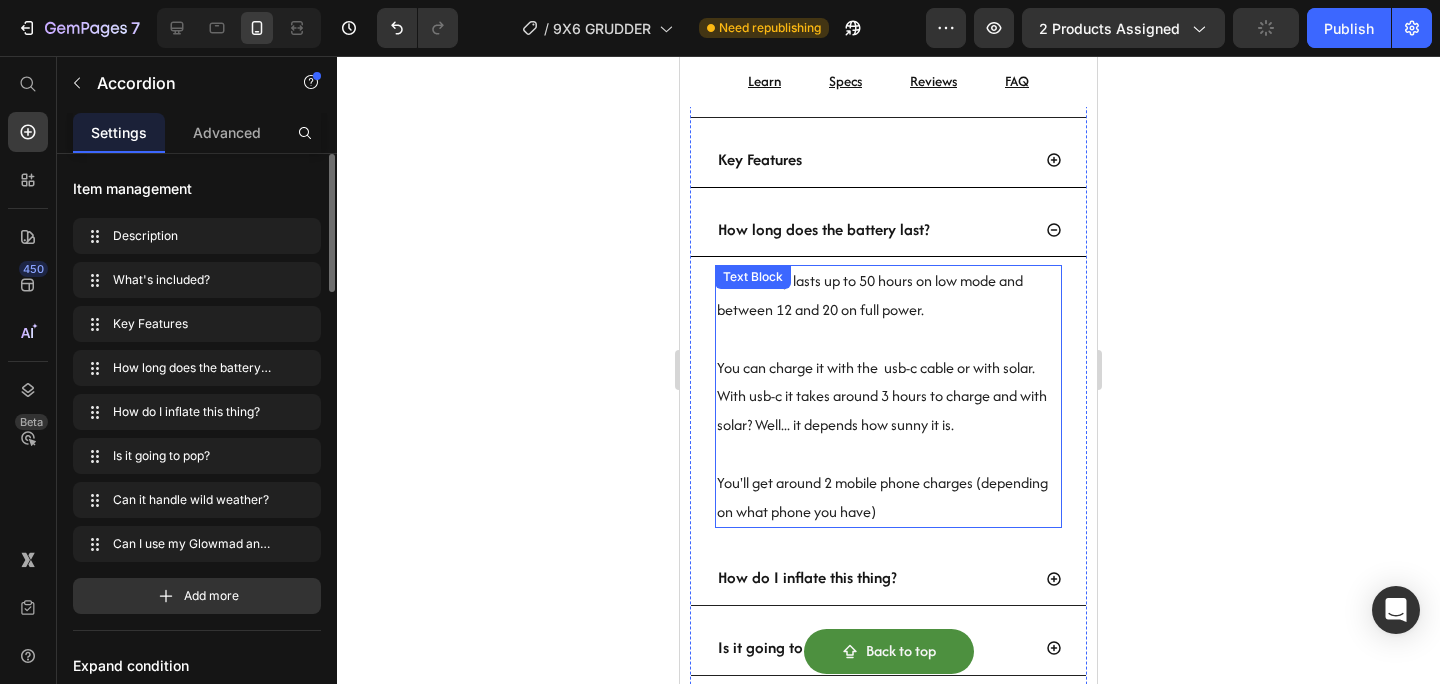 click at bounding box center (888, 339) 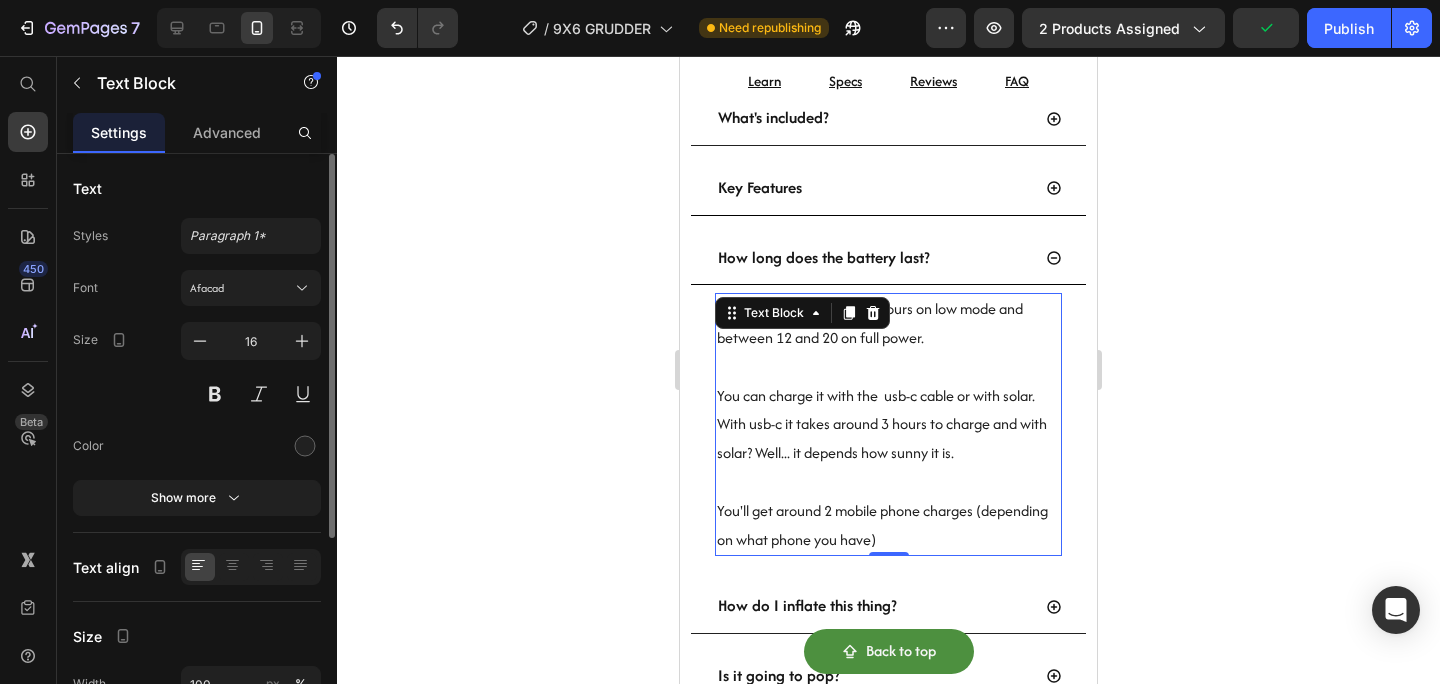 scroll, scrollTop: 2223, scrollLeft: 0, axis: vertical 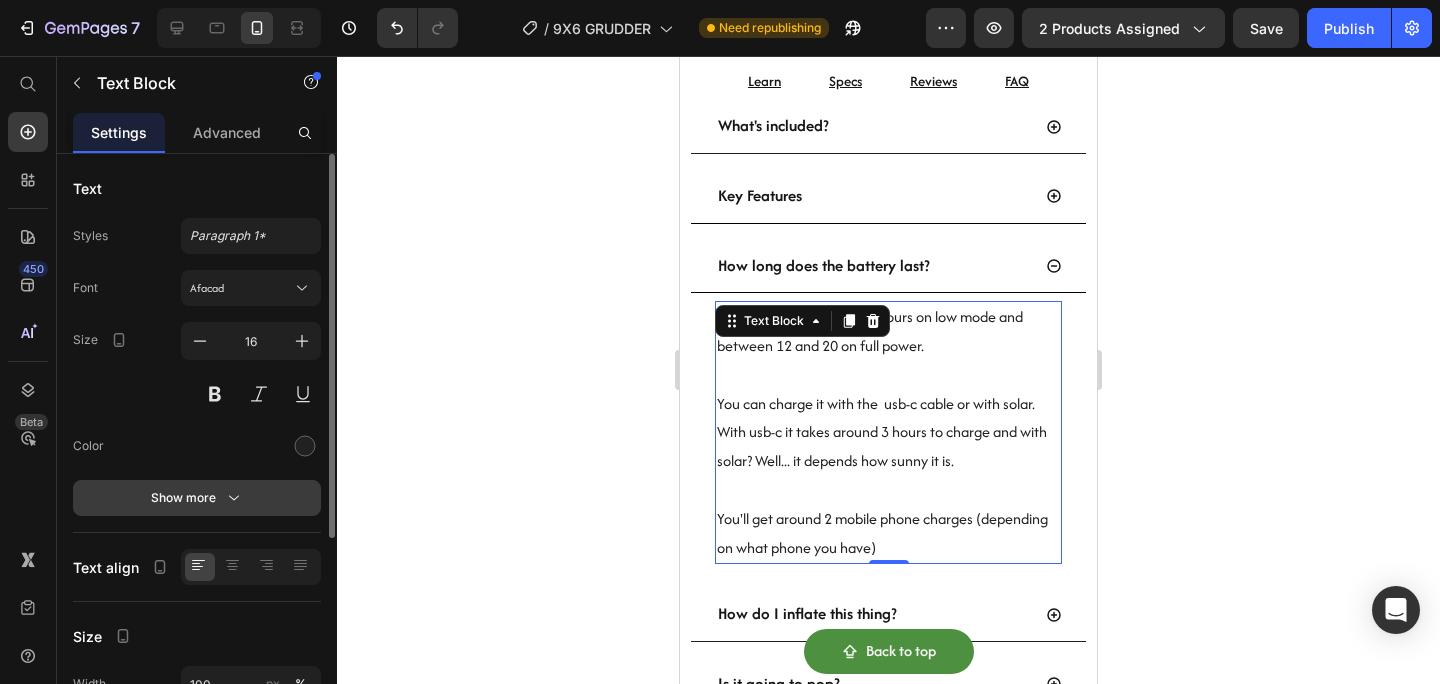 click on "Show more" at bounding box center (197, 498) 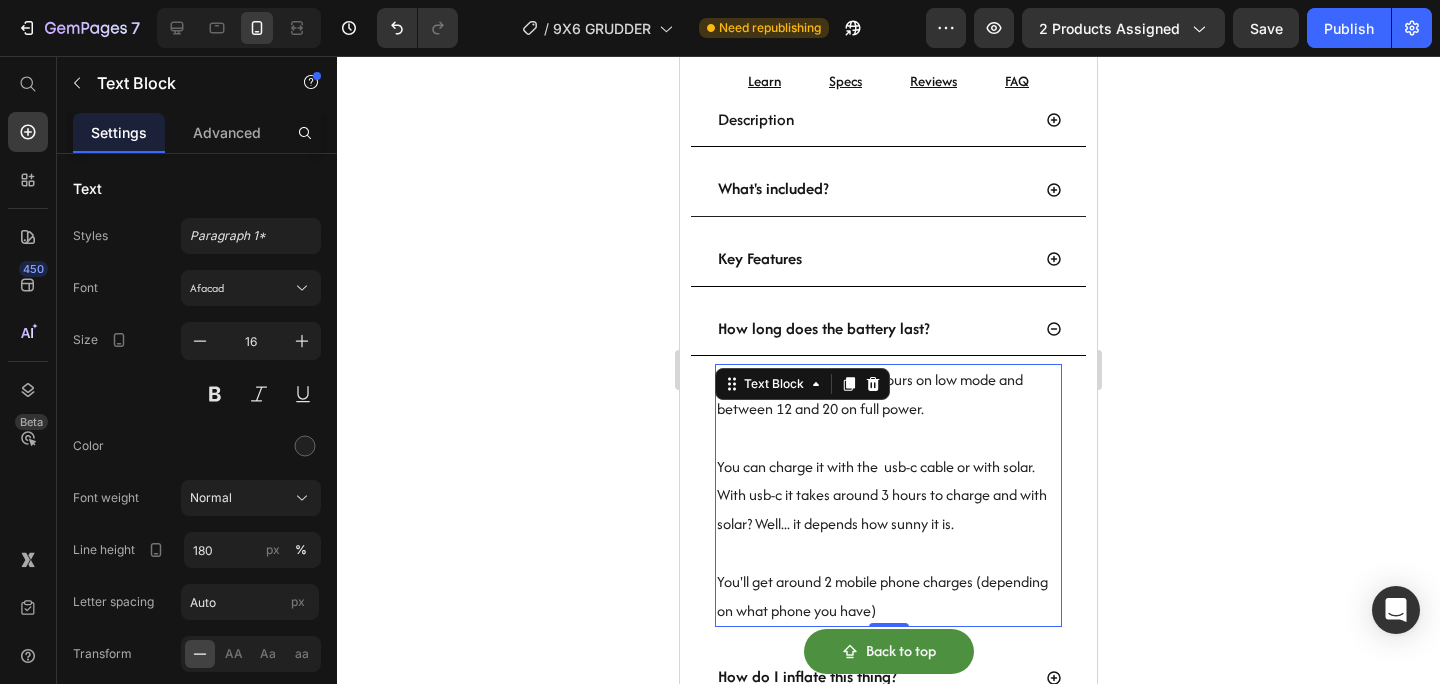 scroll, scrollTop: 2141, scrollLeft: 0, axis: vertical 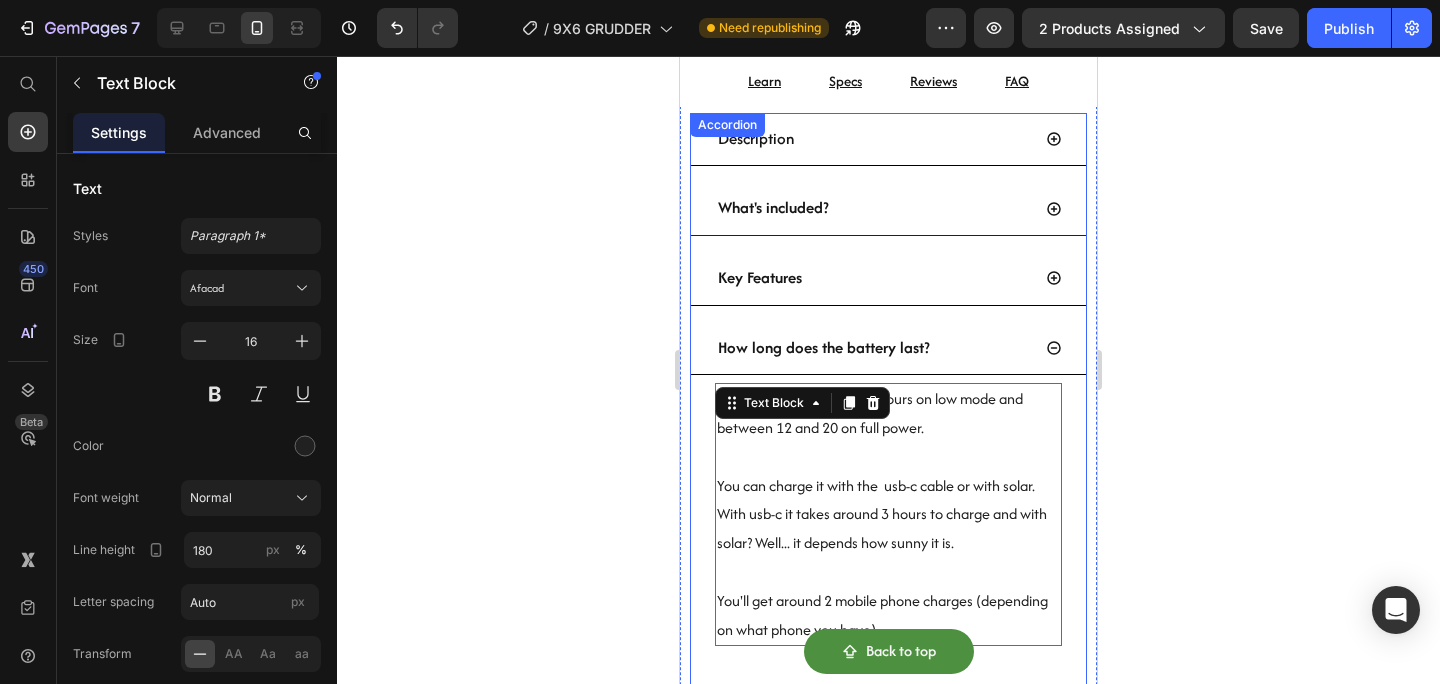 click on "Key Features" at bounding box center [872, 278] 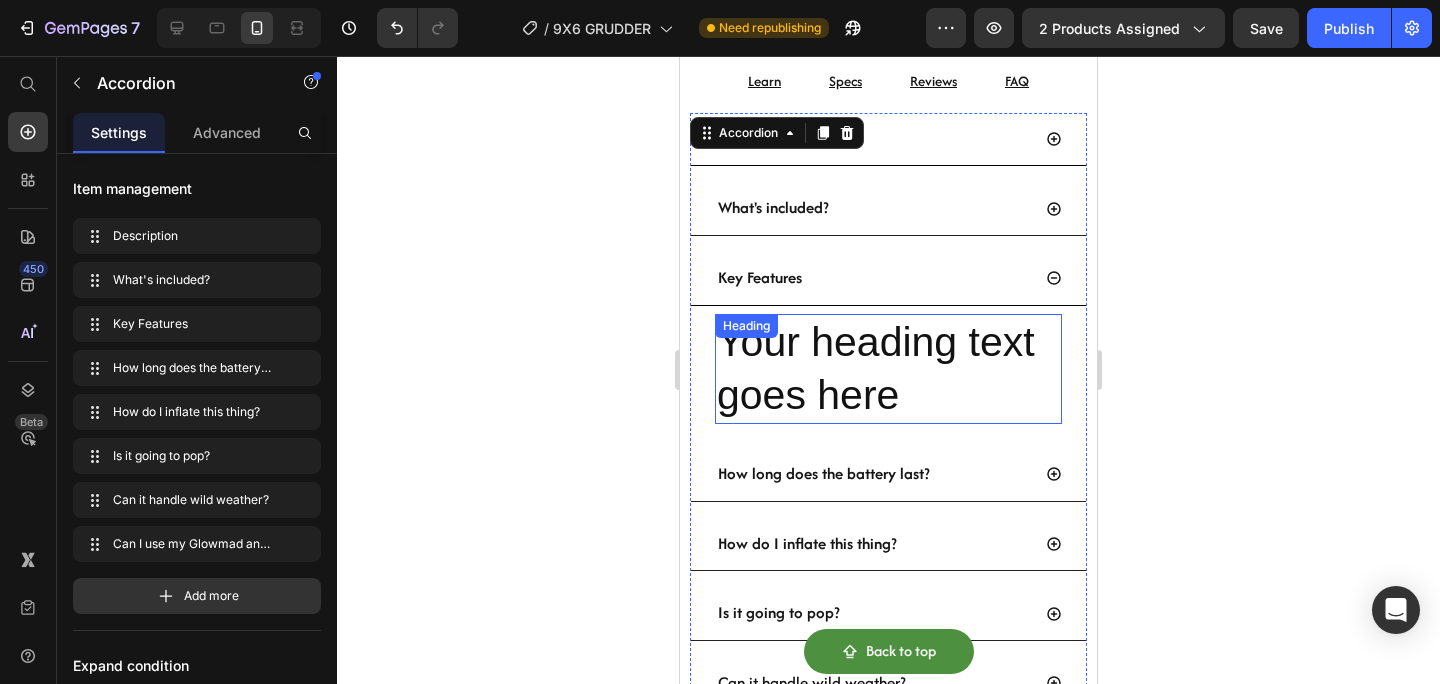 click on "Your heading text goes here" at bounding box center (888, 369) 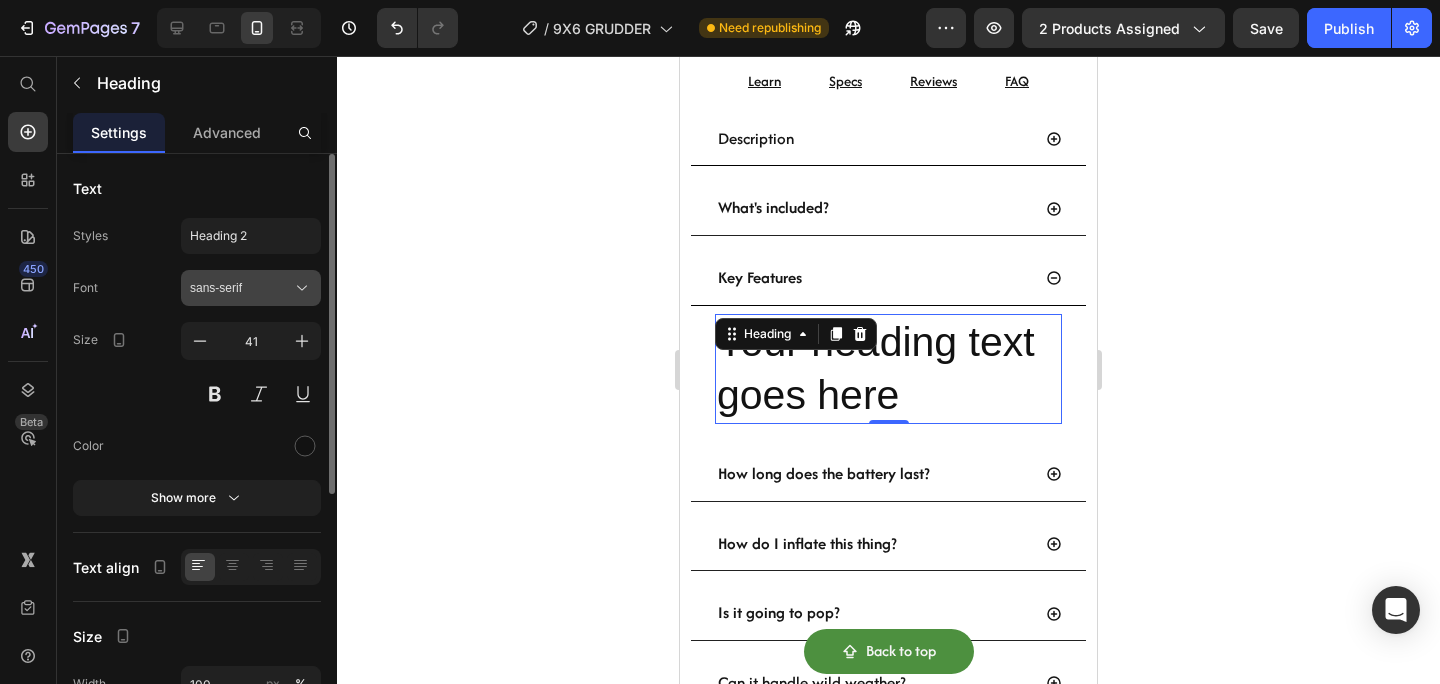 click on "sans-serif" at bounding box center [251, 288] 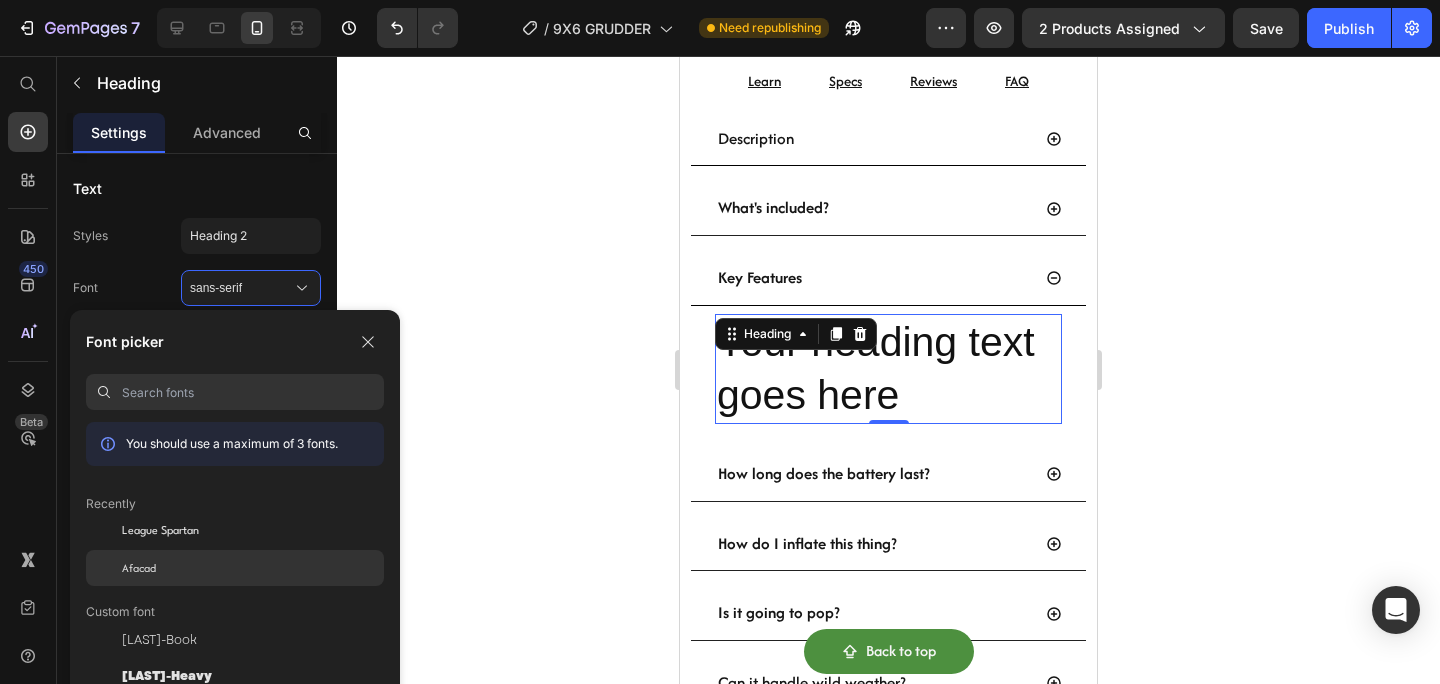 click on "Afacad" 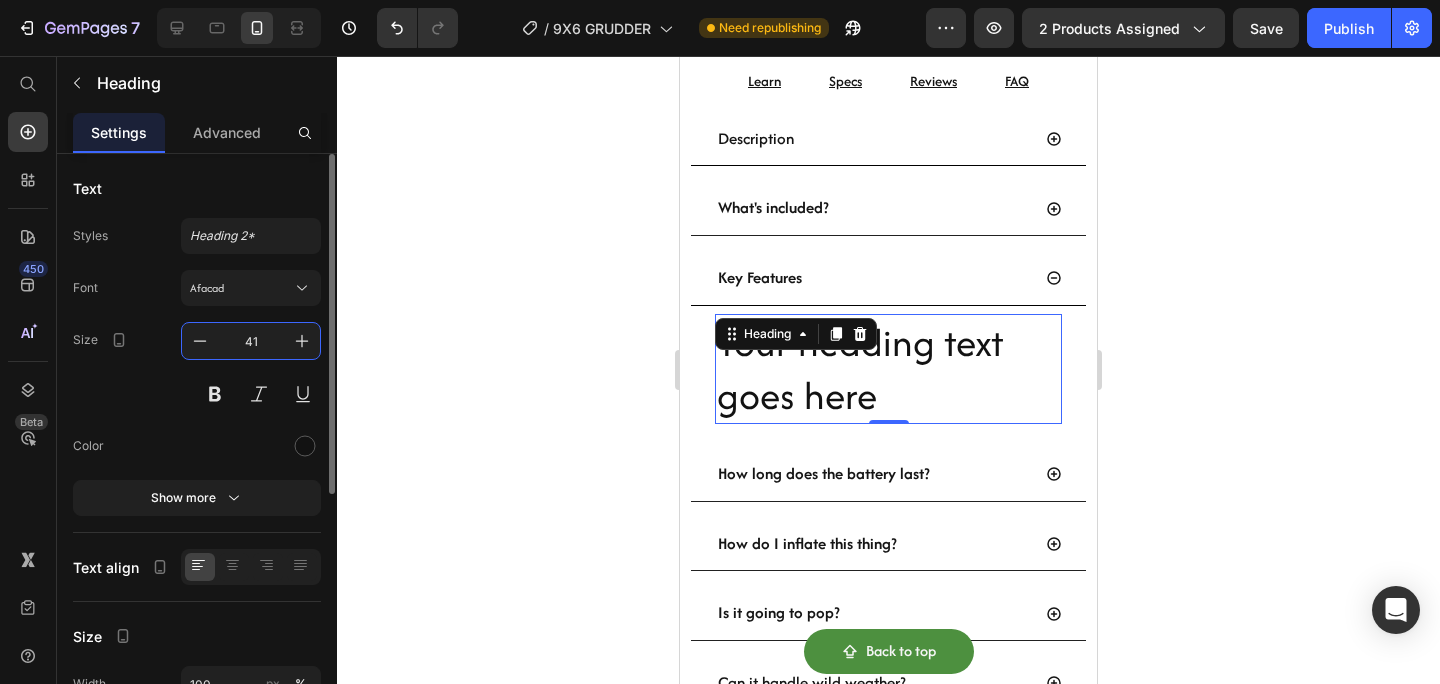 click on "41" at bounding box center [251, 341] 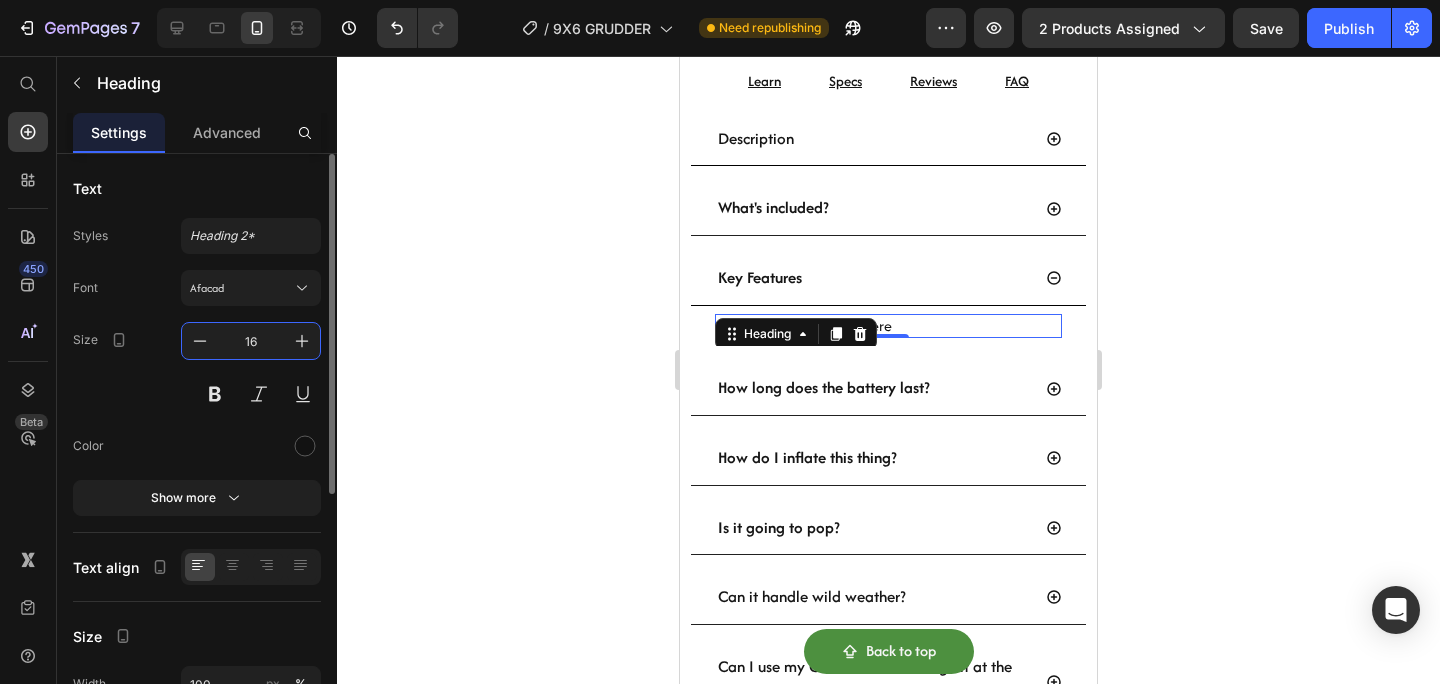 type on "16" 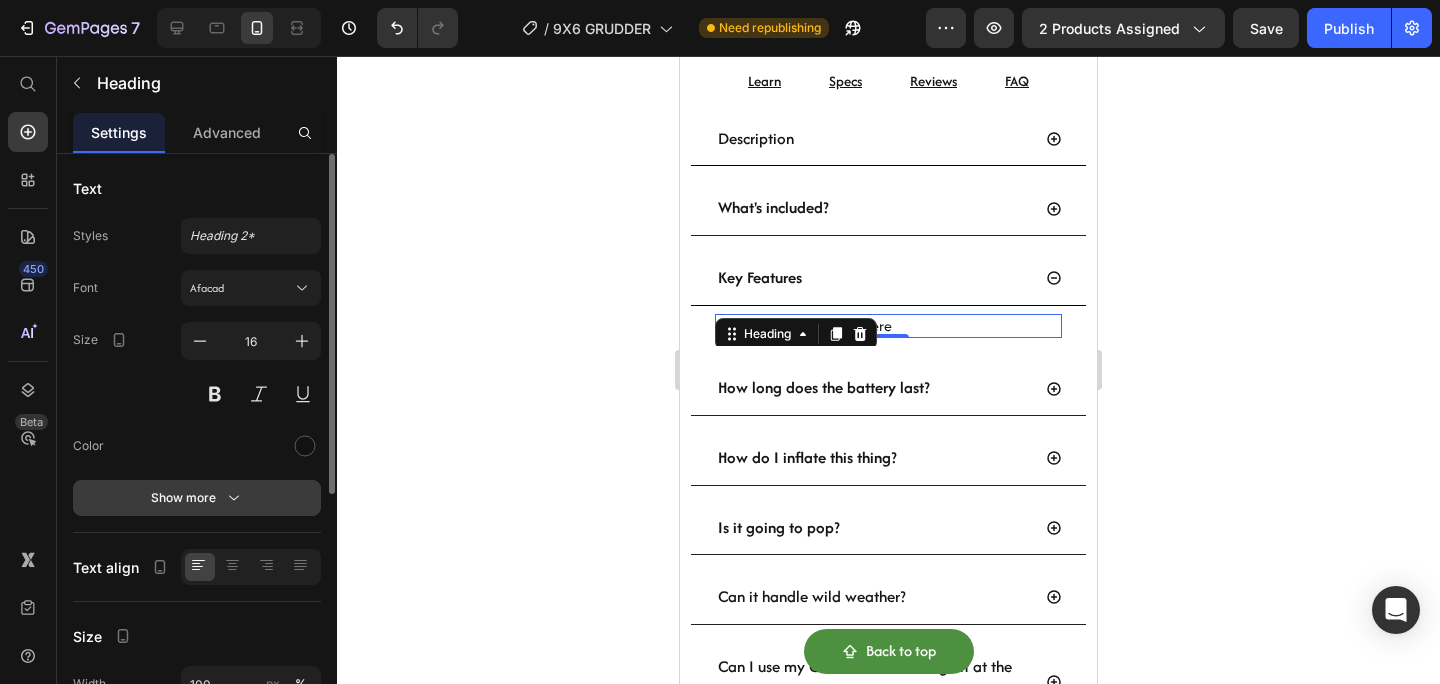 click on "Show more" at bounding box center (197, 498) 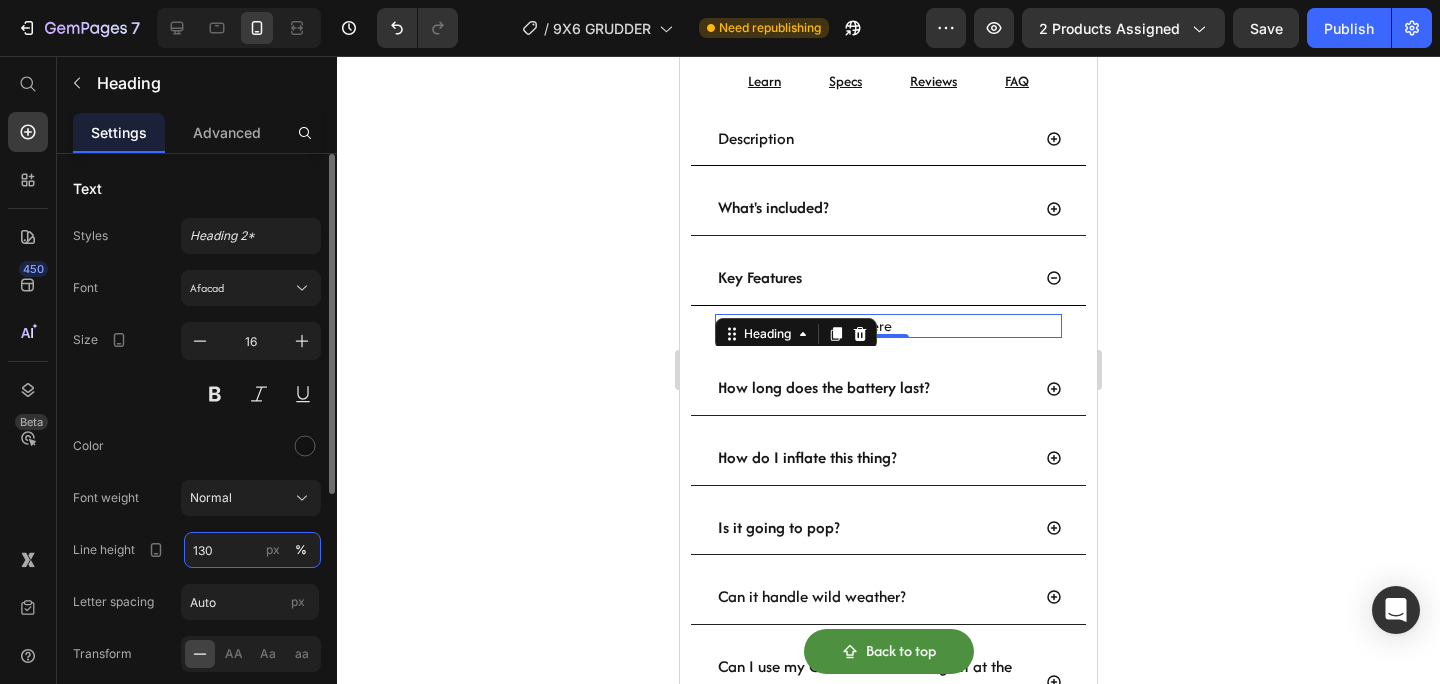 click on "130" at bounding box center (252, 550) 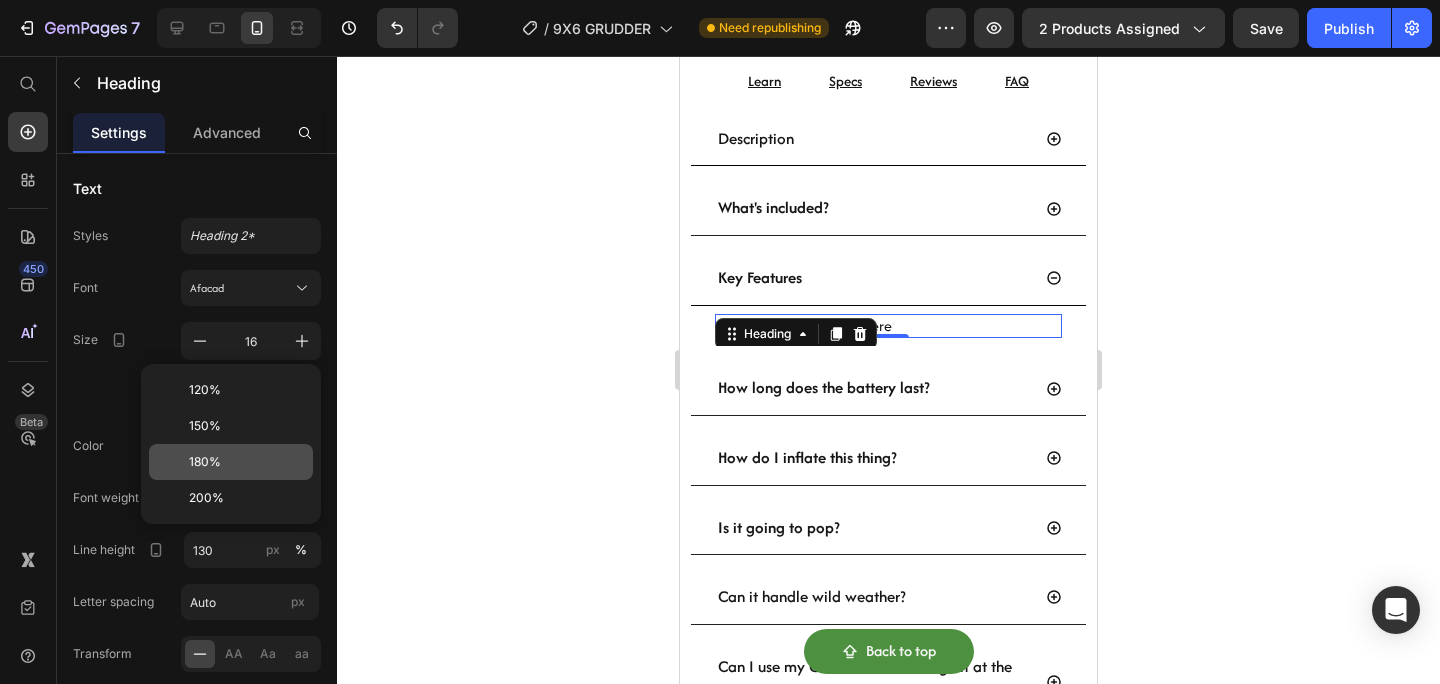 click on "180%" at bounding box center (247, 462) 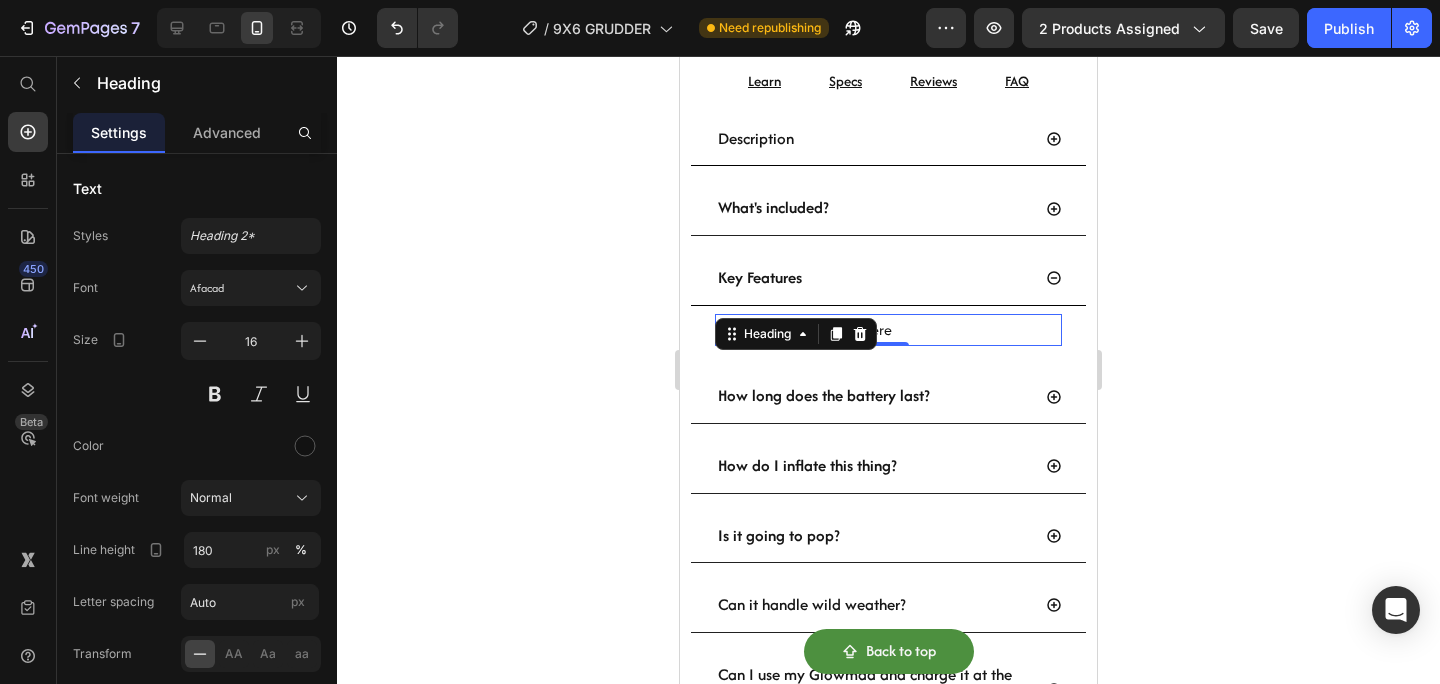 click 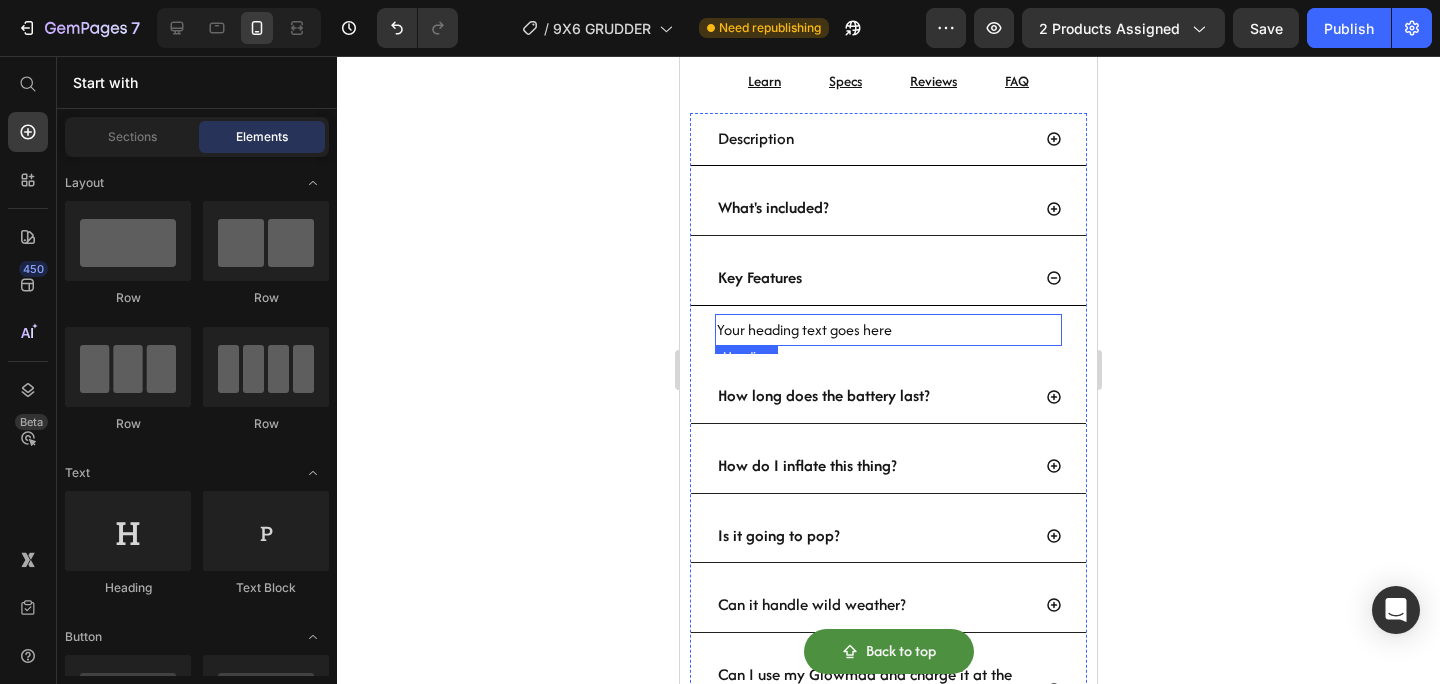 click on "Your heading text goes here" at bounding box center [888, 330] 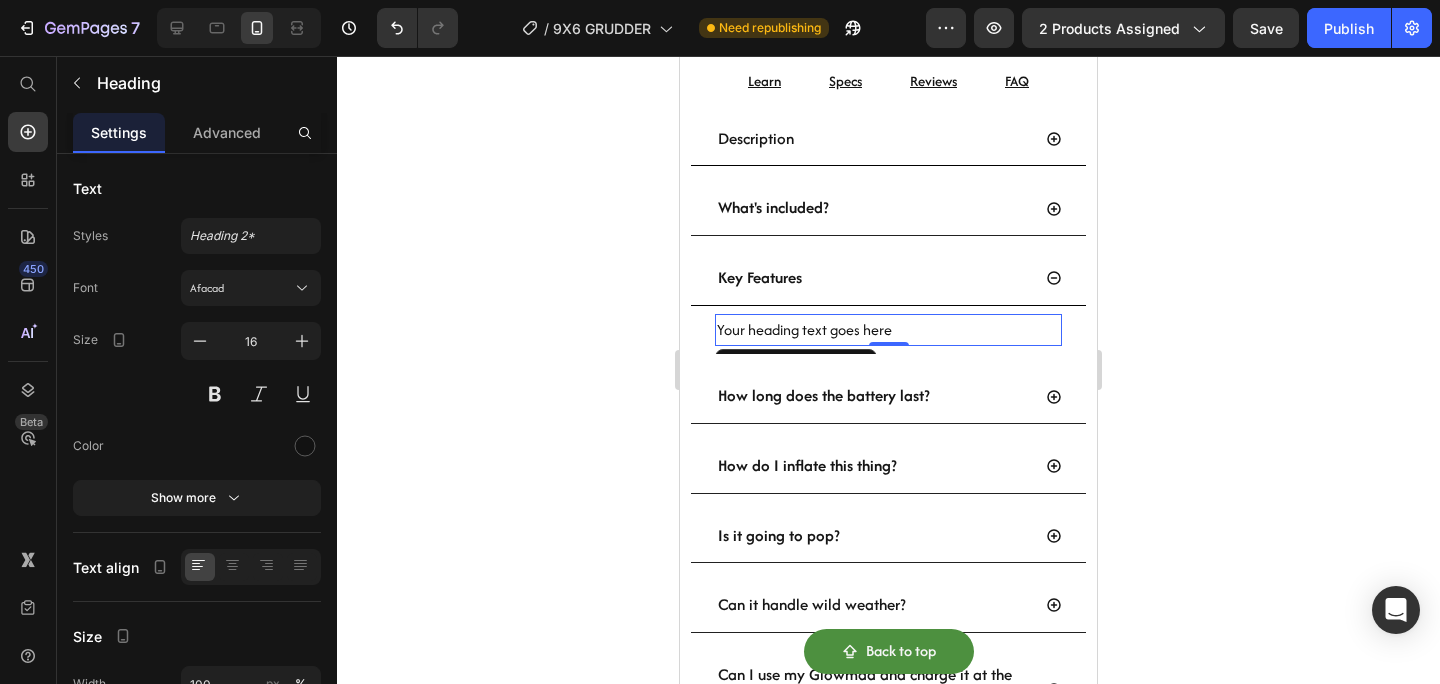 click on "Your heading text goes here" at bounding box center [888, 330] 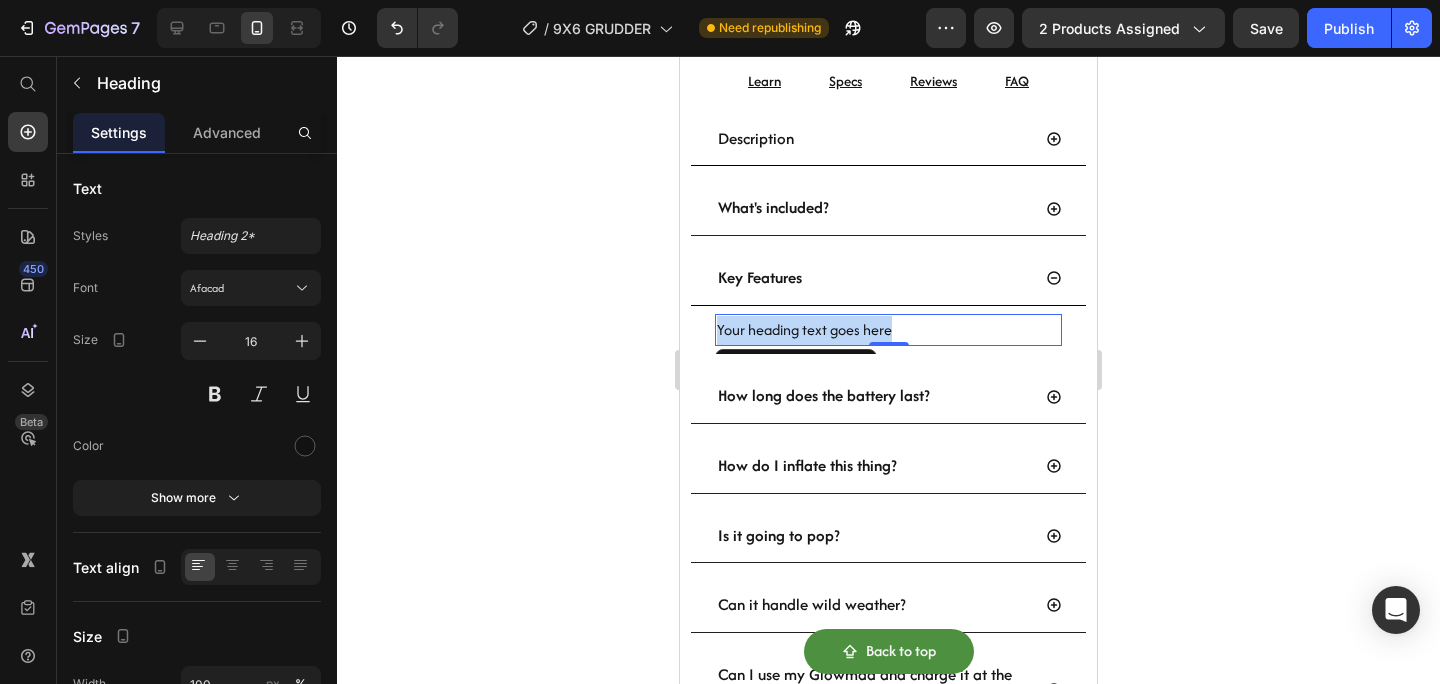 click on "Your heading text goes here" at bounding box center [888, 330] 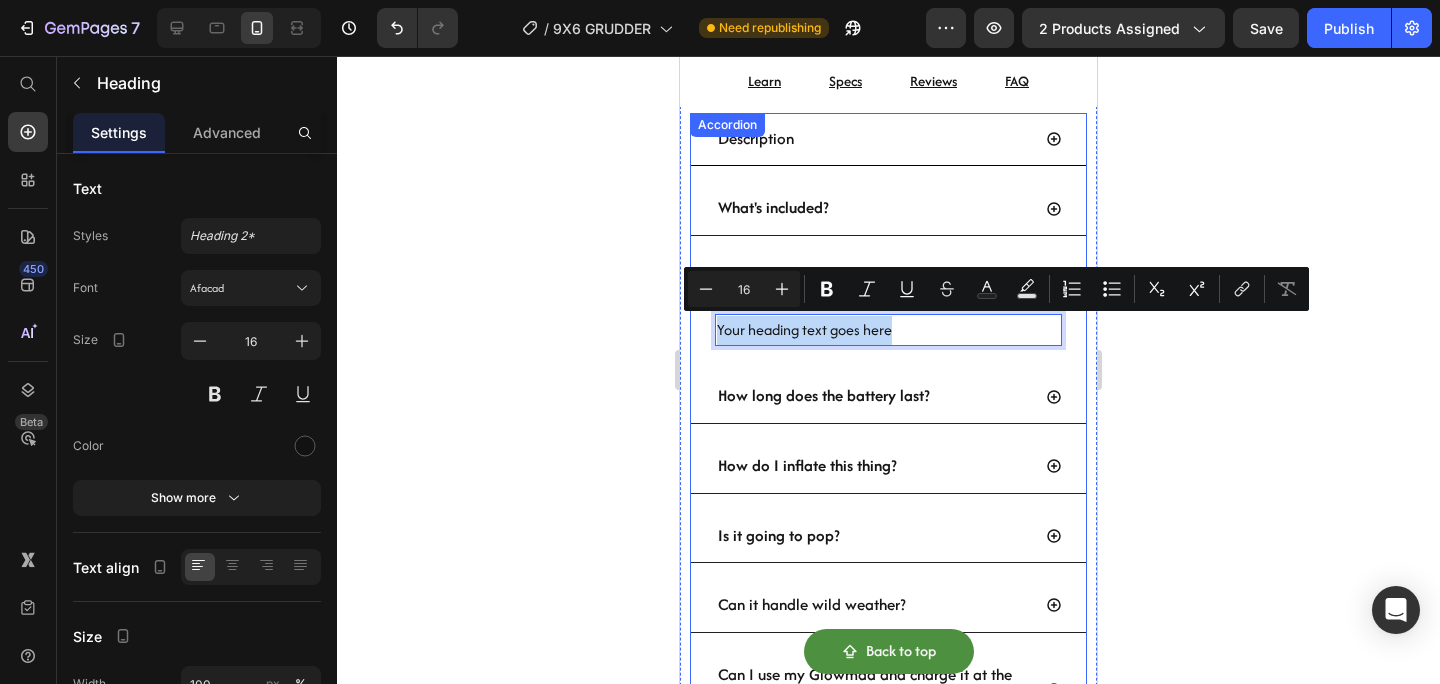 click on "Description" at bounding box center [888, 140] 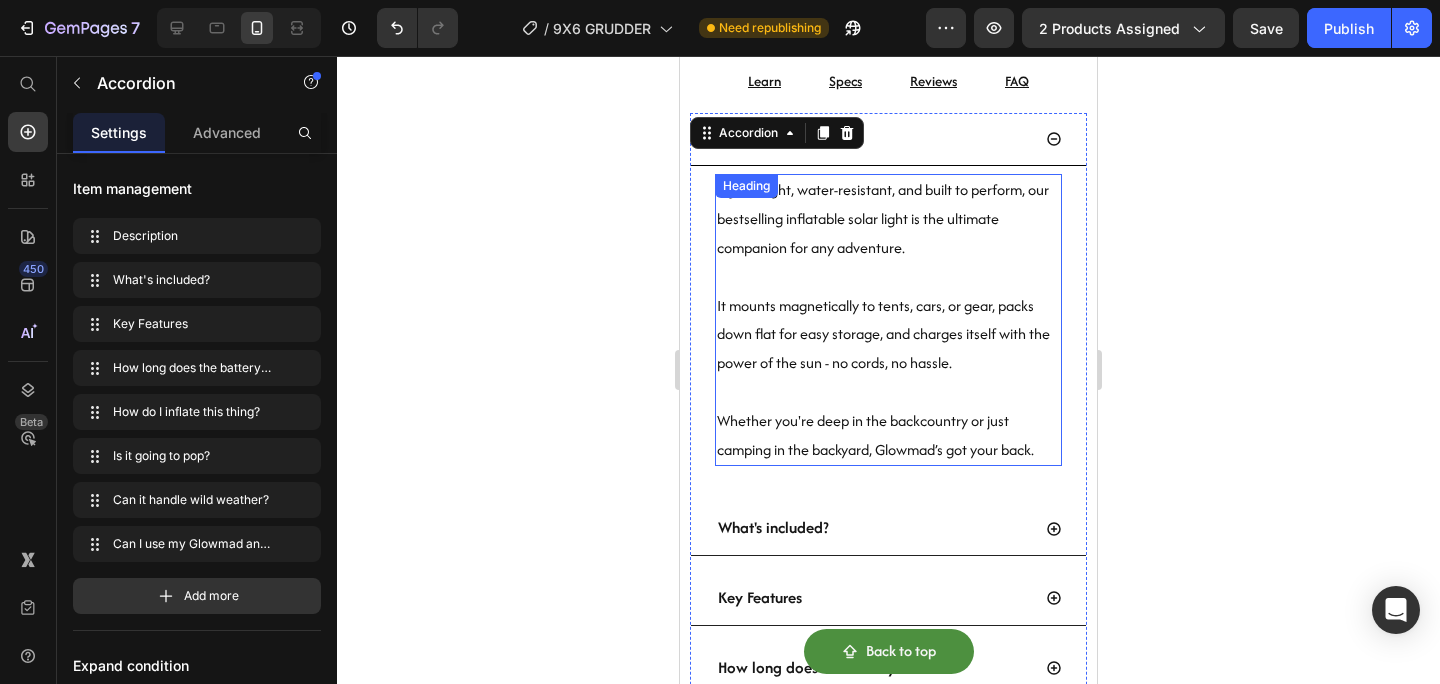 click on "Lightweight, water-resistant, and built to perform, our bestselling inflatable solar light is the ultimate companion for any adventure. It mounts magnetically to tents, cars, or gear, packs down flat for easy storage, and charges itself with the power of the sun - no cords, no hassle. Whether you're deep in the backcountry or just camping in the backyard, Glowmad’s got your back. Heading   12" at bounding box center (888, 320) 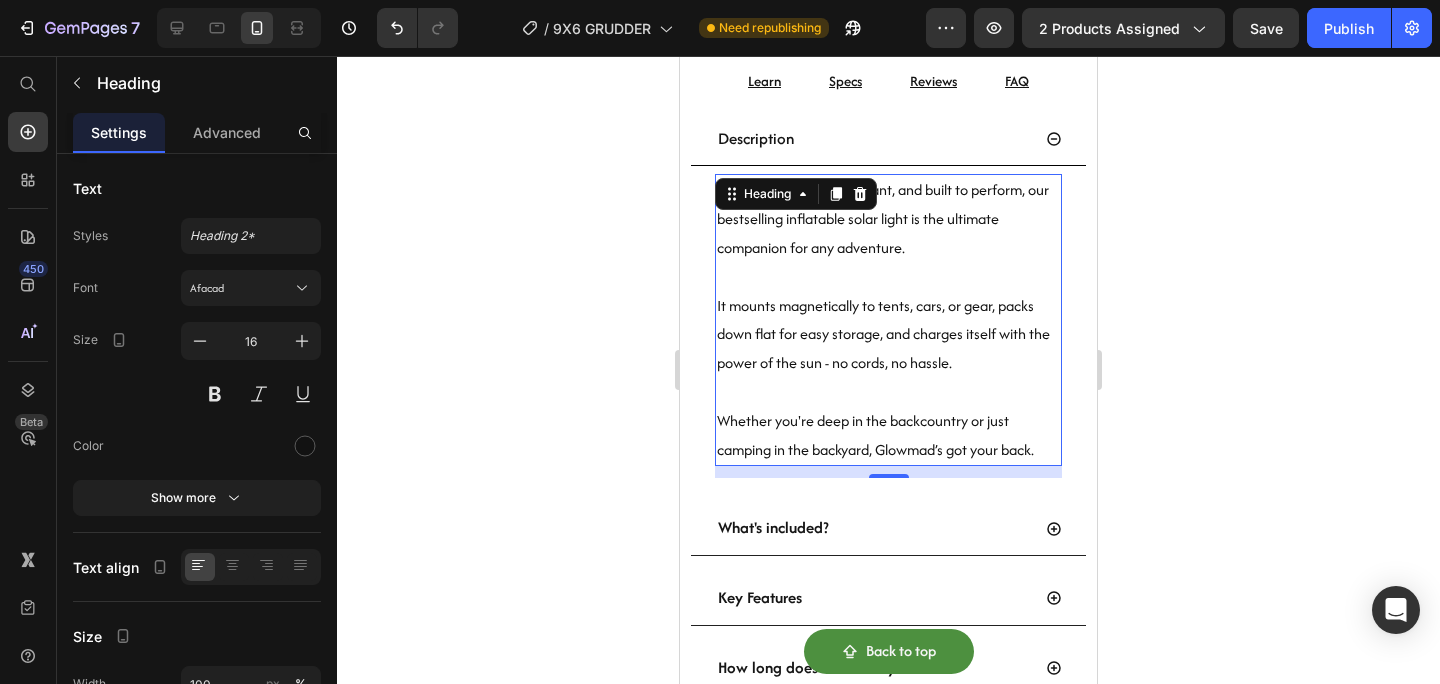 click on "Lightweight, water-resistant, and built to perform, our bestselling inflatable solar light is the ultimate companion for any adventure. It mounts magnetically to tents, cars, or gear, packs down flat for easy storage, and charges itself with the power of the sun - no cords, no hassle. Whether you're deep in the backcountry or just camping in the backyard, Glowmad’s got your back. Heading   12" at bounding box center [888, 320] 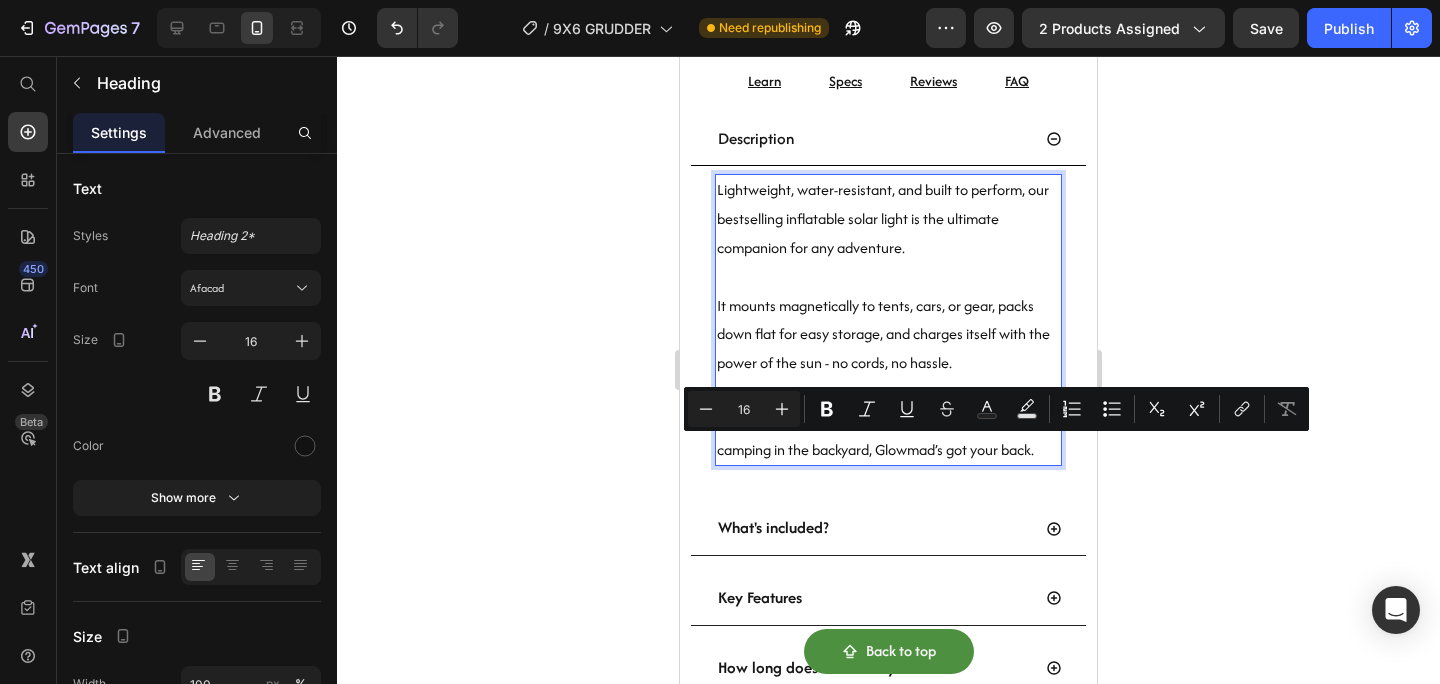 click on "Lightweight, water-resistant, and built to perform, our bestselling inflatable solar light is the ultimate companion for any adventure. It mounts magnetically to tents, cars, or gear, packs down flat for easy storage, and charges itself with the power of the sun - no cords, no hassle. Whether you're deep in the backcountry or just camping in the backyard, Glowmad’s got your back. Heading   12" at bounding box center [888, 320] 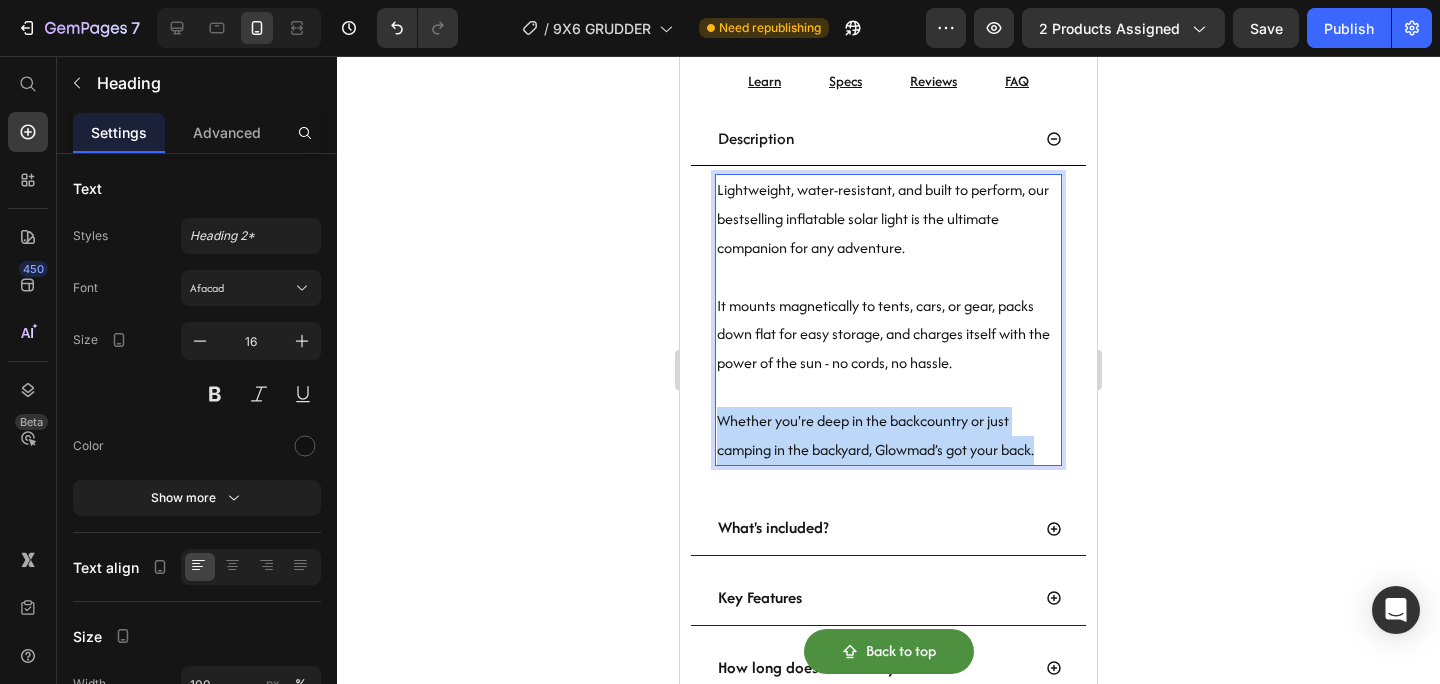 drag, startPoint x: 1048, startPoint y: 451, endPoint x: 715, endPoint y: 413, distance: 335.16116 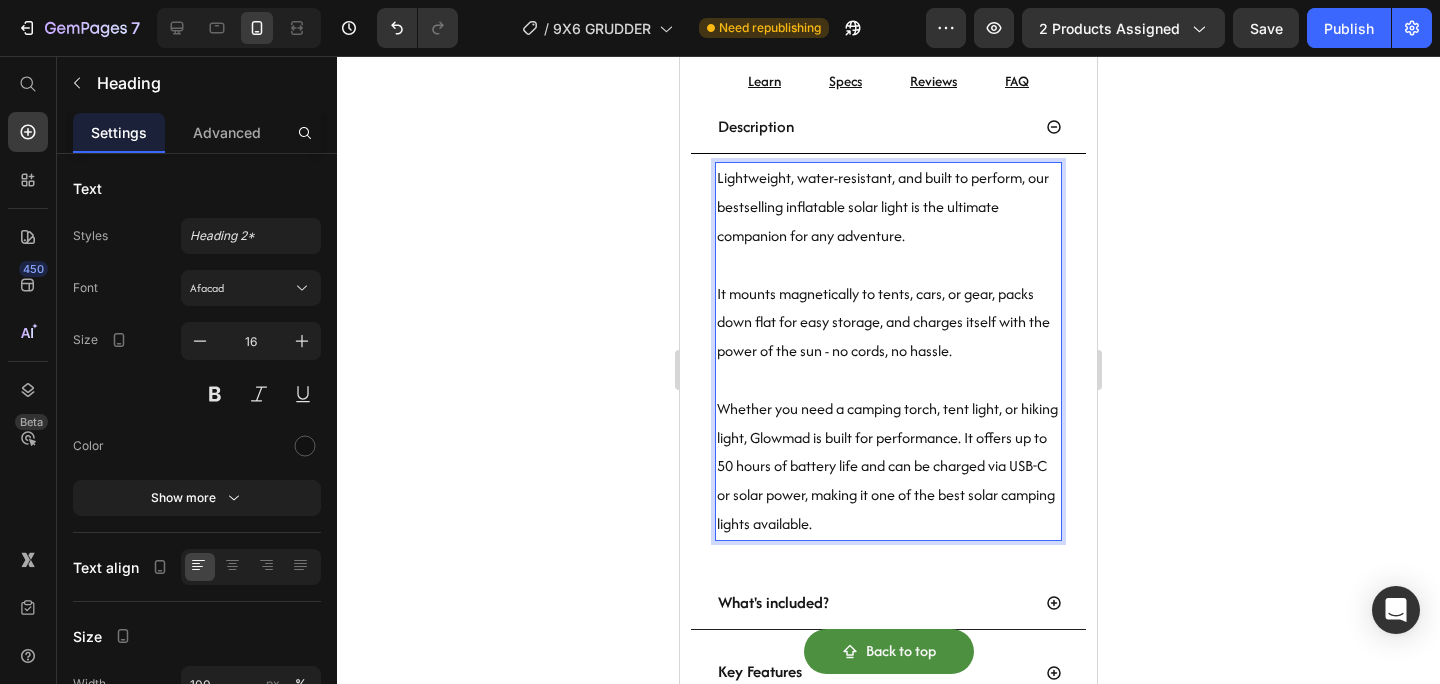 scroll, scrollTop: 2154, scrollLeft: 0, axis: vertical 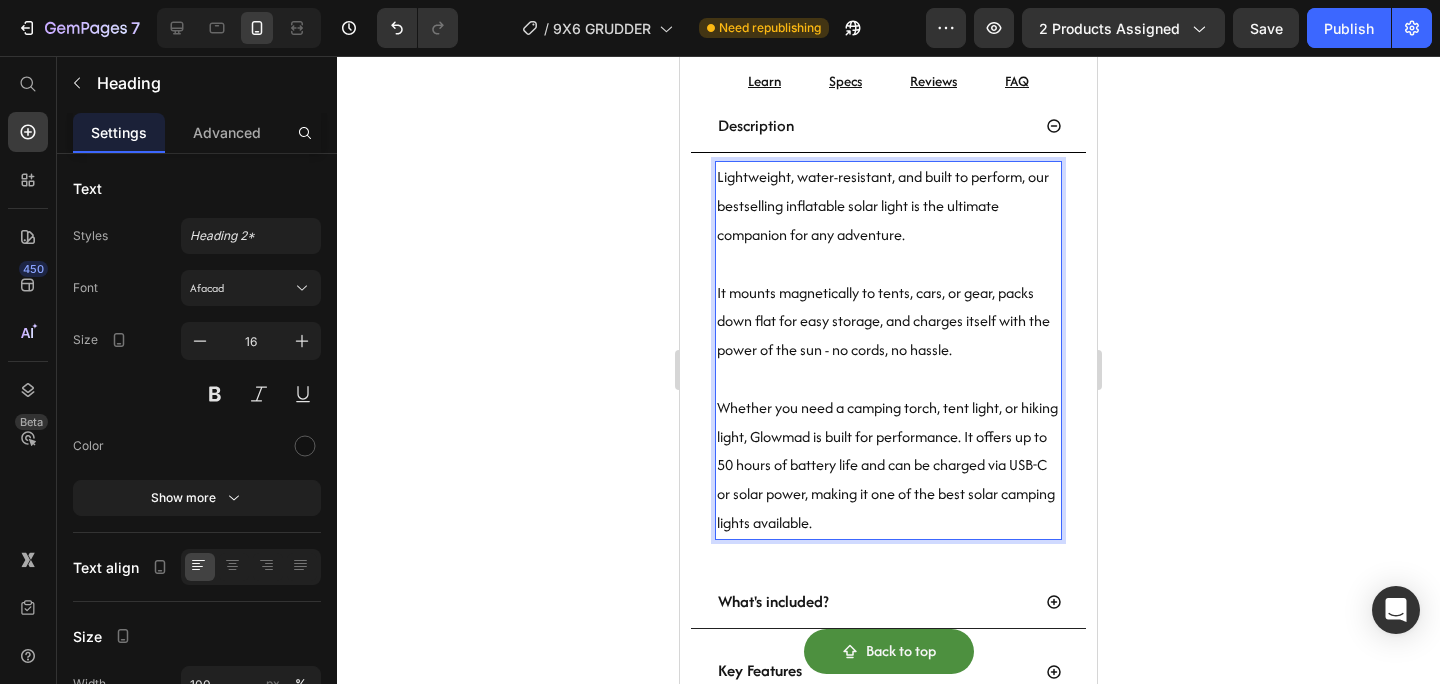 click 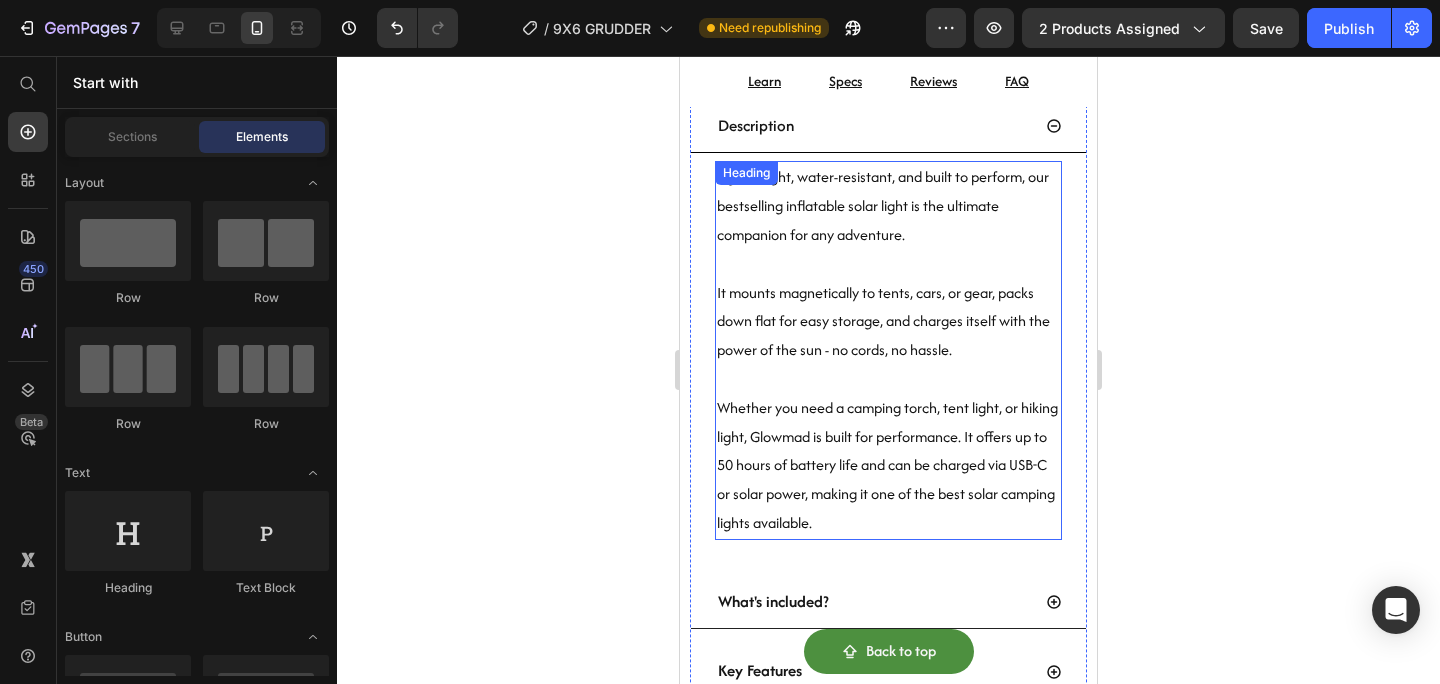 scroll, scrollTop: 2334, scrollLeft: 0, axis: vertical 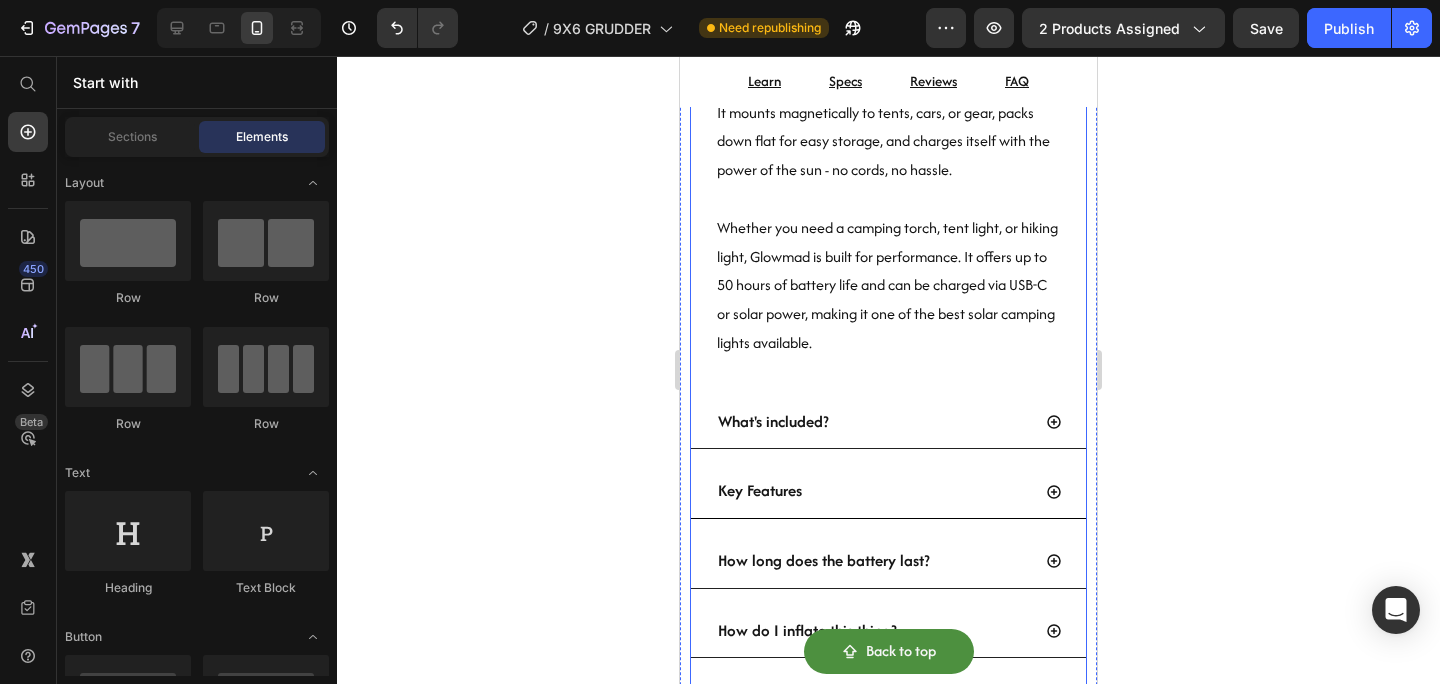 click on "Key Features" at bounding box center [872, 491] 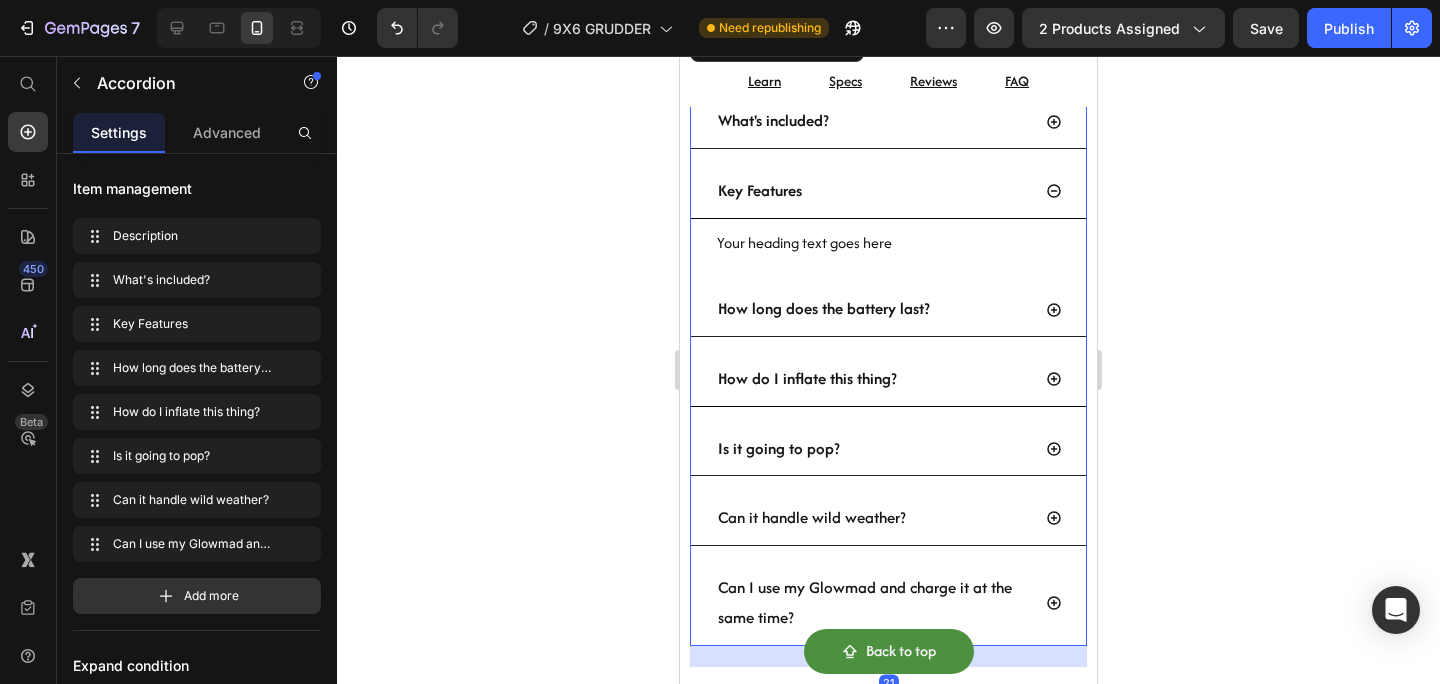 scroll, scrollTop: 2213, scrollLeft: 0, axis: vertical 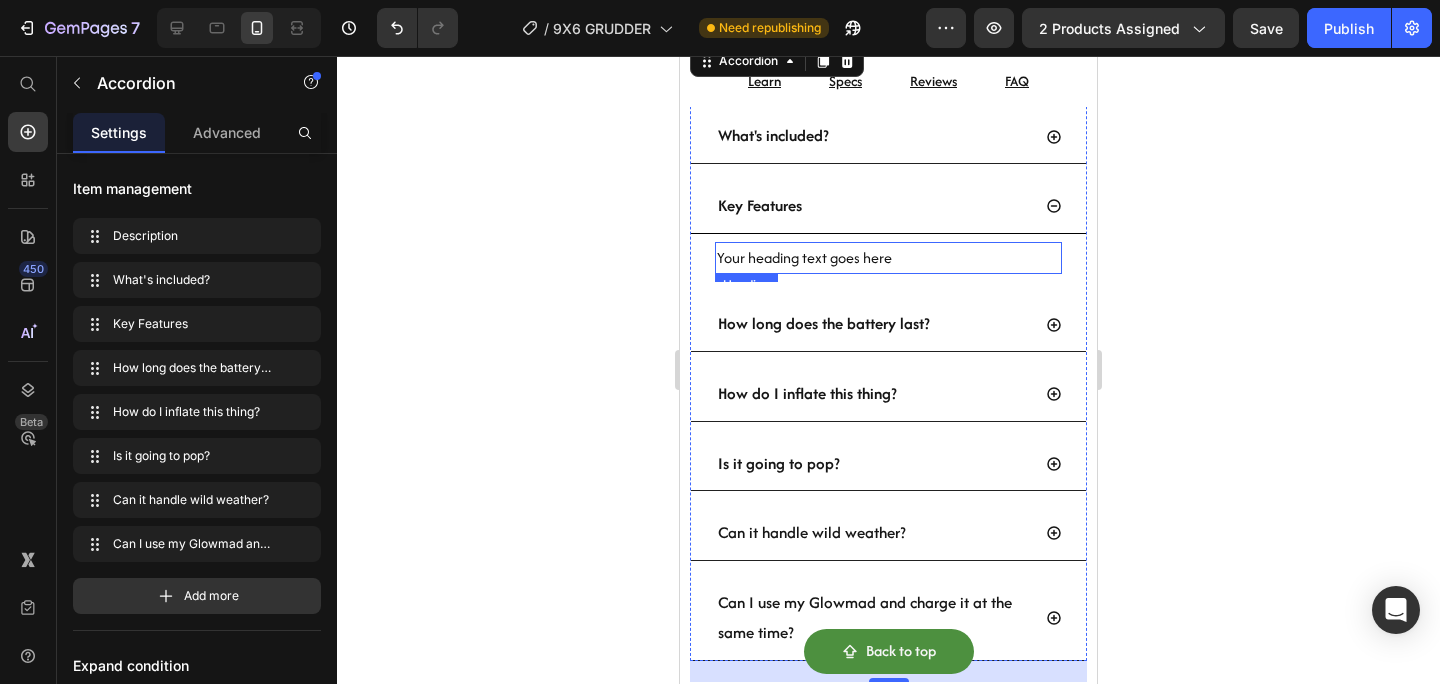 click on "Your heading text goes here" at bounding box center [888, 258] 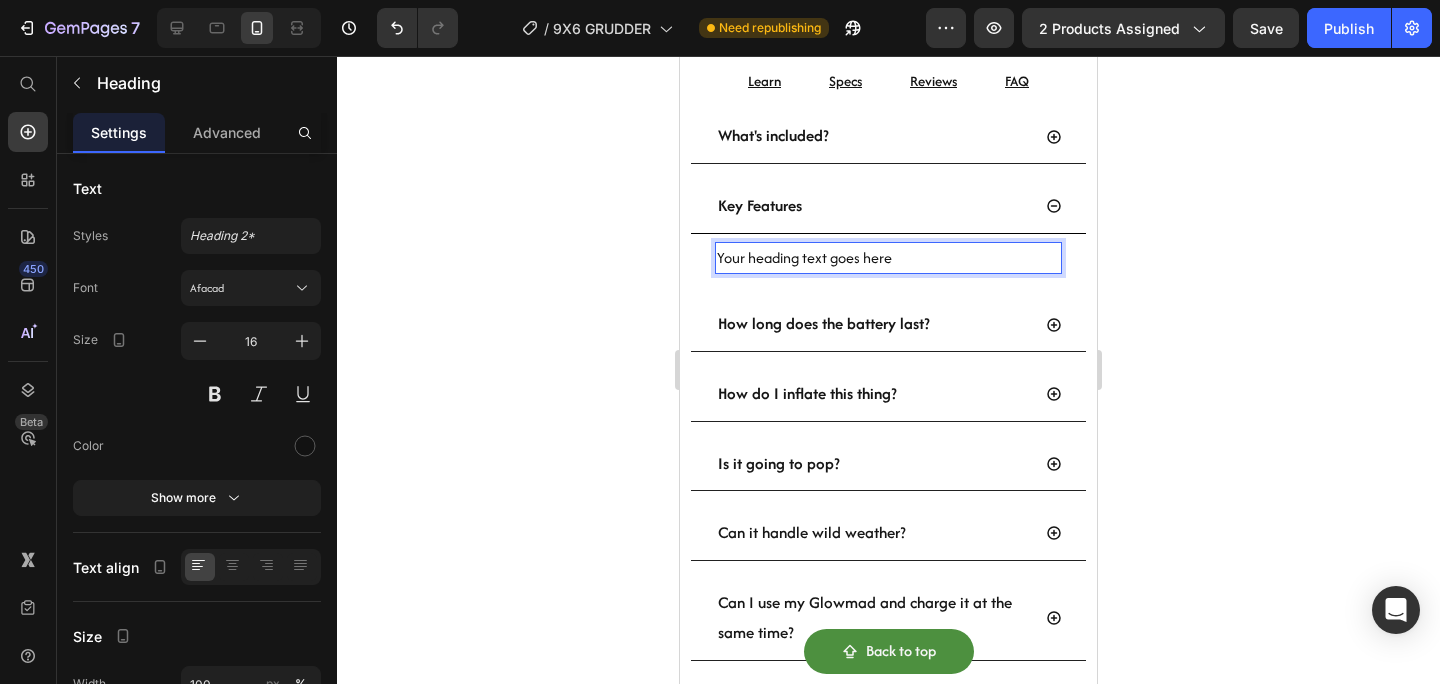 click on "Your heading text goes here" at bounding box center [888, 258] 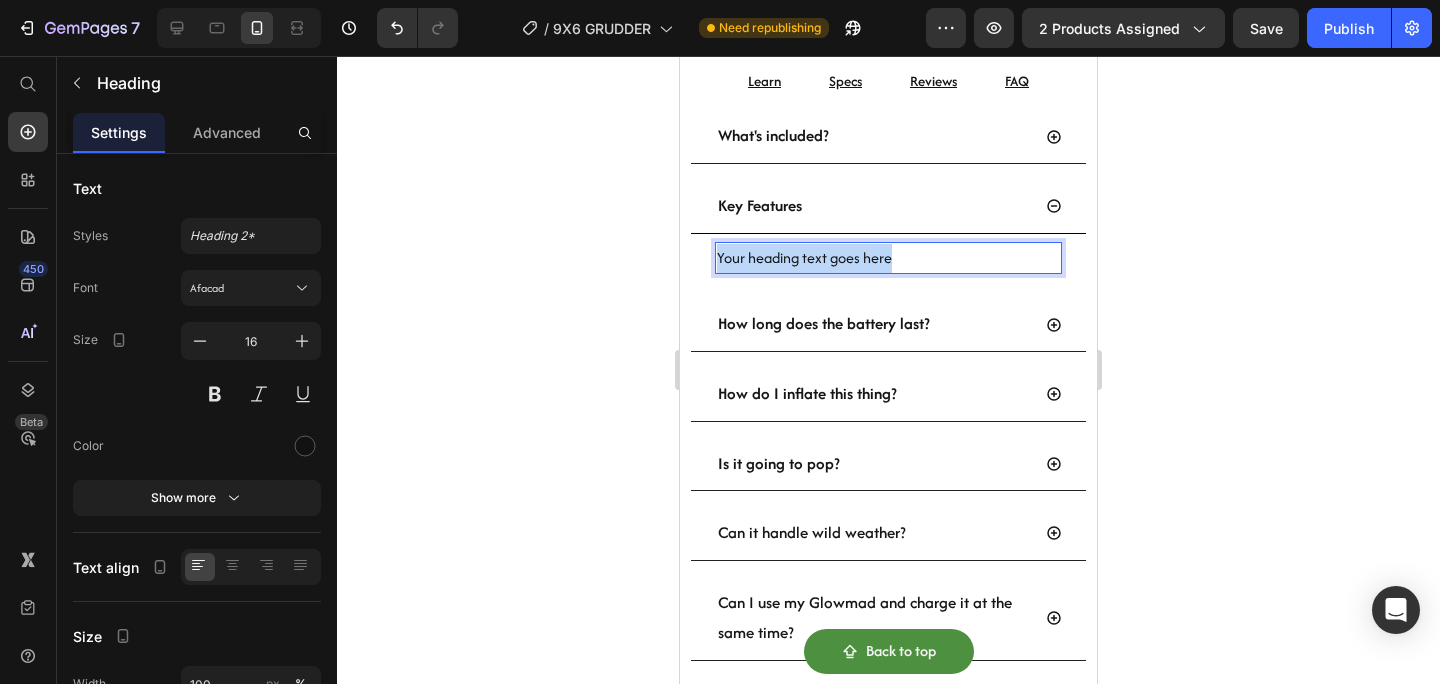 click on "Your heading text goes here" at bounding box center (888, 258) 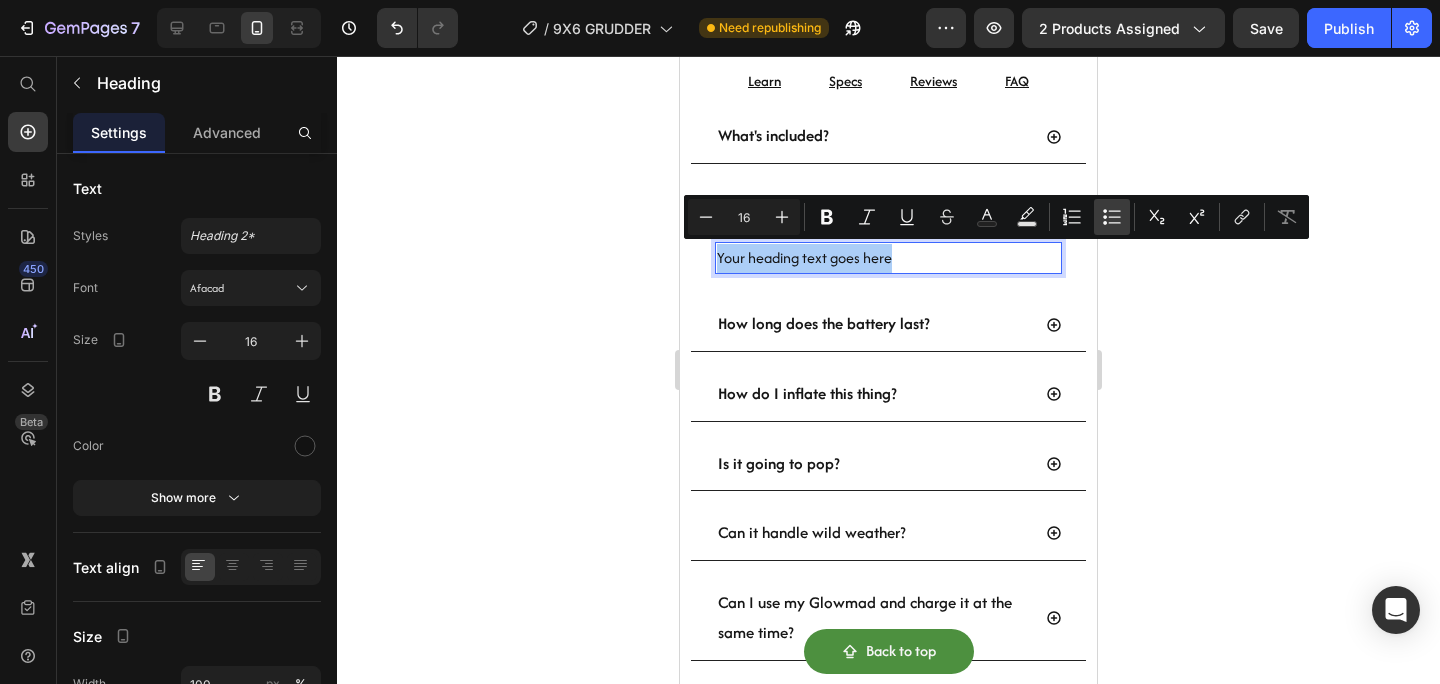 click 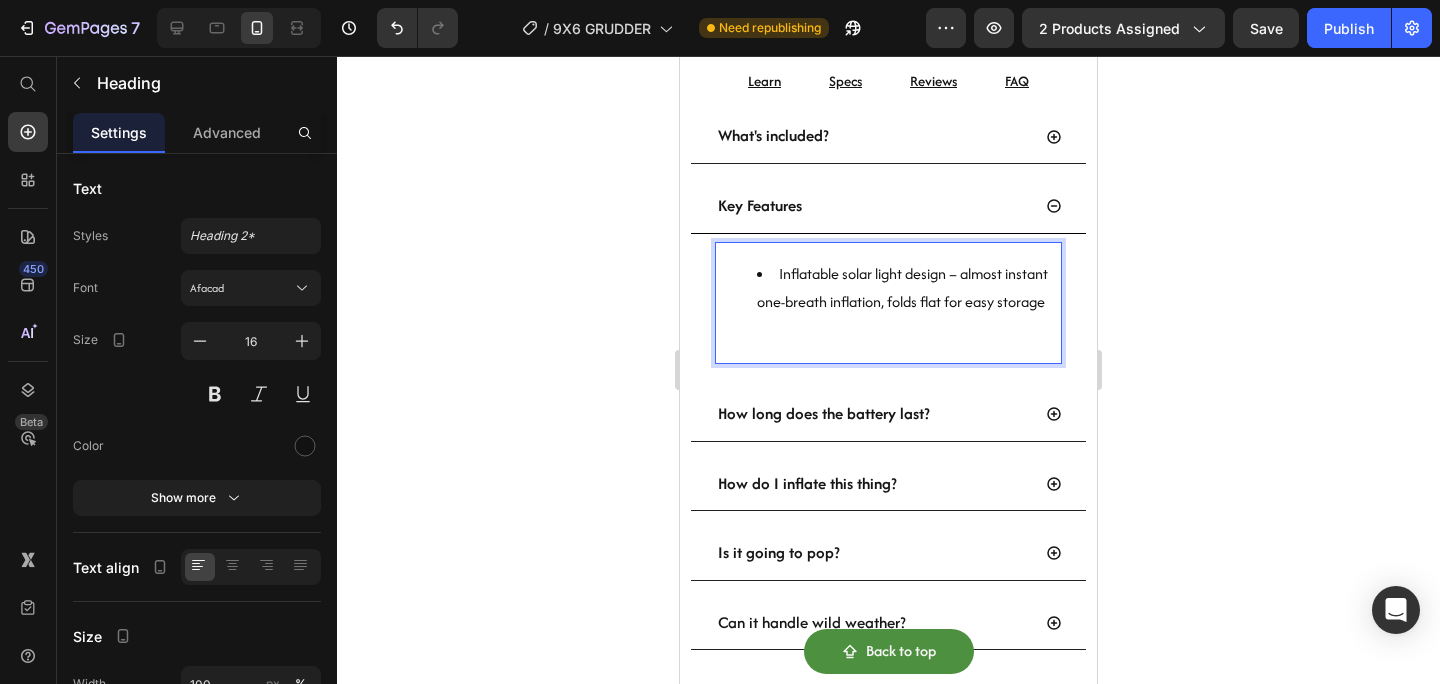 click on "Inflatable solar light design – almost instant one-breath inflation, folds flat for easy storage" at bounding box center [908, 303] 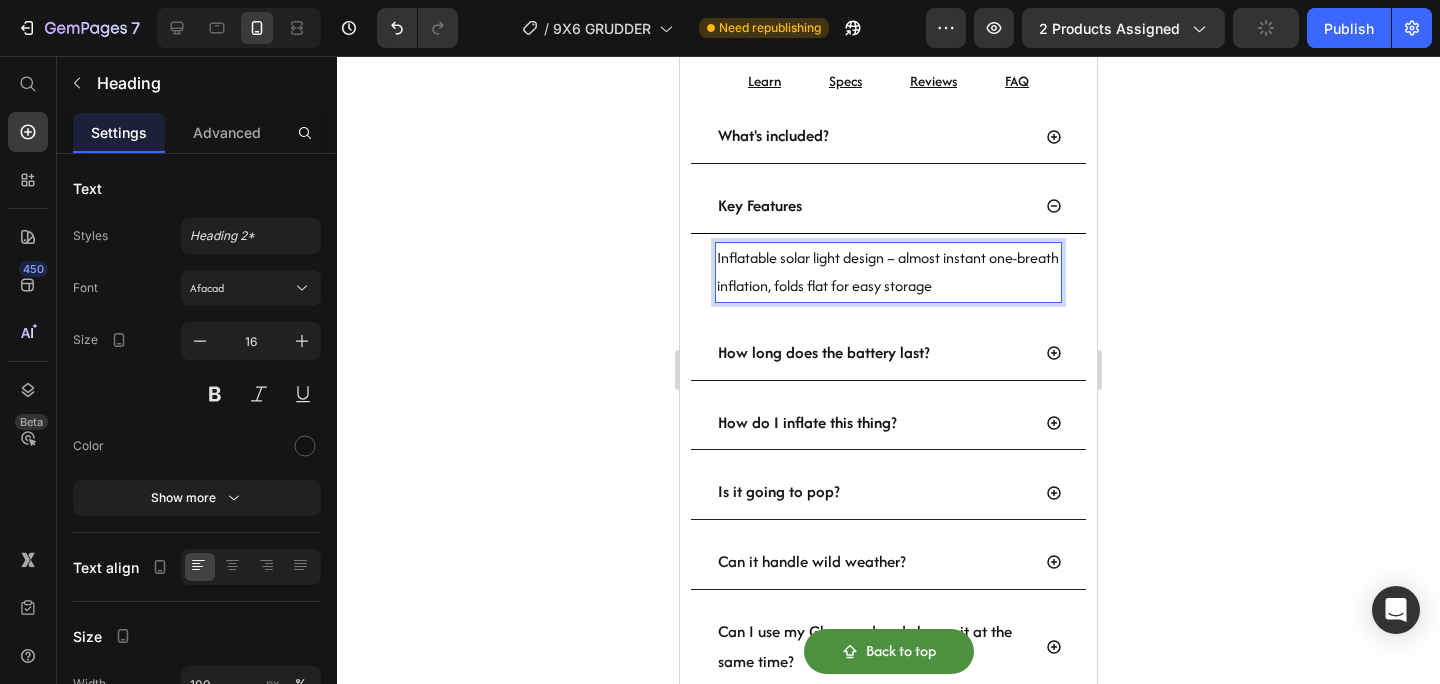 click on "Inflatable solar light design – almost instant one-breath inflation, folds flat for easy storage" at bounding box center [888, 273] 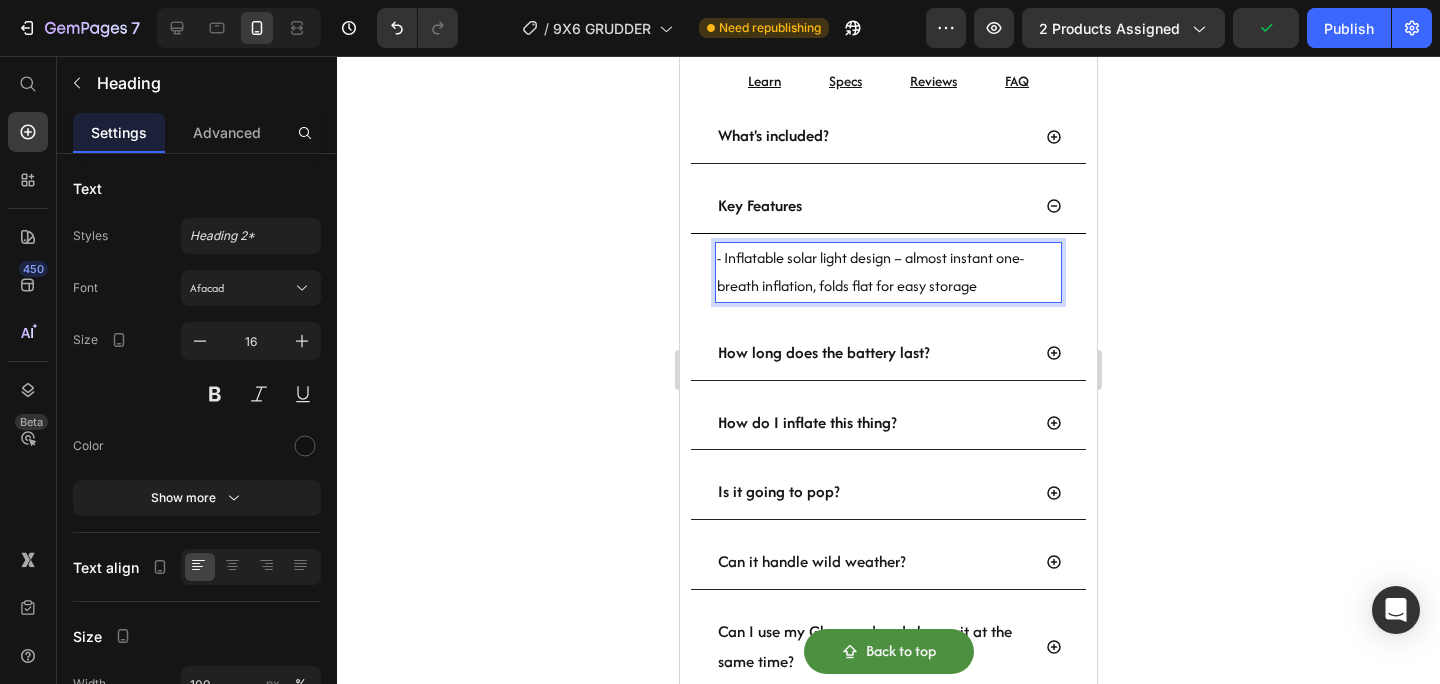 click on "- Inflatable solar light design – almost instant one-breath inflation, folds flat for easy storage" at bounding box center (888, 273) 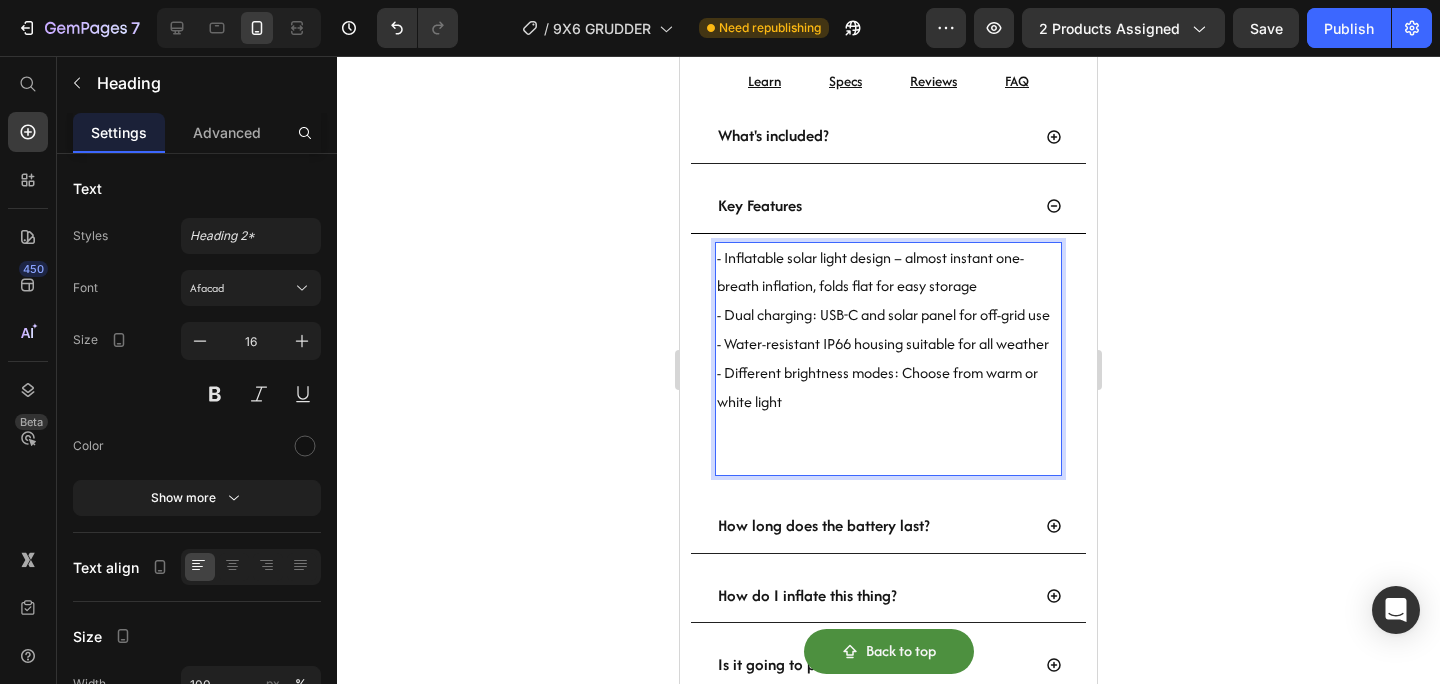 click on "- Inflatable solar light design – almost instant one-breath inflation, folds flat for easy storage - Dual charging: USB-C and solar panel for off-grid use - Water-resistant IP66 housing suitable for all weather - Different brightness modes: Choose from warm or white light" at bounding box center [888, 359] 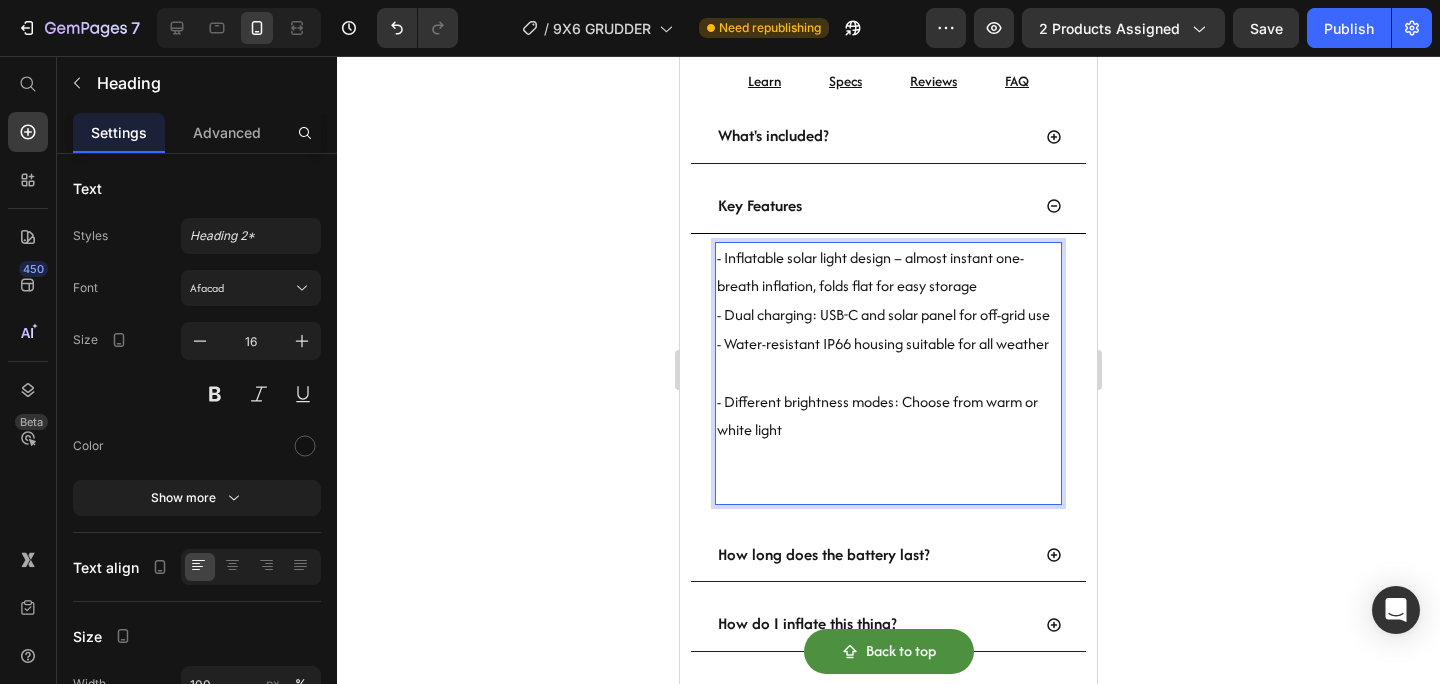 click on "- Inflatable solar light design – almost instant one-breath inflation, folds flat for easy storage - Dual charging: USB-C and solar panel for off-grid use - Water-resistant IP66 housing suitable for all weather ⁠⁠⁠⁠⁠⁠⁠ - Different brightness modes: Choose from warm or white light" at bounding box center [888, 373] 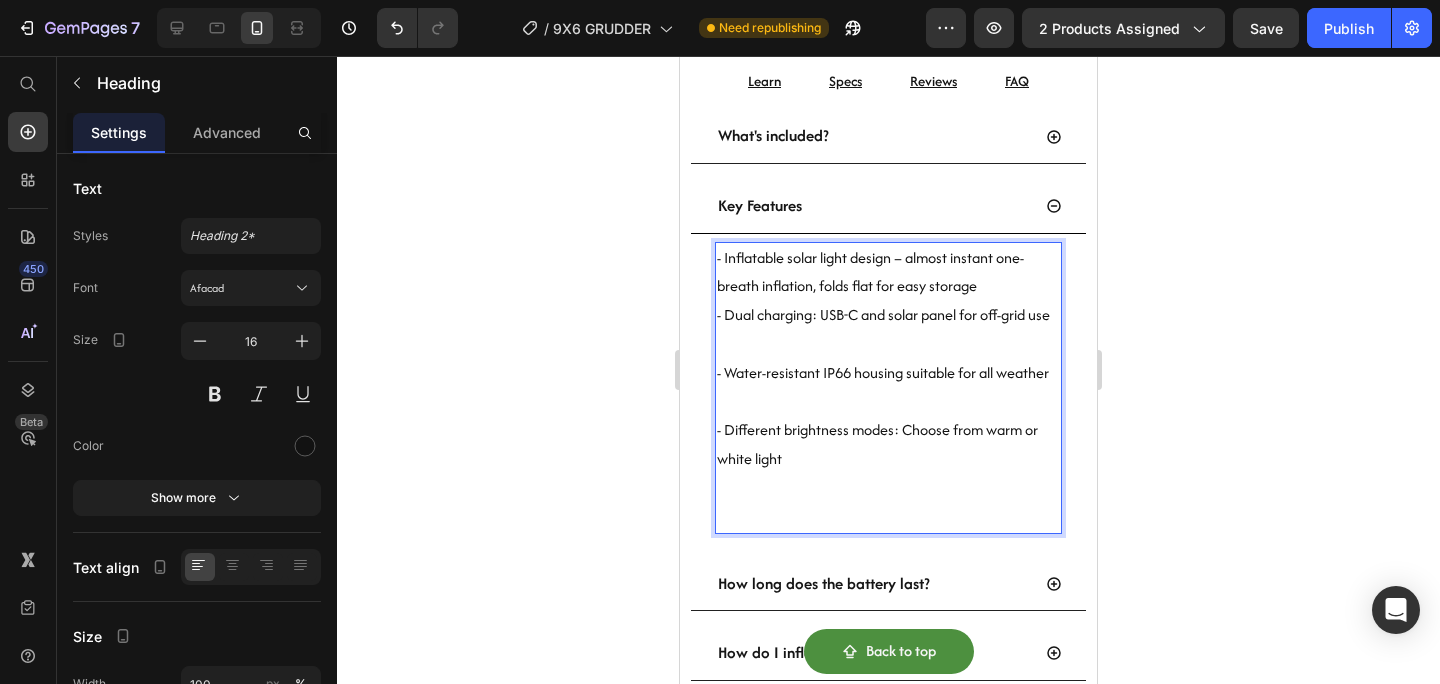 click on "- Inflatable solar light design – almost instant one-breath inflation, folds flat for easy storage - Dual charging: USB-C and solar panel for off-grid use ⁠⁠⁠⁠⁠⁠⁠ - Water-resistant IP66 housing suitable for all weather - Different brightness modes: Choose from warm or white light" at bounding box center [888, 388] 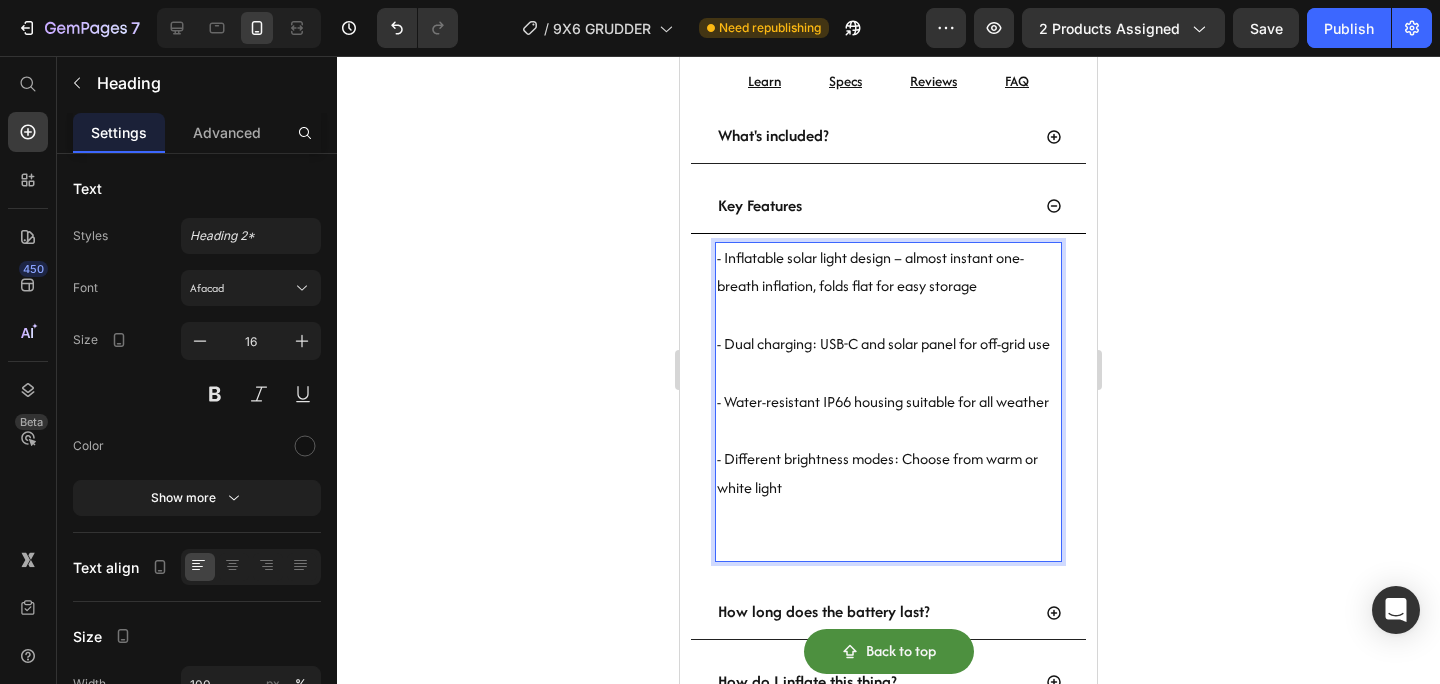 click on "- Inflatable solar light design – almost instant one-breath inflation, folds flat for easy storage ⁠⁠⁠⁠⁠⁠⁠ - Dual charging: USB-C and solar panel for off-grid use - Water-resistant IP66 housing suitable for all weather - Different brightness modes: Choose from warm or white light" at bounding box center (888, 402) 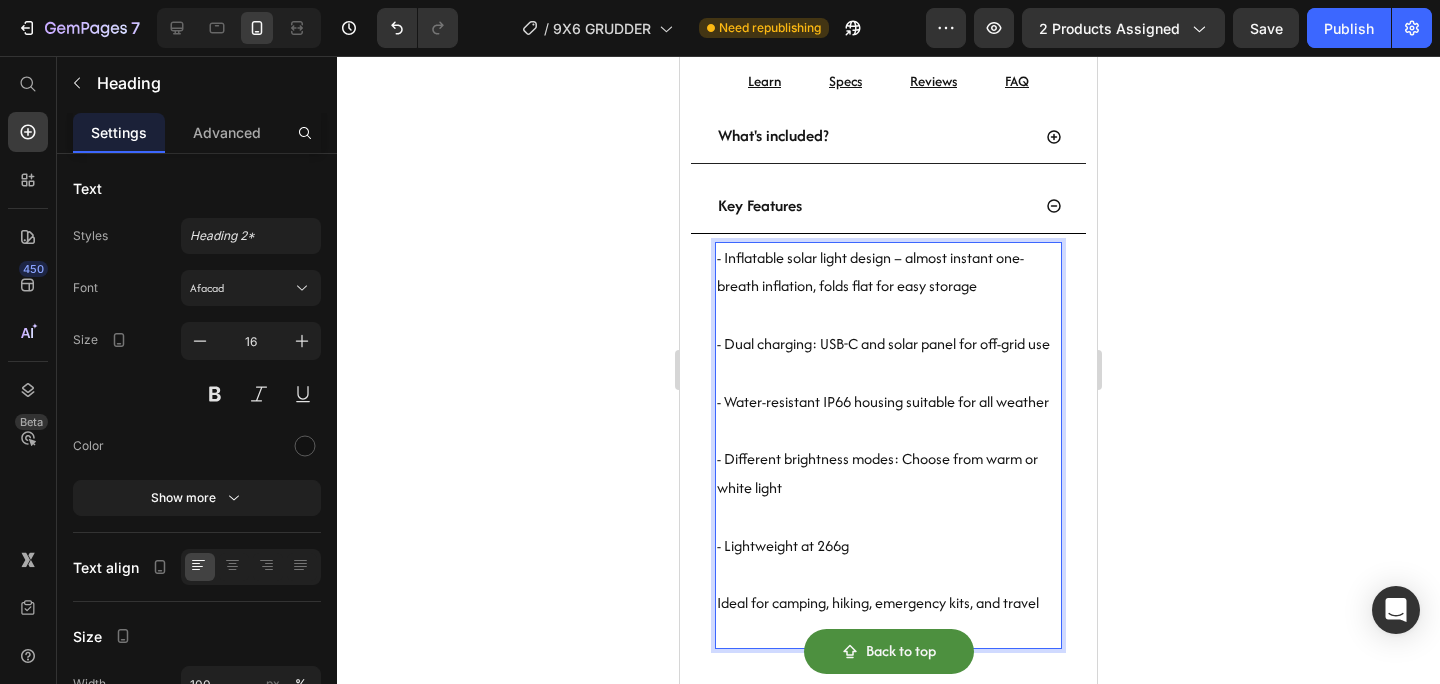 click on "- Inflatable solar light design – almost instant one-breath inflation, folds flat for easy storage - Dual charging: USB-C and solar panel for off-grid use - Water-resistant IP66 housing suitable for all weather - Different brightness modes: Choose from warm or white light - Lightweight at 266g ⁠⁠⁠⁠⁠⁠⁠Ideal for camping, hiking, emergency kits, and travel" at bounding box center (888, 445) 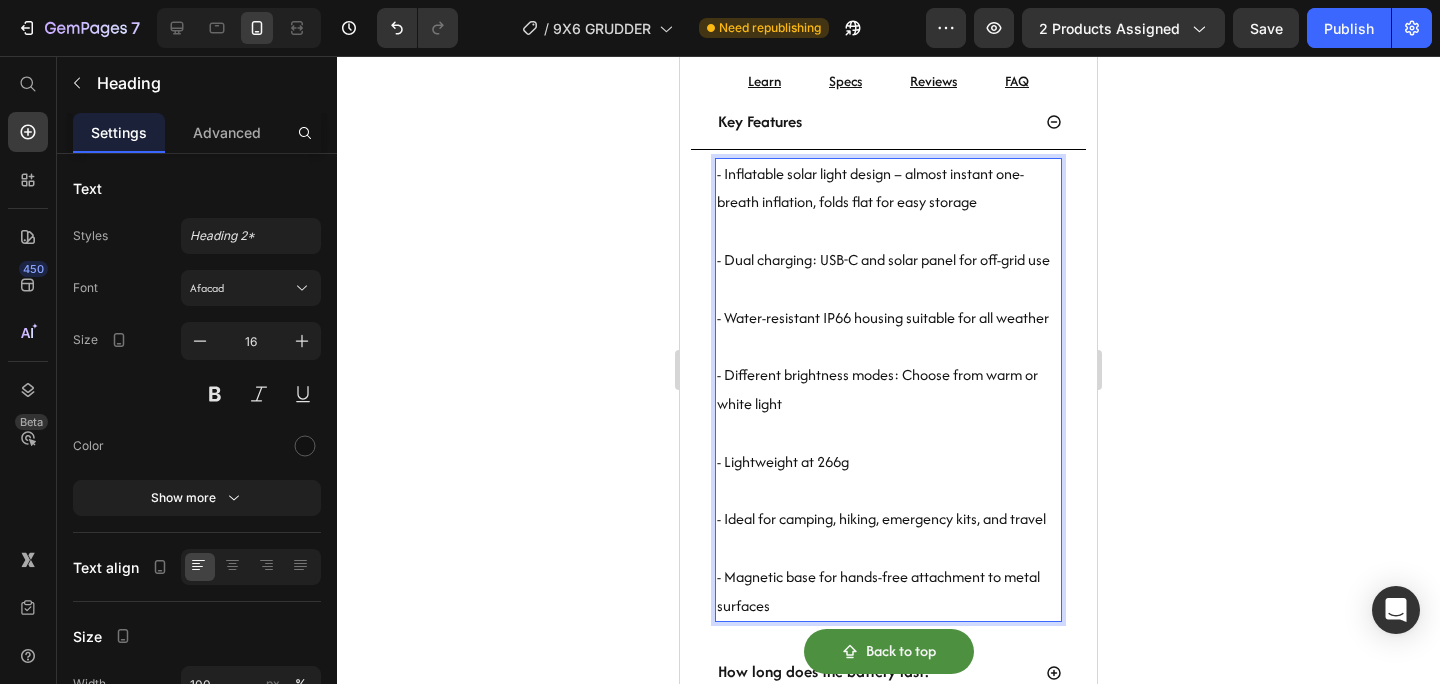 scroll, scrollTop: 2321, scrollLeft: 0, axis: vertical 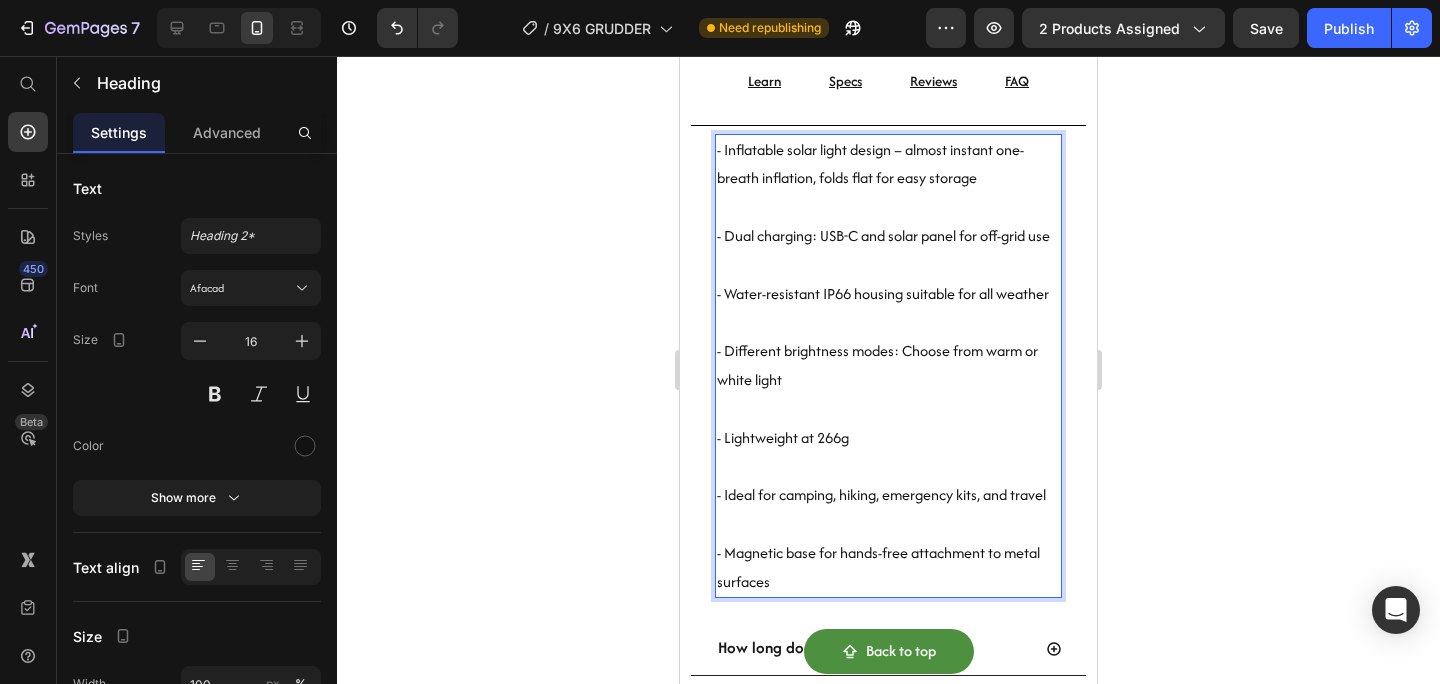 click on "- Inflatable solar light design – almost instant one-breath inflation, folds flat for easy storage - Dual charging: USB-C and solar panel for off-grid use - Water-resistant IP66 housing suitable for all weather - Different brightness modes: Choose from warm or white light - Lightweight at 266g - Ideal for camping, hiking, emergency kits, and travel - Magnetic base for hands-free attachment to metal surfaces" at bounding box center (888, 366) 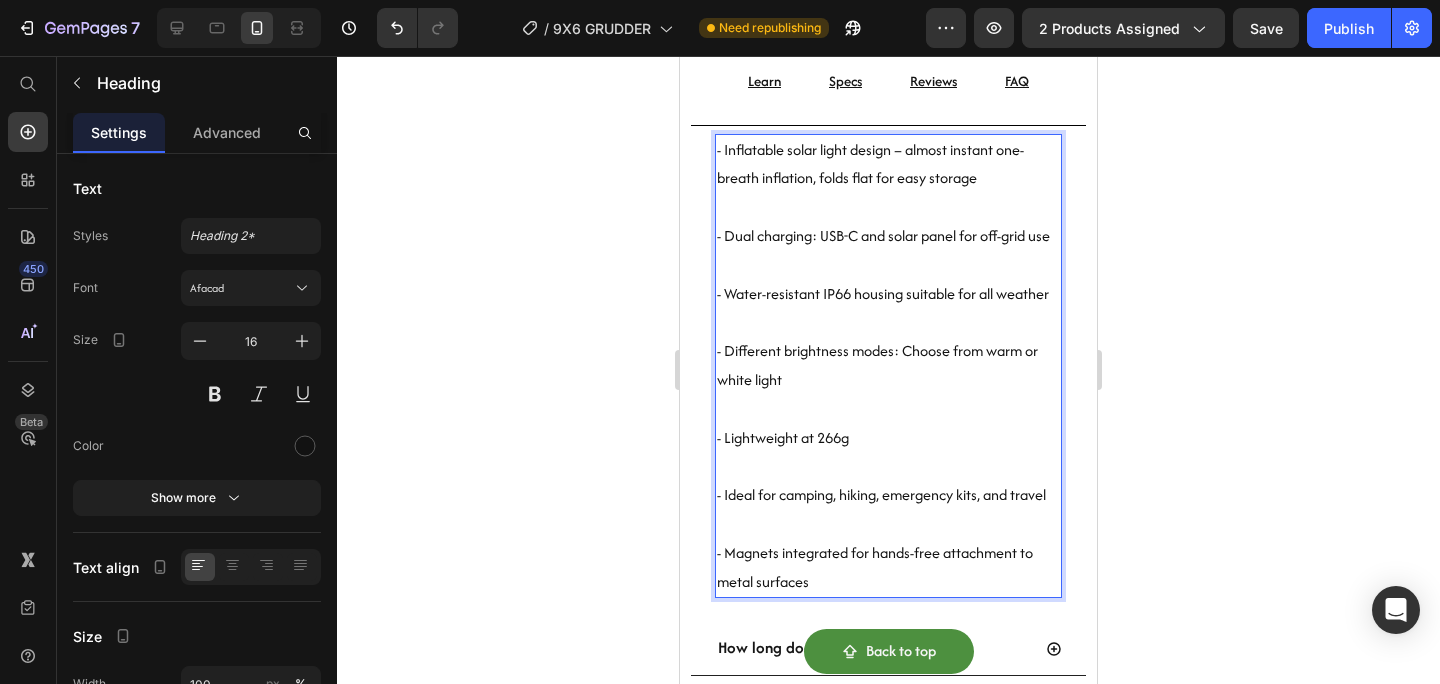 click 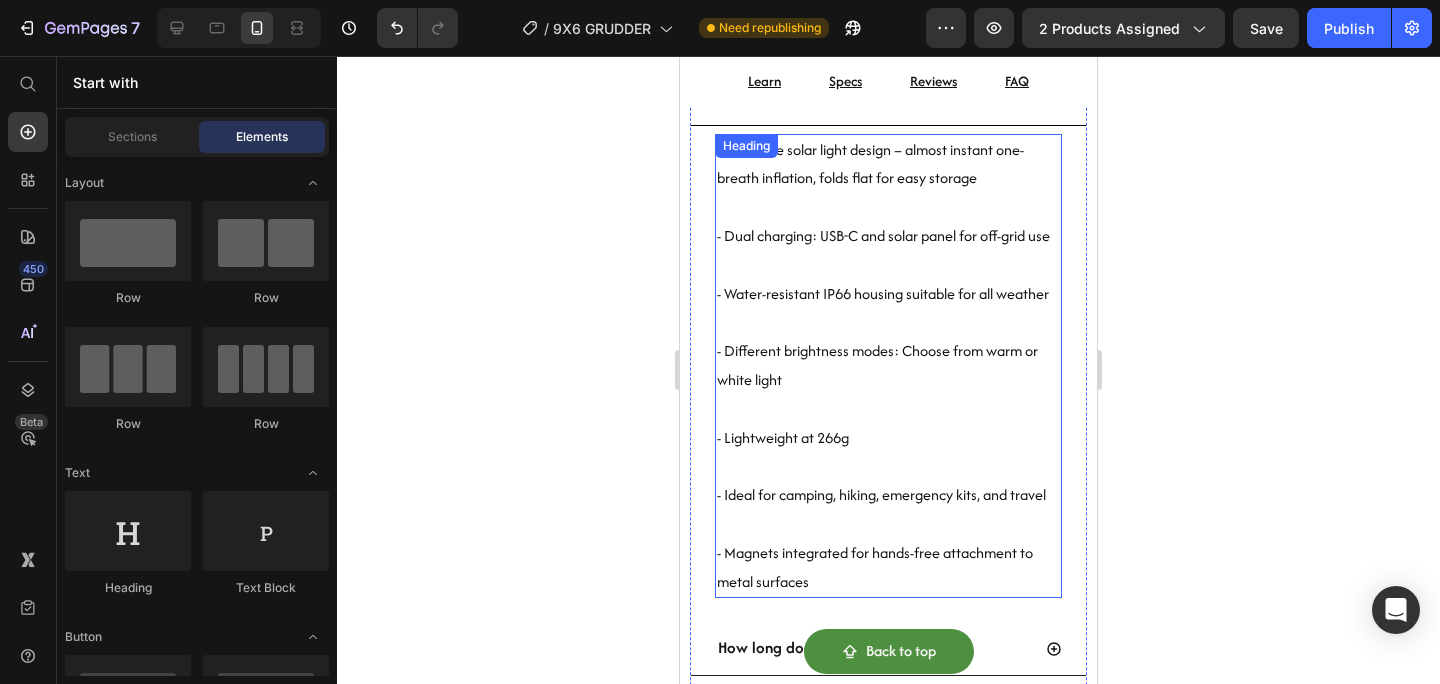 scroll, scrollTop: 2290, scrollLeft: 0, axis: vertical 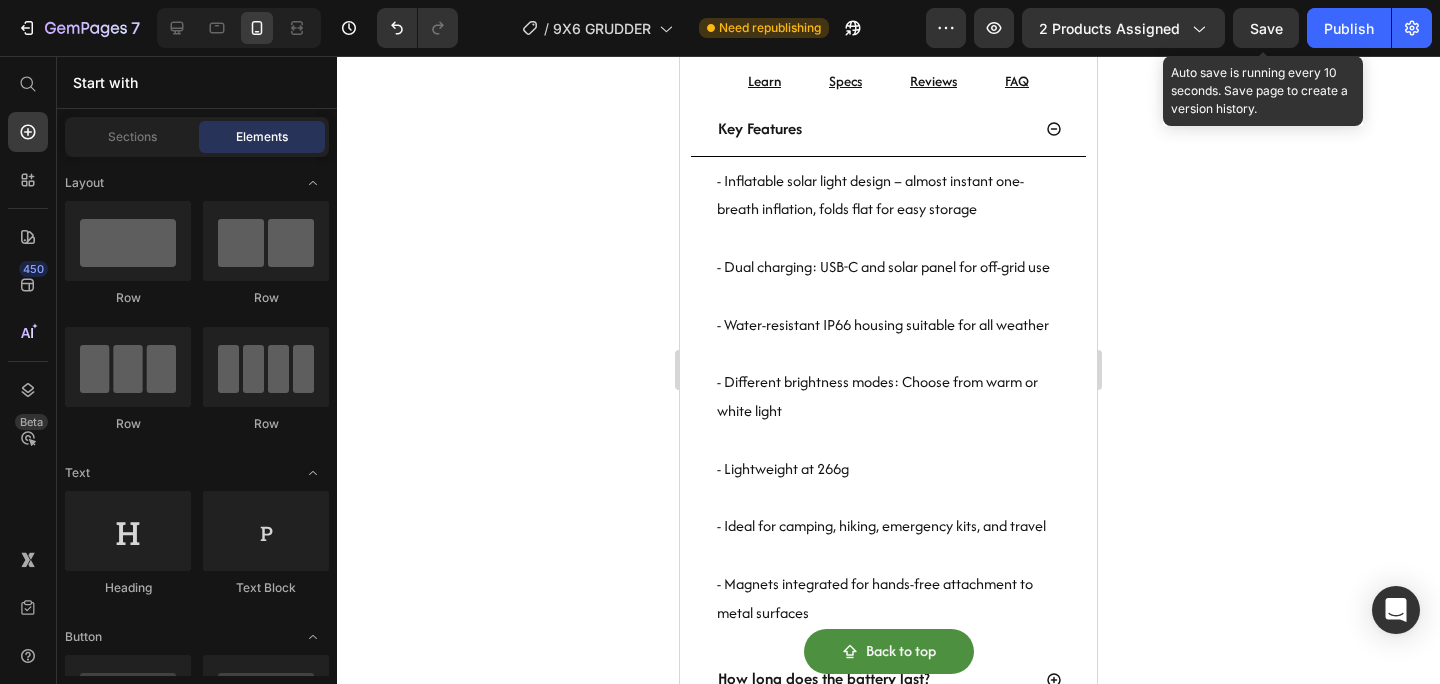 click on "Save" 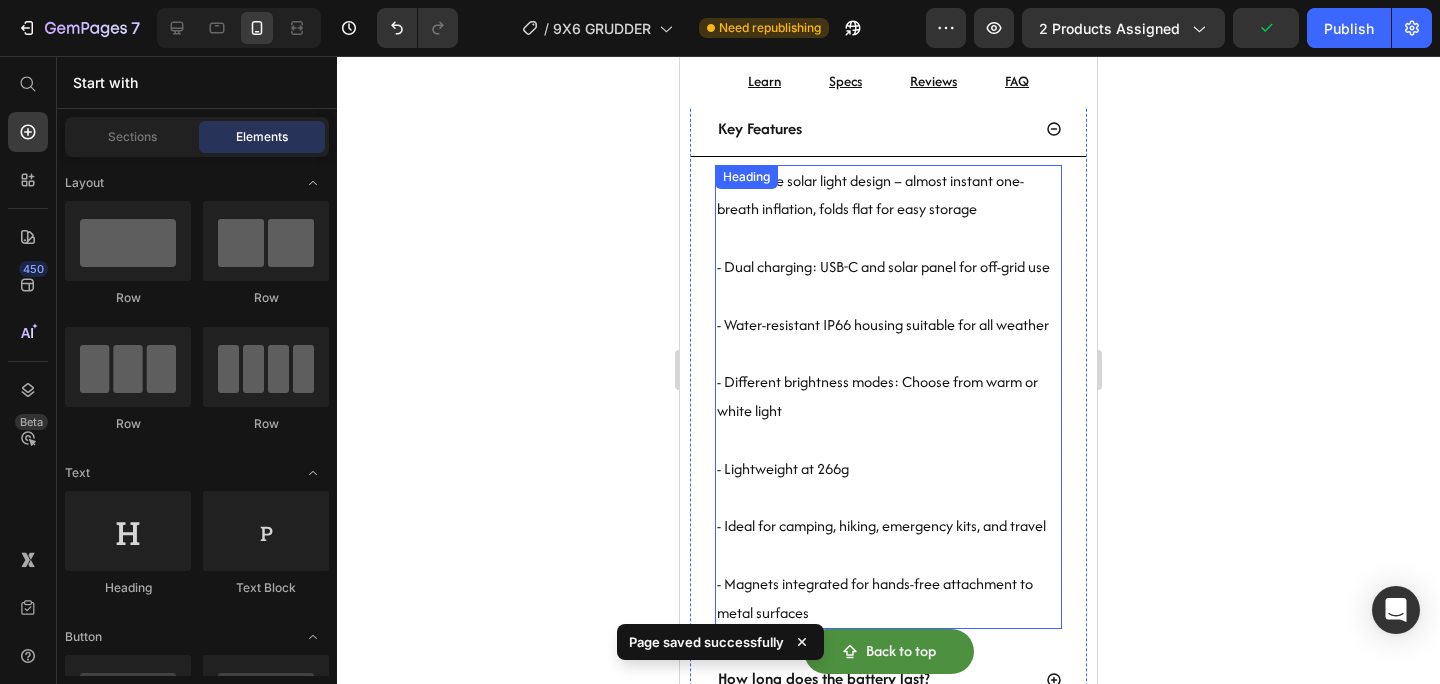 scroll, scrollTop: 2317, scrollLeft: 0, axis: vertical 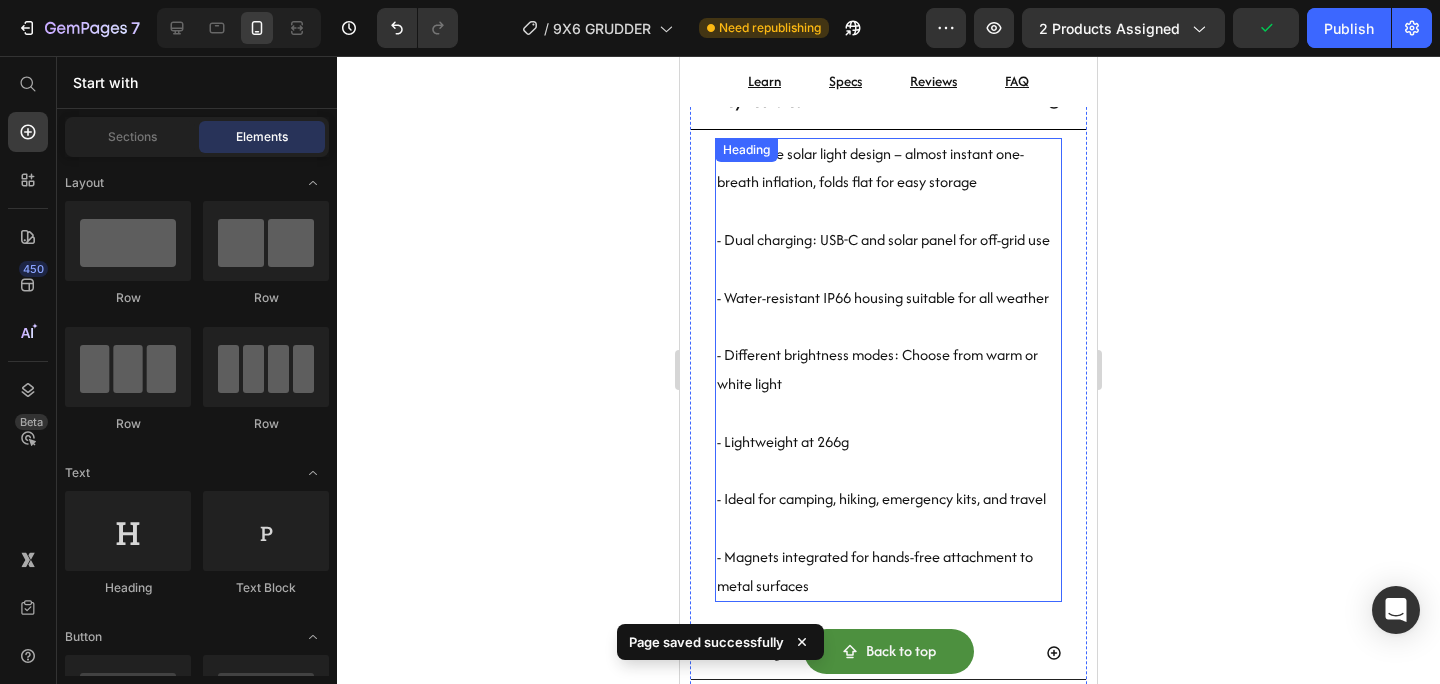 click on "- Inflatable solar light design – almost instant one-breath inflation, folds flat for easy storage - Dual charging: USB-C and solar panel for off-grid use - Water-resistant IP66 housing suitable for all weather - Different brightness modes: Choose from warm or white light - Lightweight at 266g - Ideal for camping, hiking, emergency kits, and travel - Magnets integrated for hands-free attachment to metal surfaces" at bounding box center (888, 370) 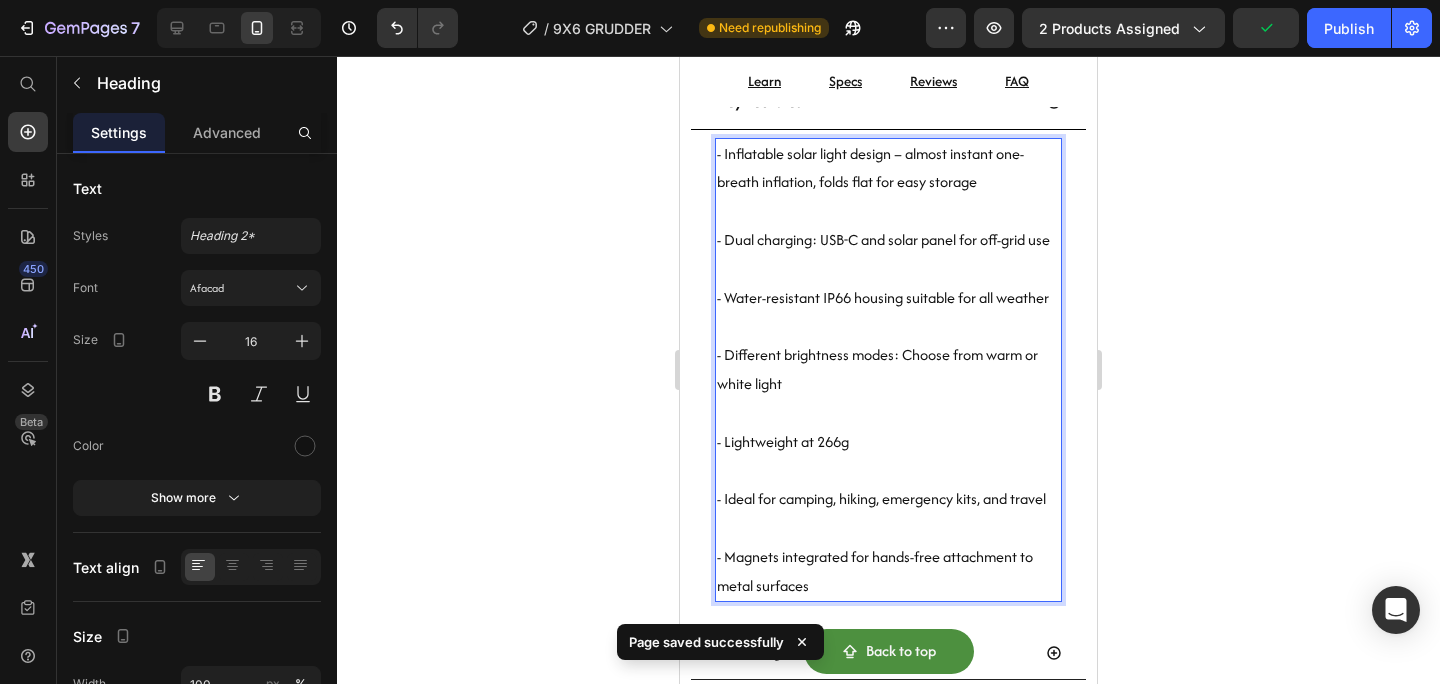 click on "- Inflatable solar light design – almost instant one-breath inflation, folds flat for easy storage - Dual charging: USB-C and solar panel for off-grid use - Water-resistant IP66 housing suitable for all weather - Different brightness modes: Choose from warm or white light - Lightweight at 266g - Ideal for camping, hiking, emergency kits, and travel - Magnets integrated for hands-free attachment to metal surfaces" at bounding box center (888, 370) 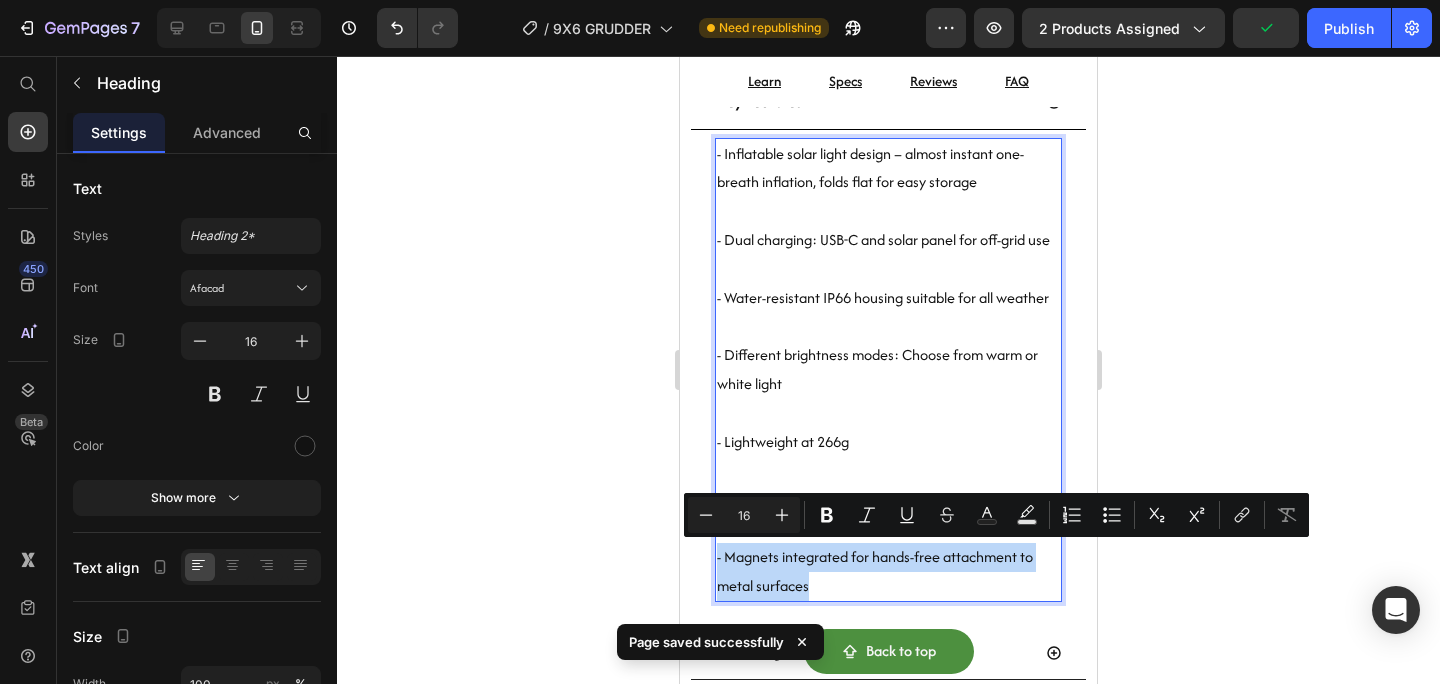 click on "- Inflatable solar light design – almost instant one-breath inflation, folds flat for easy storage - Dual charging: USB-C and solar panel for off-grid use - Water-resistant IP66 housing suitable for all weather - Different brightness modes: Choose from warm or white light - Lightweight at 266g - Ideal for camping, hiking, emergency kits, and travel - Magnets integrated for hands-free attachment to metal surfaces" at bounding box center [888, 370] 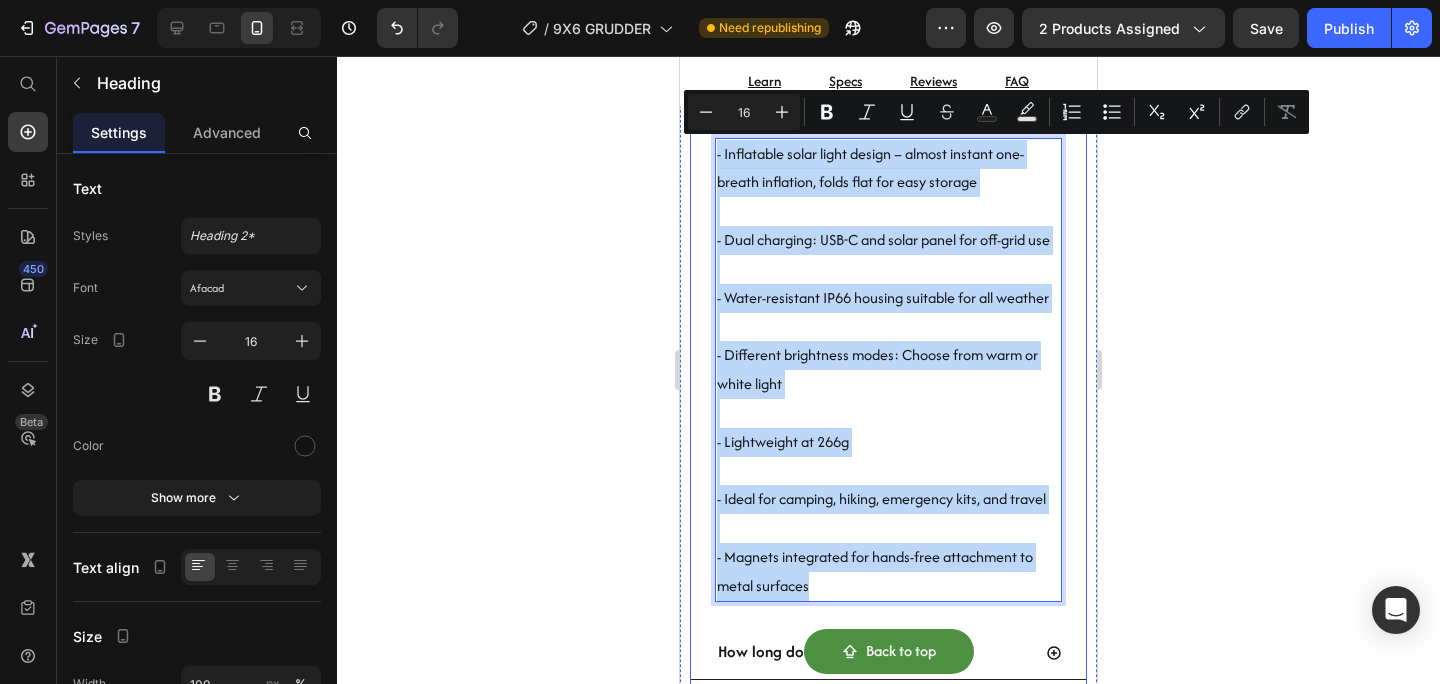drag, startPoint x: 828, startPoint y: 587, endPoint x: 705, endPoint y: 152, distance: 452.0553 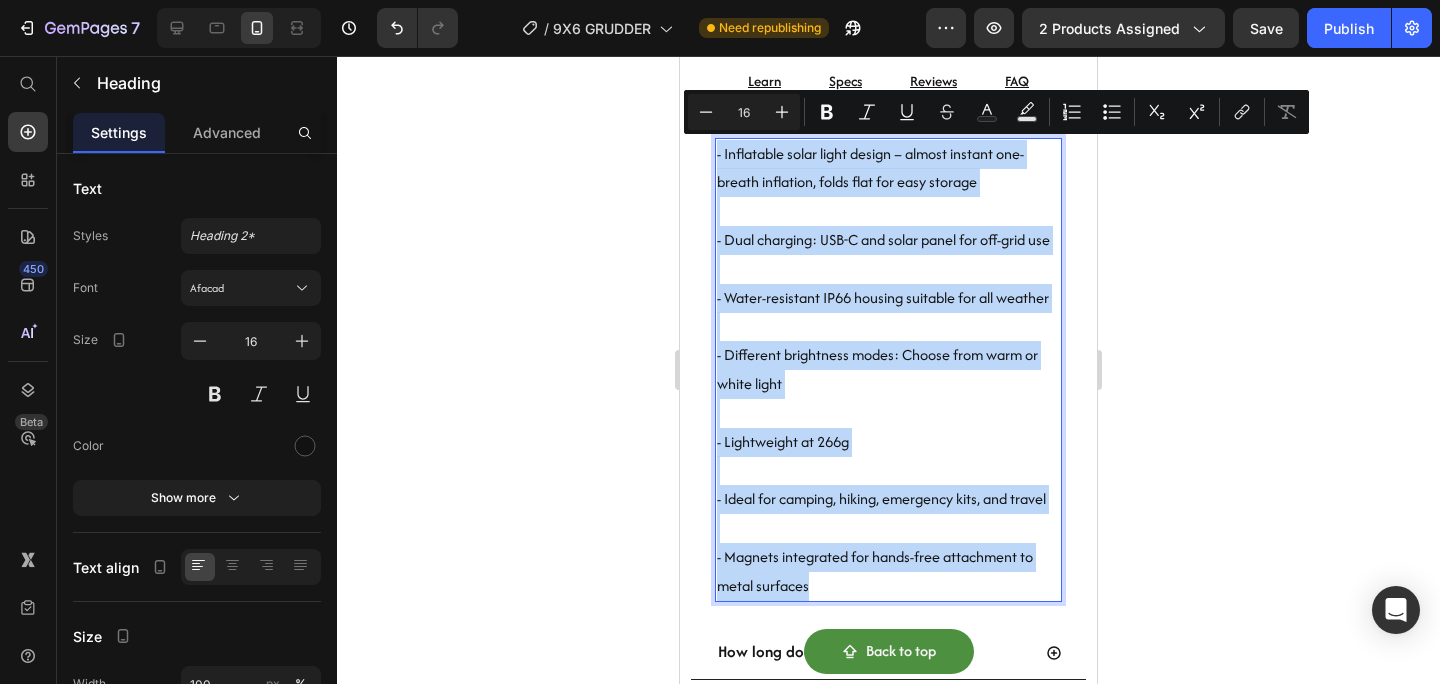 copy on "- Inflatable solar light design – almost instant one-breath inflation, folds flat for easy storage - Dual charging: USB-C and solar panel for off-grid use - Water-resistant IP66 housing suitable for all weather - Different brightness modes: Choose from warm or white light - Lightweight at 266g - Ideal for camping, hiking, emergency kits, and travel - Magnets integrated for hands-free attachment to metal surfaces" 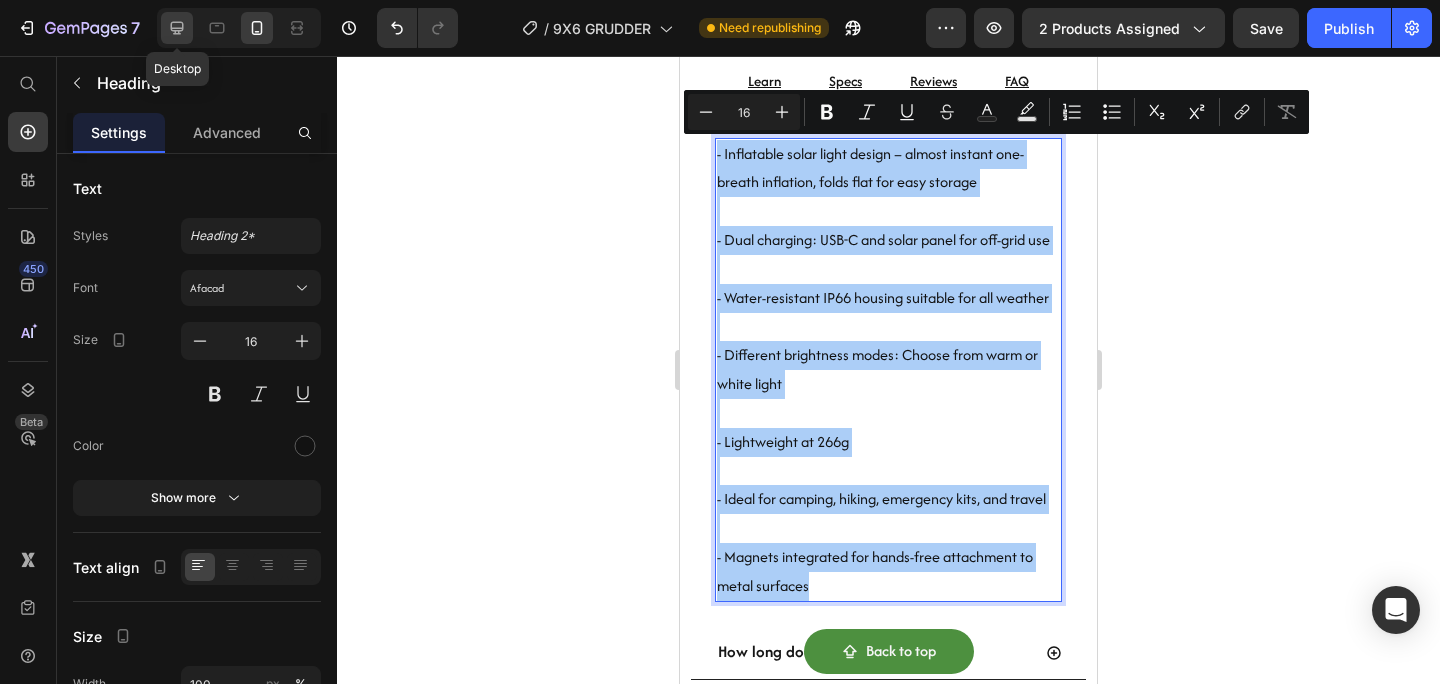 click 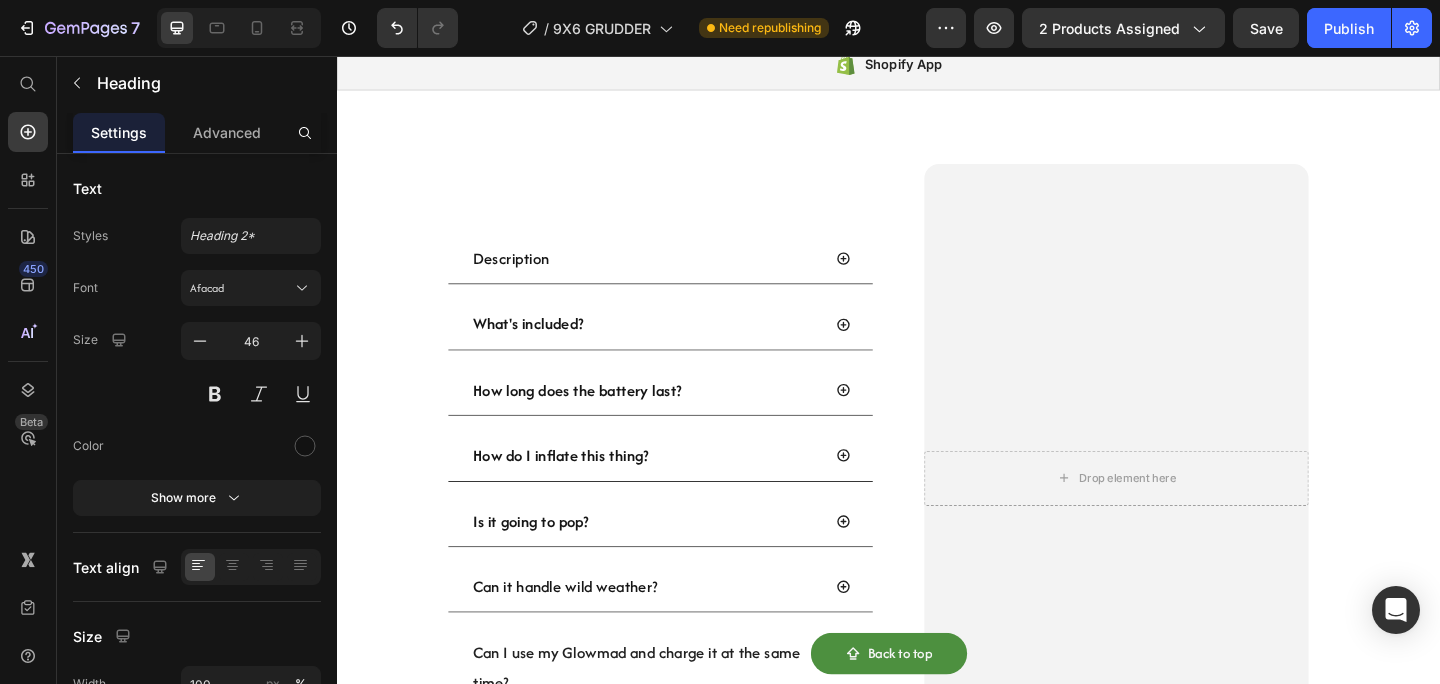 scroll, scrollTop: 3281, scrollLeft: 0, axis: vertical 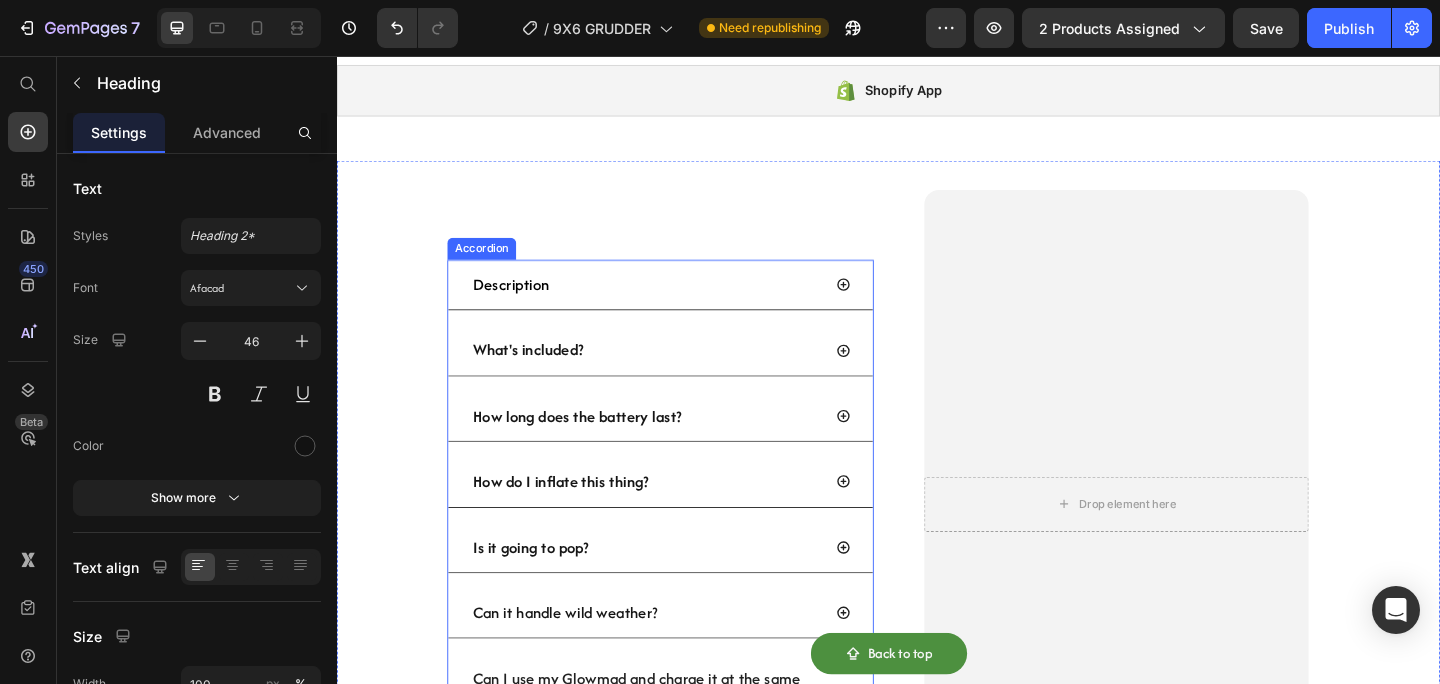 click on "Description" at bounding box center (673, 305) 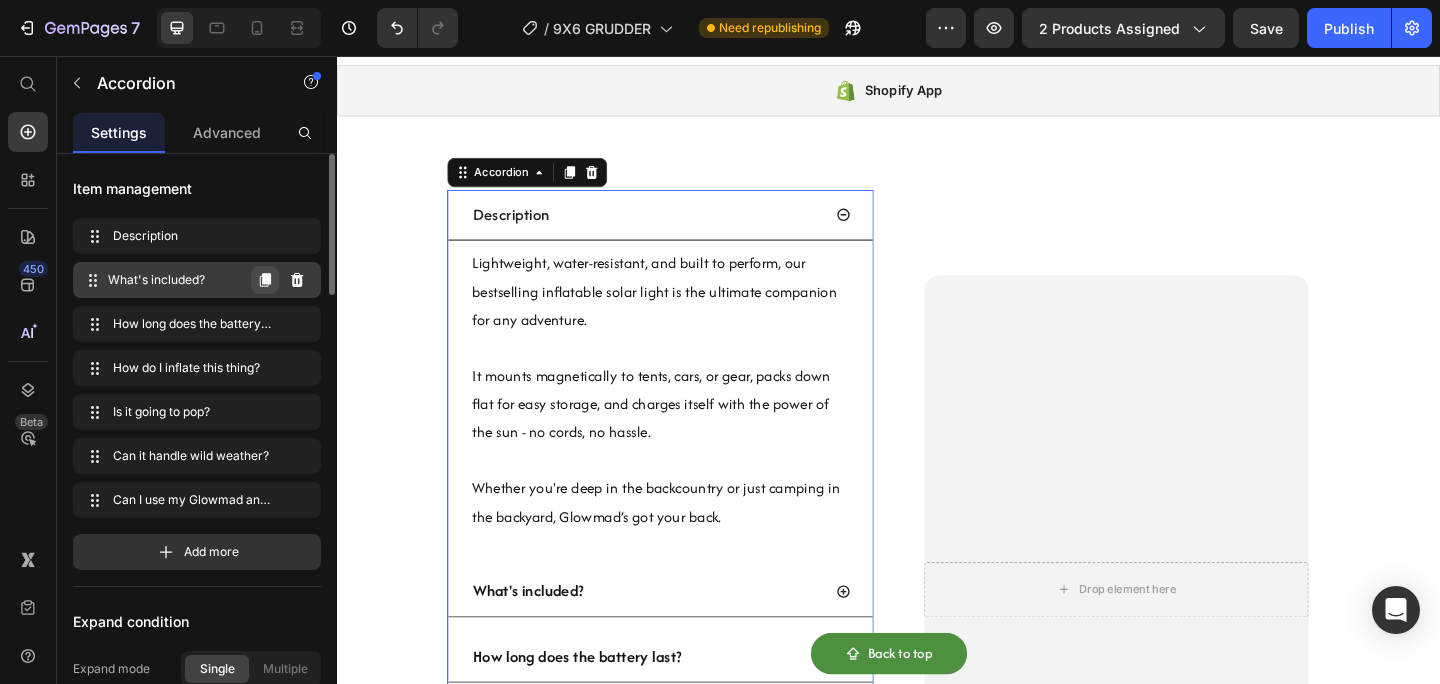click 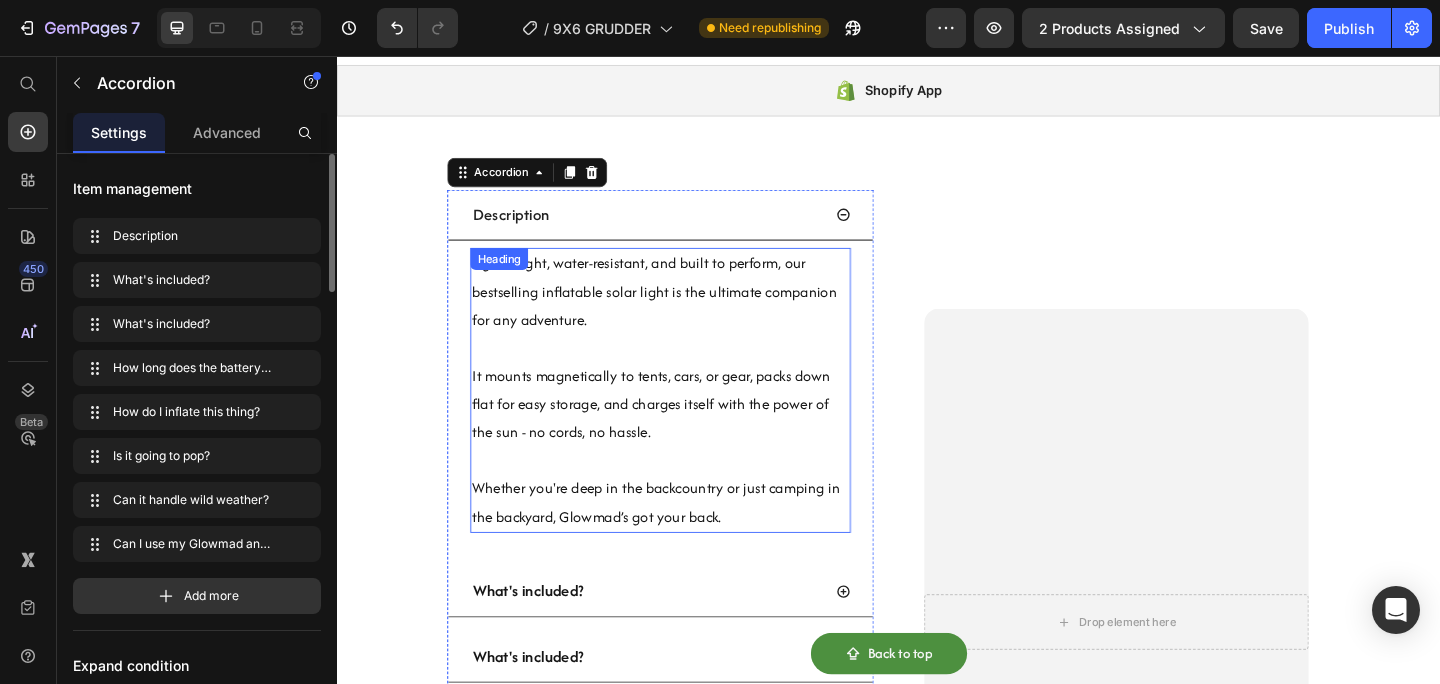 scroll, scrollTop: 3394, scrollLeft: 0, axis: vertical 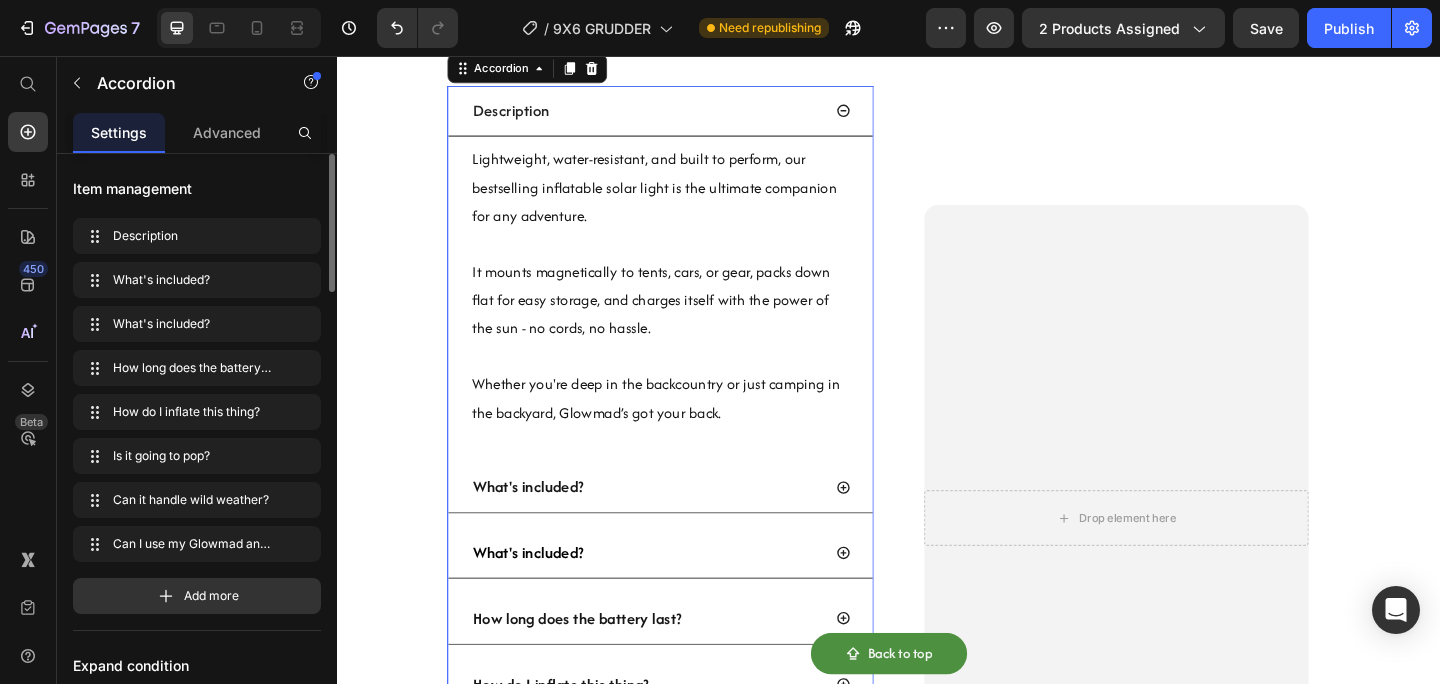 click on "What's included?" at bounding box center [673, 597] 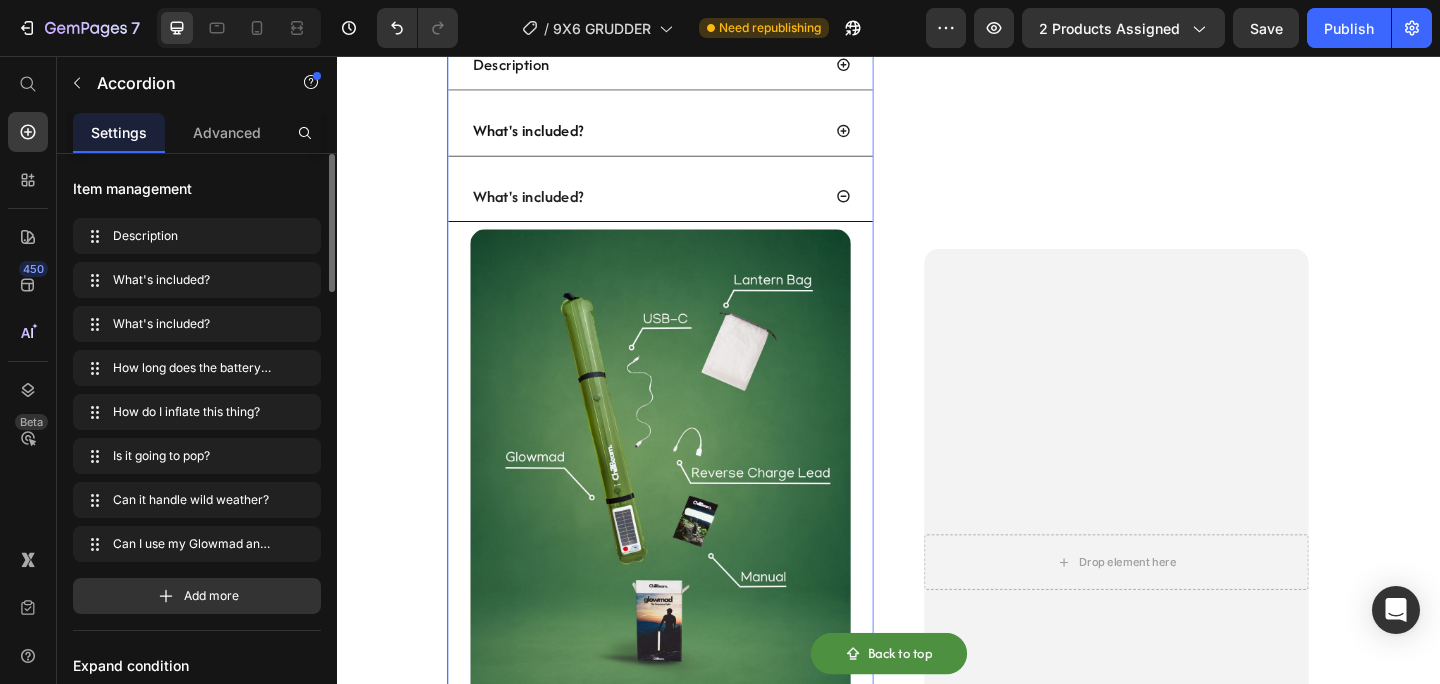 scroll, scrollTop: 3472, scrollLeft: 0, axis: vertical 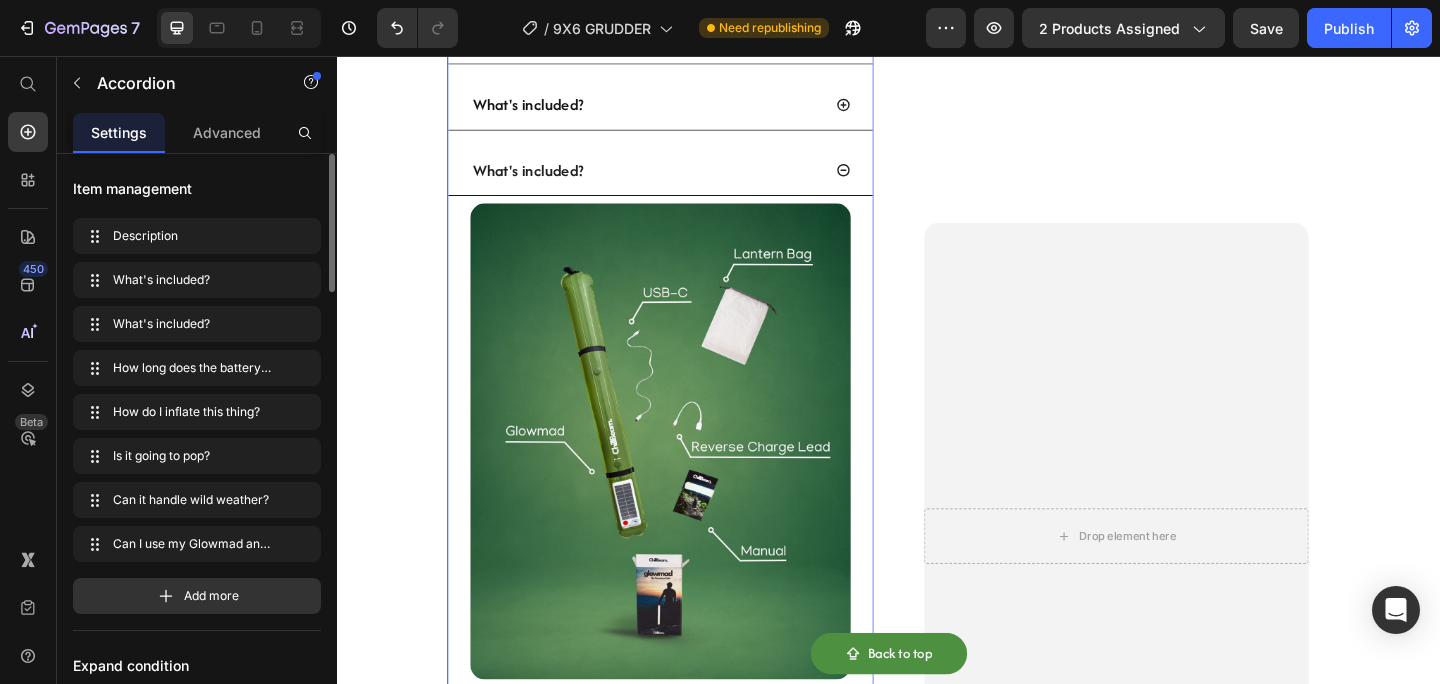 click at bounding box center (689, 476) 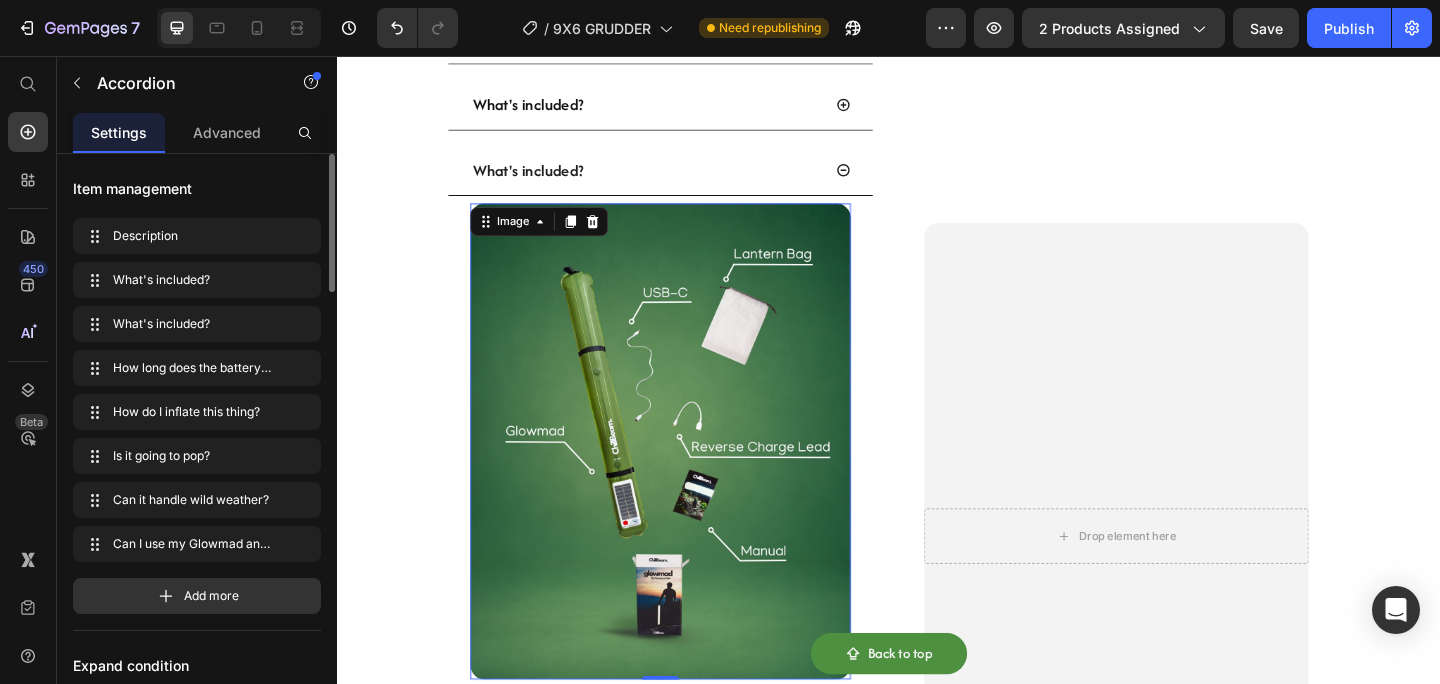 click at bounding box center [689, 476] 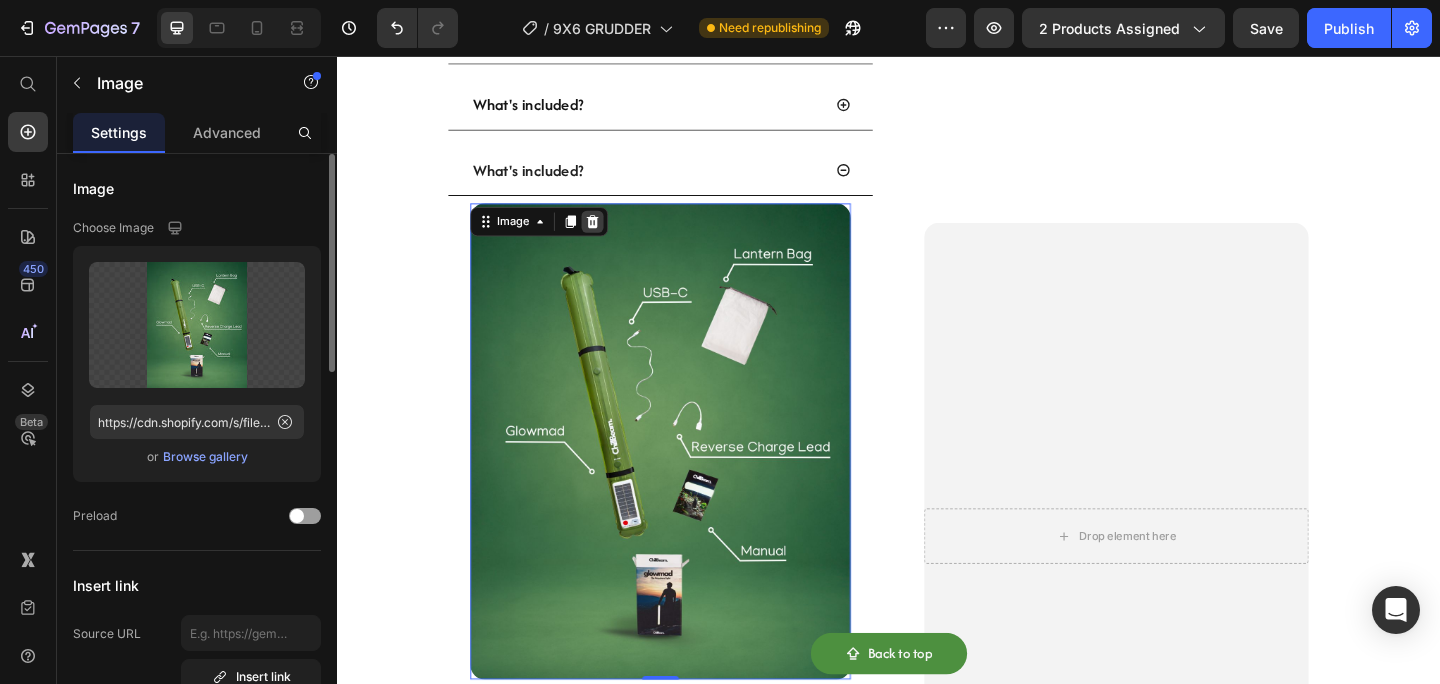 click 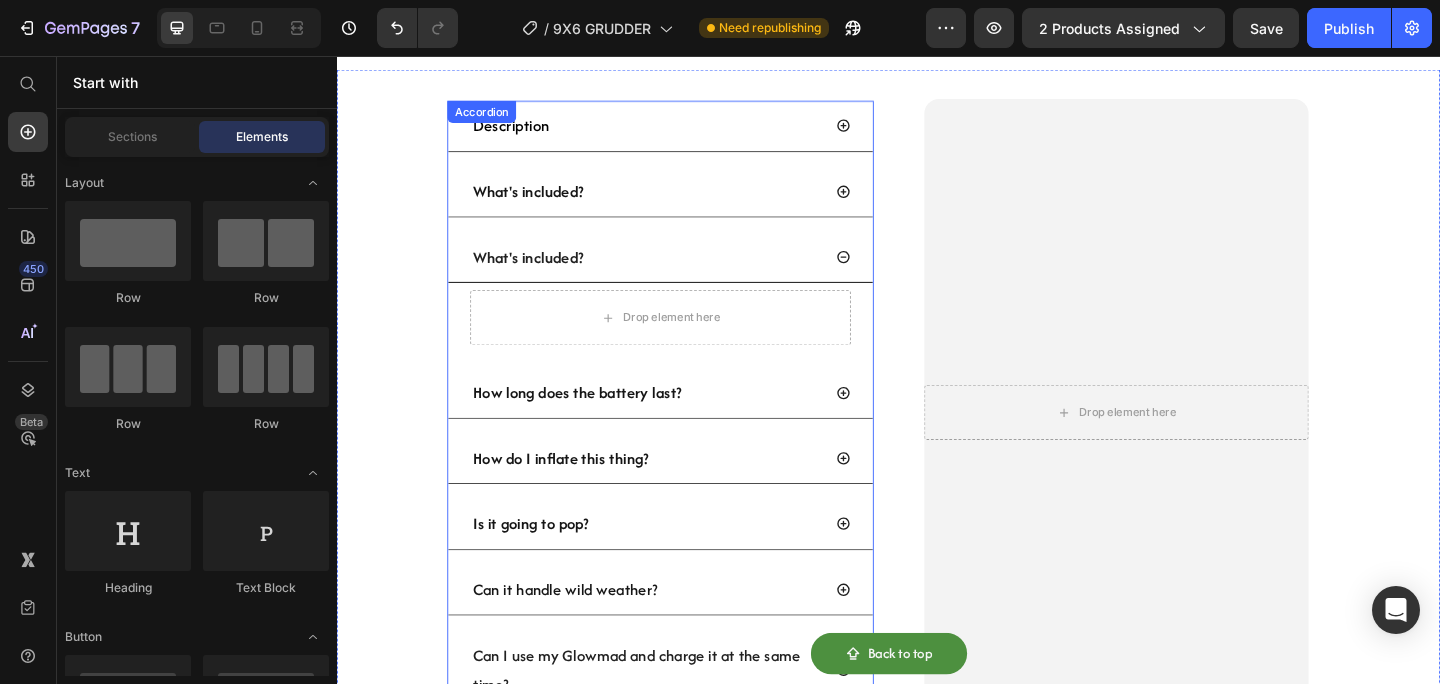 scroll, scrollTop: 3232, scrollLeft: 0, axis: vertical 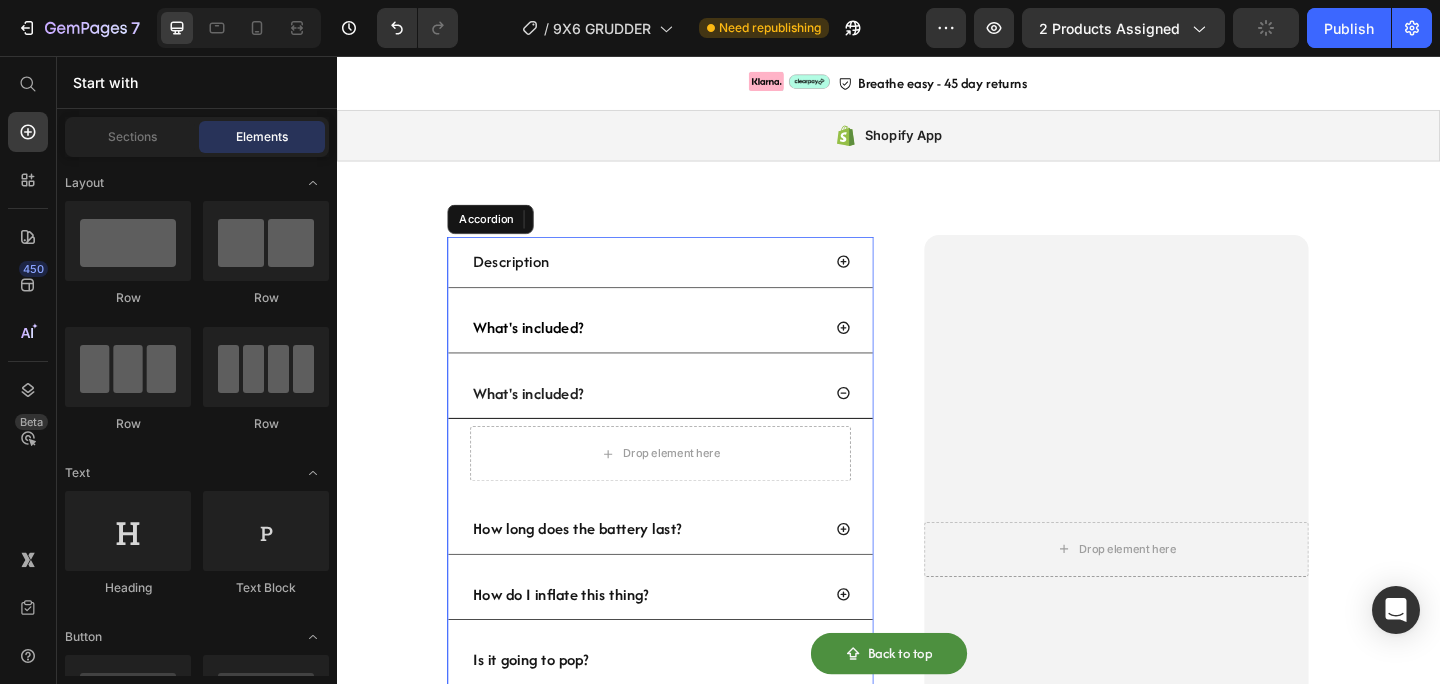 click on "What's included?" at bounding box center [673, 352] 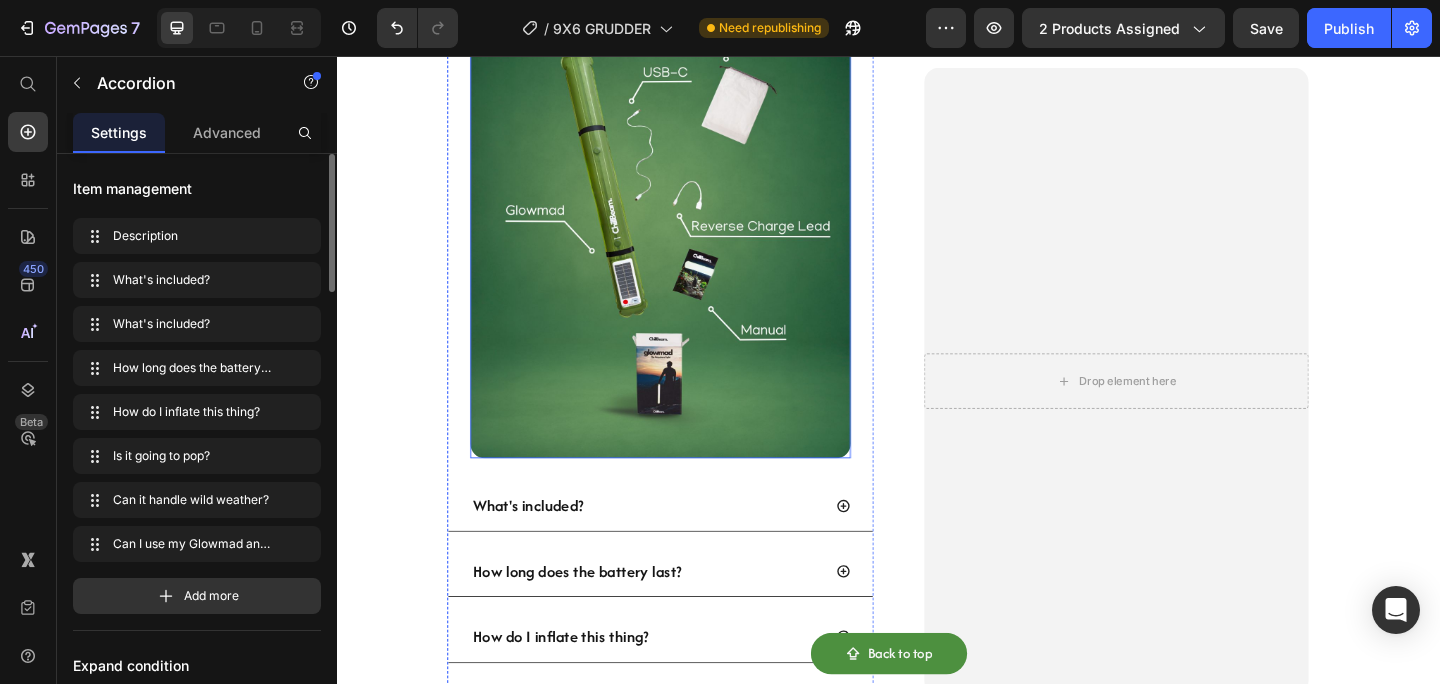 scroll, scrollTop: 3687, scrollLeft: 0, axis: vertical 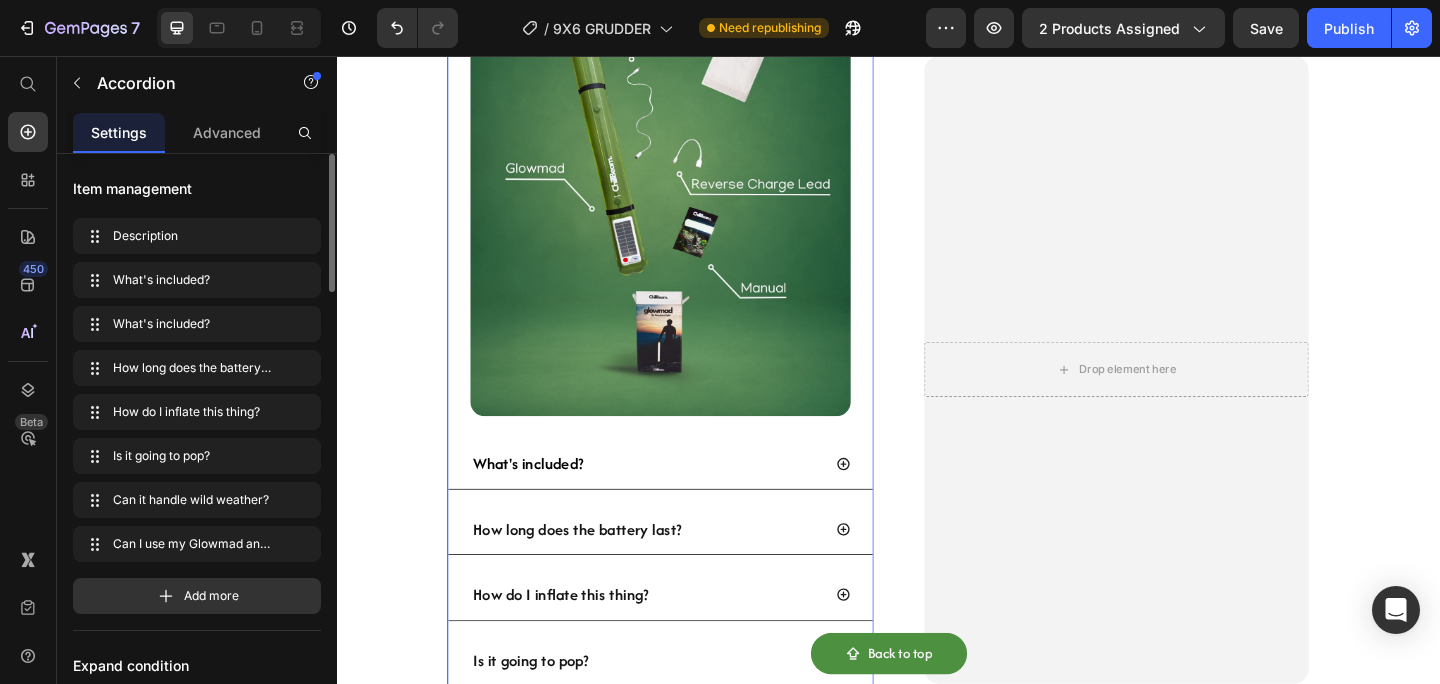 click on "What's included?" at bounding box center [673, 499] 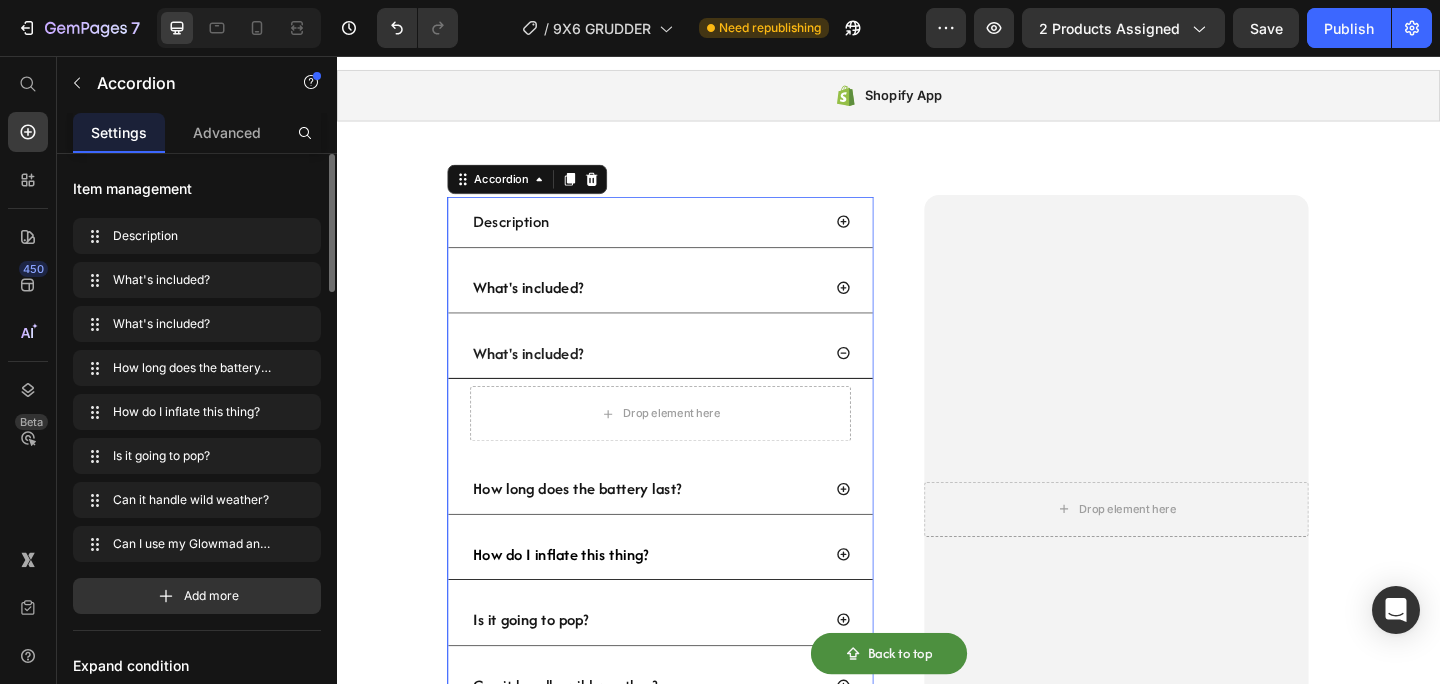 scroll, scrollTop: 3052, scrollLeft: 0, axis: vertical 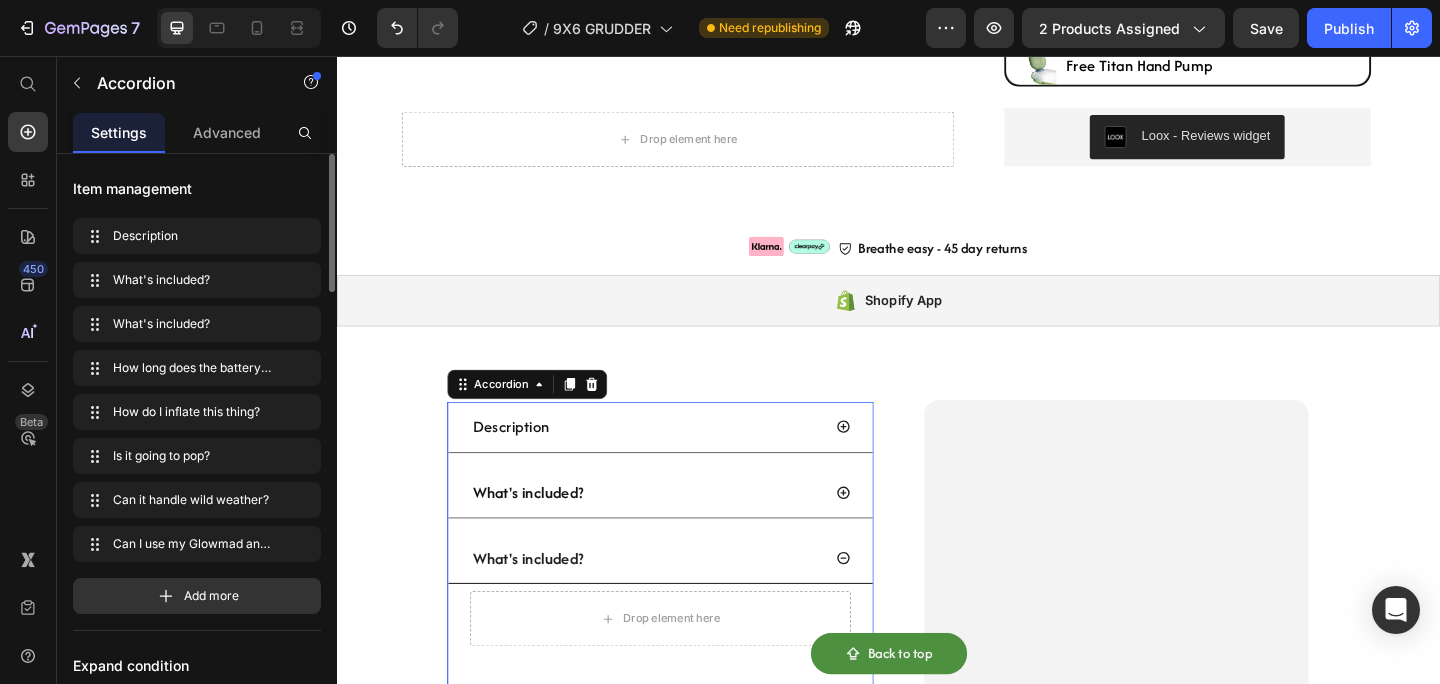 click on "What's included?" at bounding box center [673, 603] 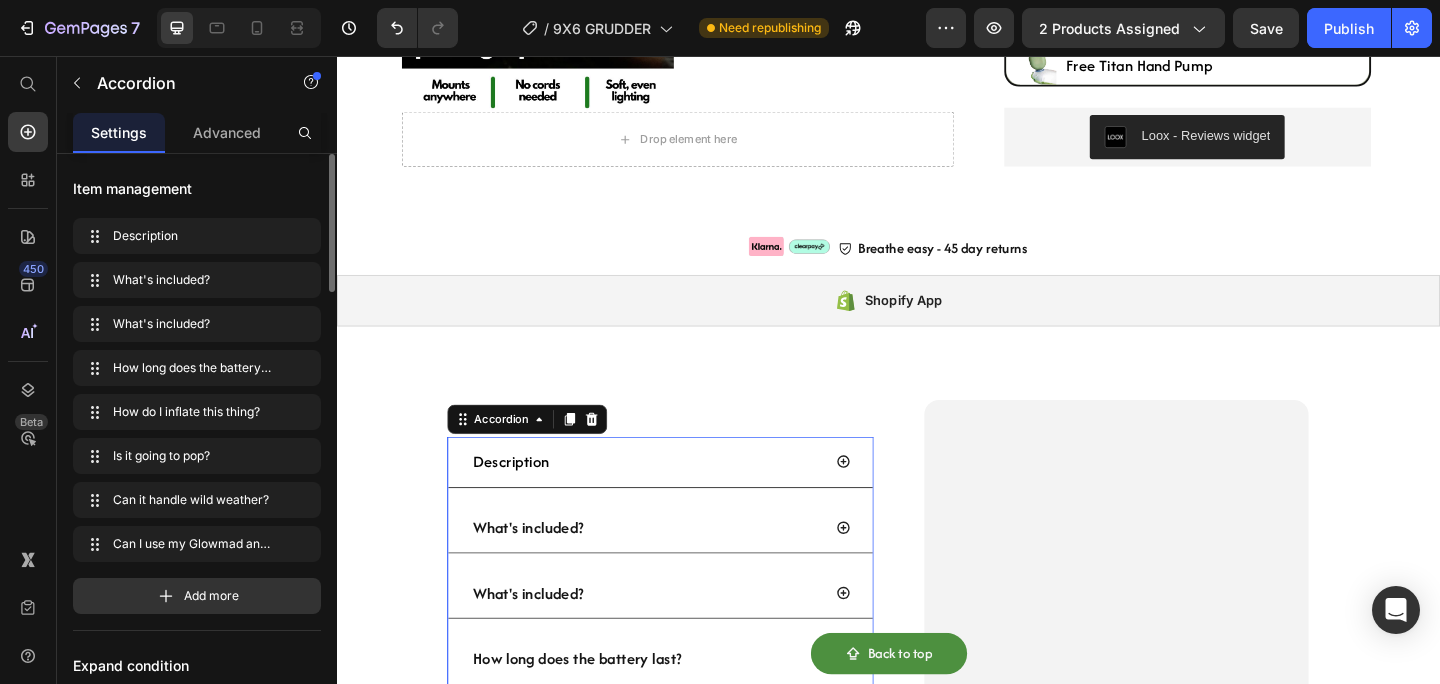 click on "Description" at bounding box center [673, 498] 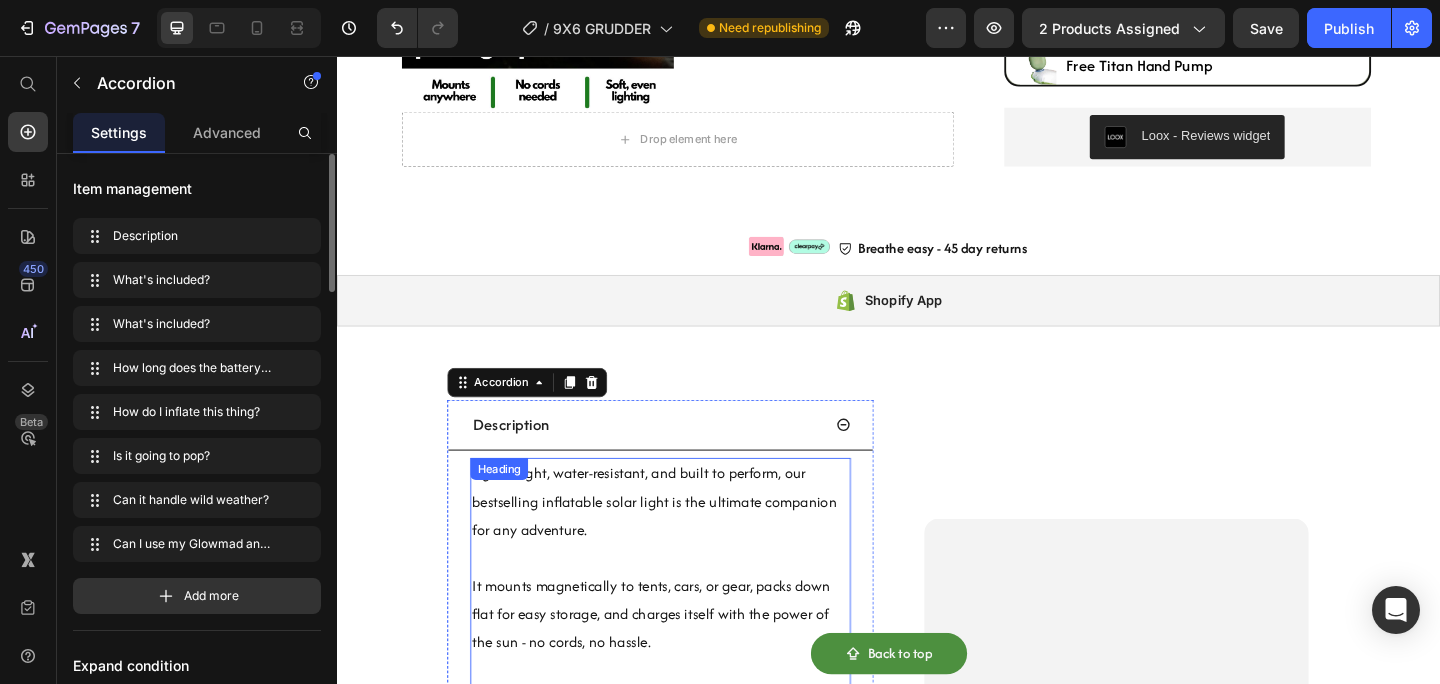 click on "Lightweight, water-resistant, and built to perform, our bestselling inflatable solar light is the ultimate companion for any adventure. It mounts magnetically to tents, cars, or gear, packs down flat for easy storage, and charges itself with the power of the sun - no cords, no hassle. Whether you're deep in the backcountry or just camping in the backyard, Glowmad’s got your back. Heading   12" at bounding box center (689, 649) 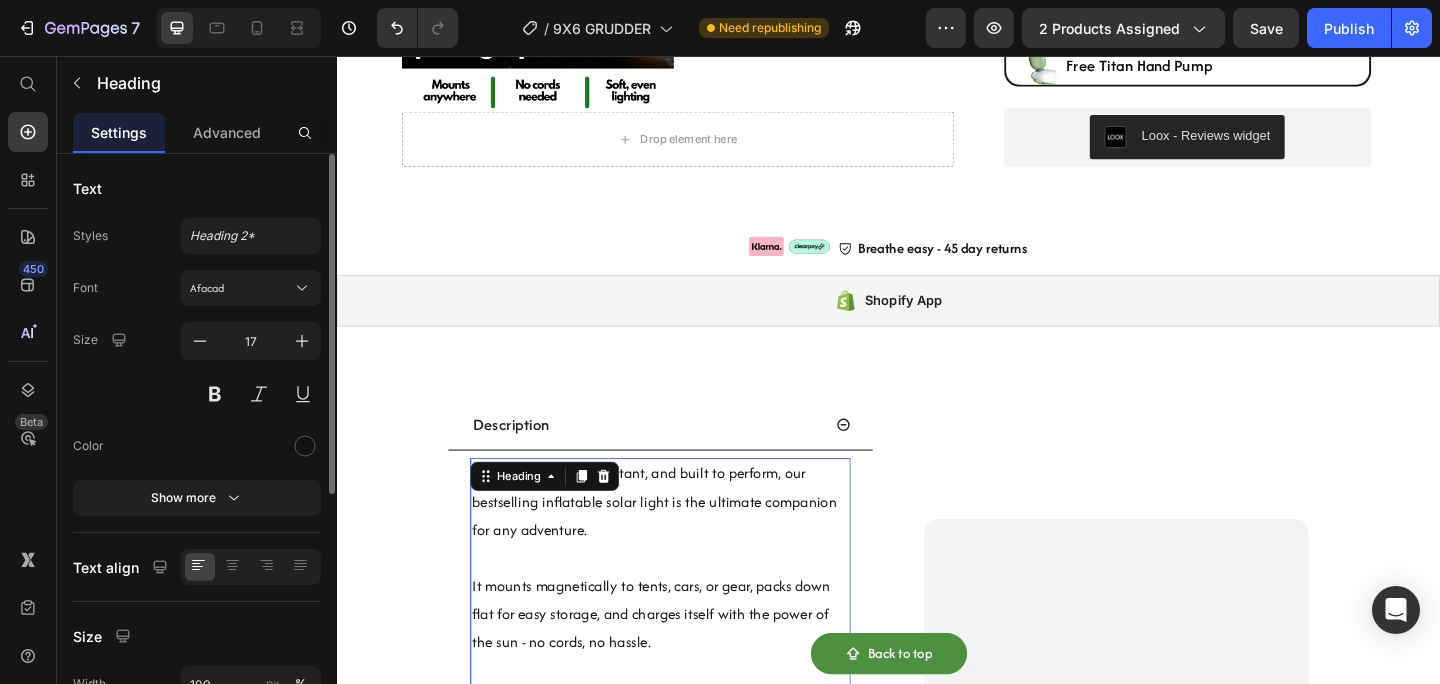 scroll, scrollTop: 3188, scrollLeft: 0, axis: vertical 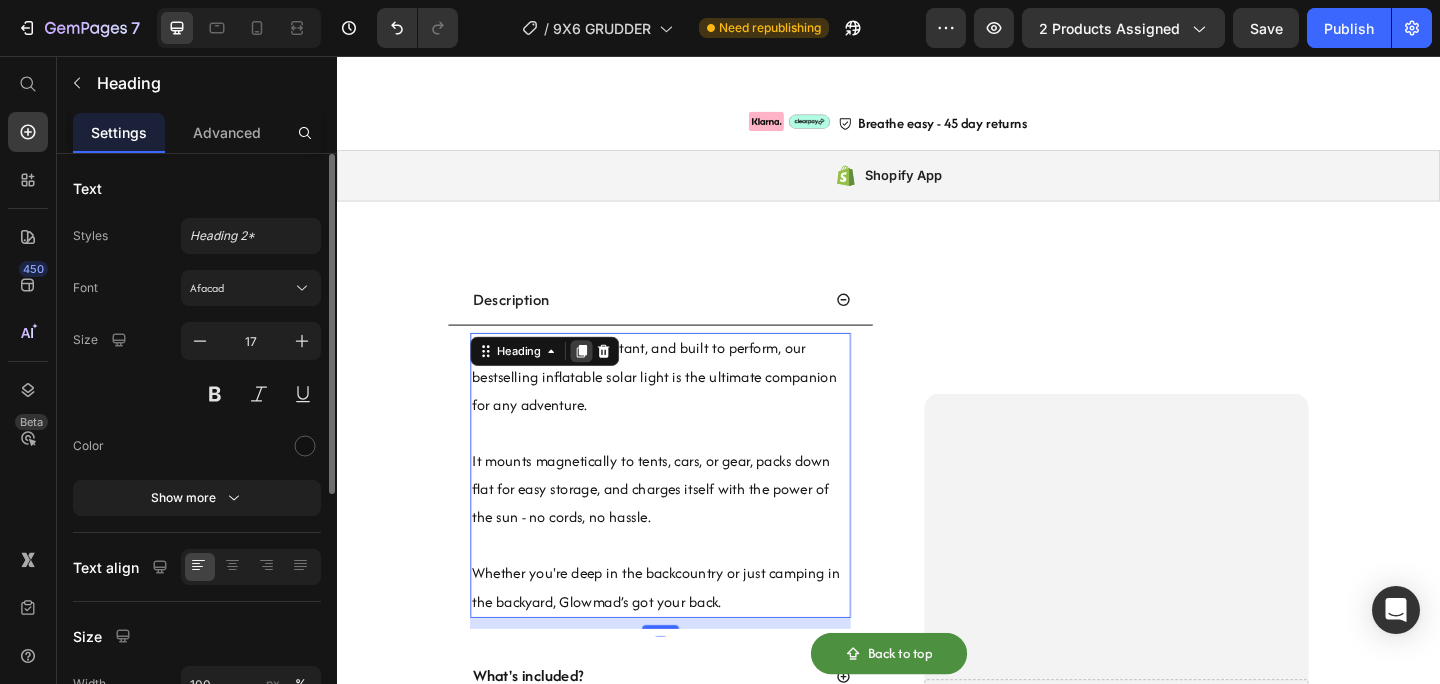 click 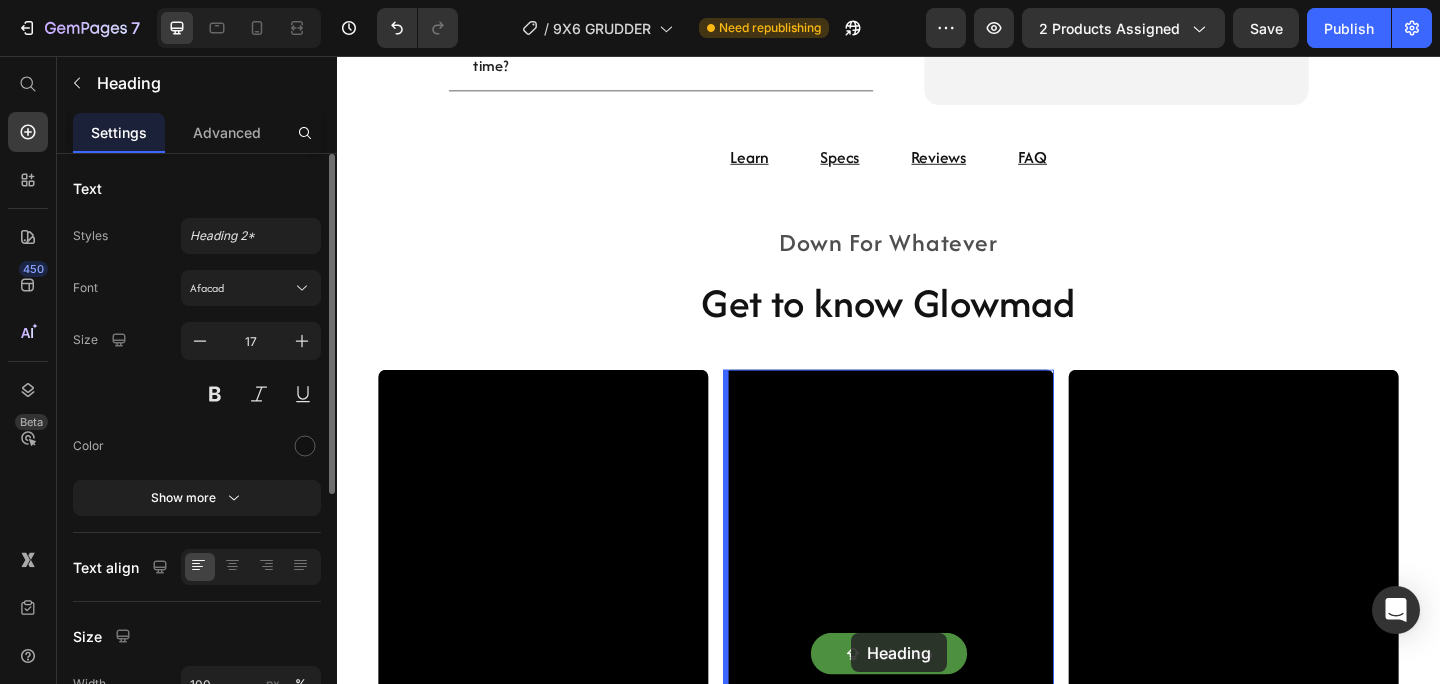 scroll, scrollTop: 4655, scrollLeft: 0, axis: vertical 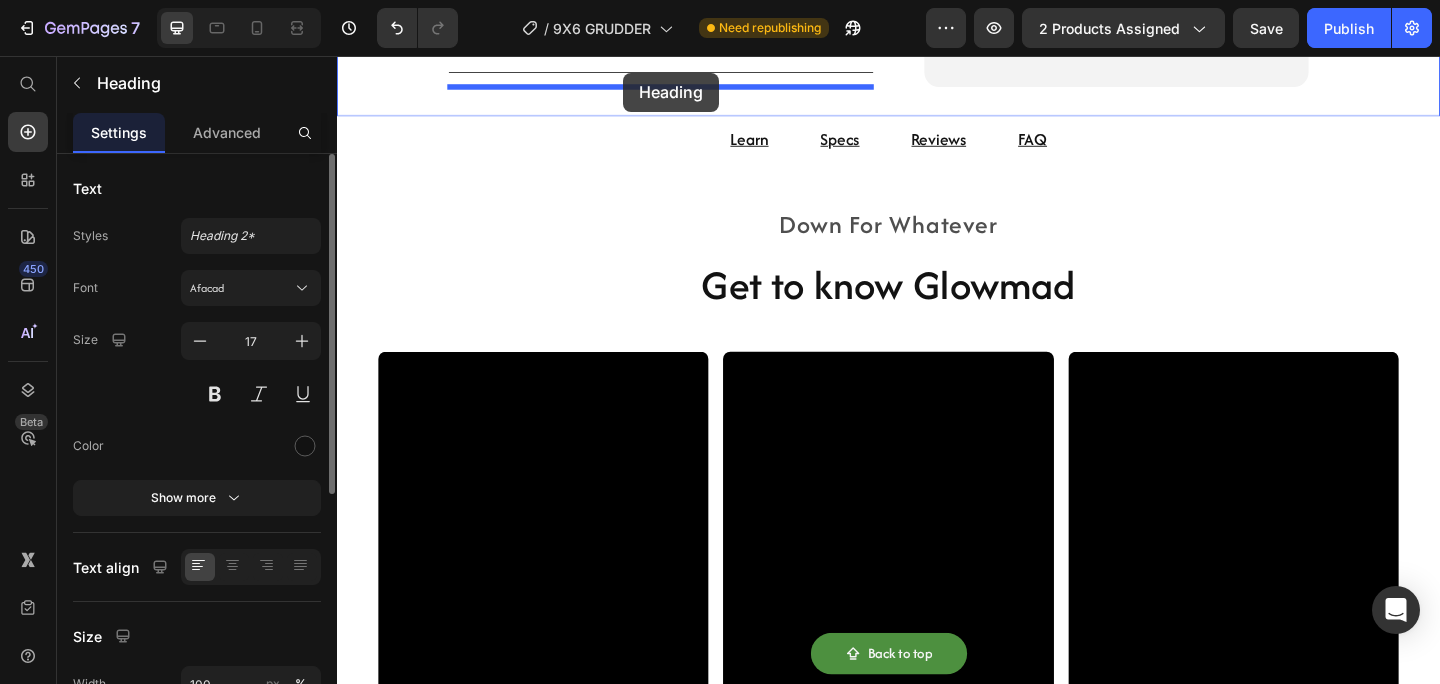 drag, startPoint x: 521, startPoint y: 109, endPoint x: 648, endPoint y: 76, distance: 131.21738 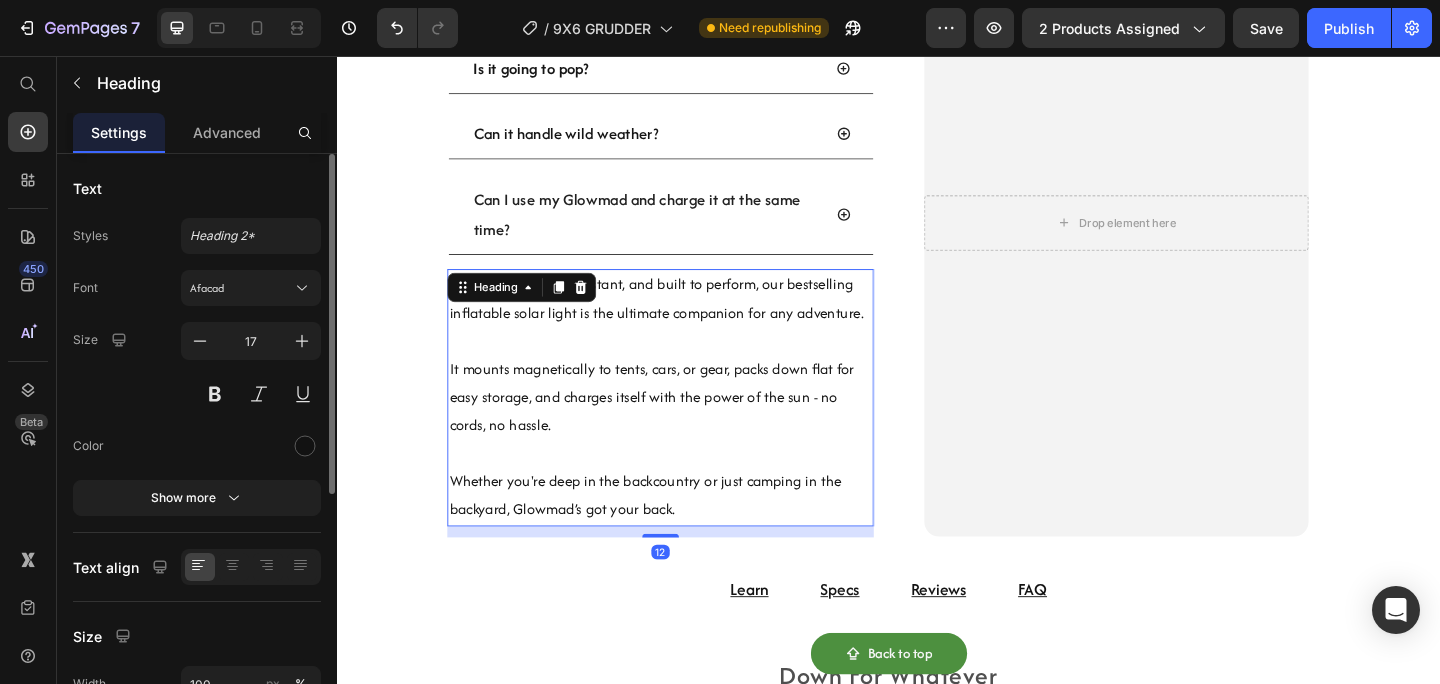scroll, scrollTop: 3898, scrollLeft: 0, axis: vertical 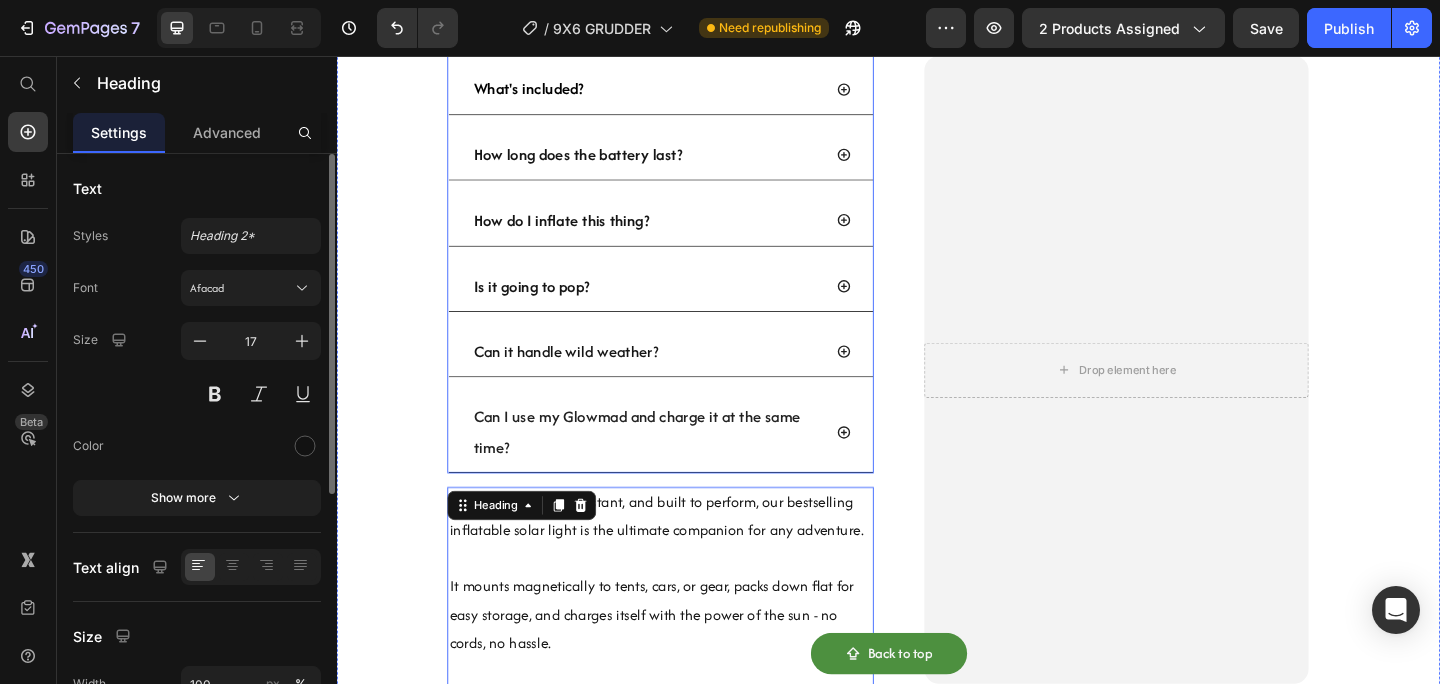click on "What's included?" at bounding box center (673, 92) 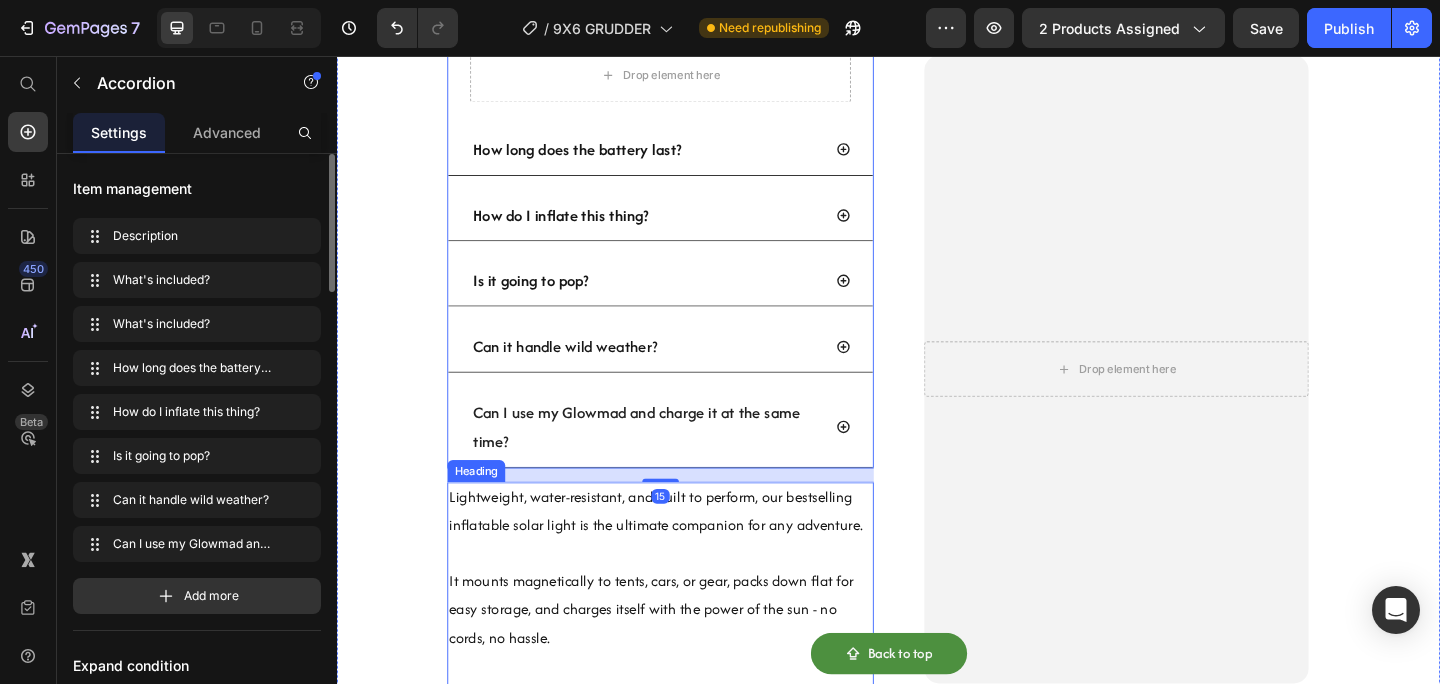 scroll, scrollTop: 3585, scrollLeft: 0, axis: vertical 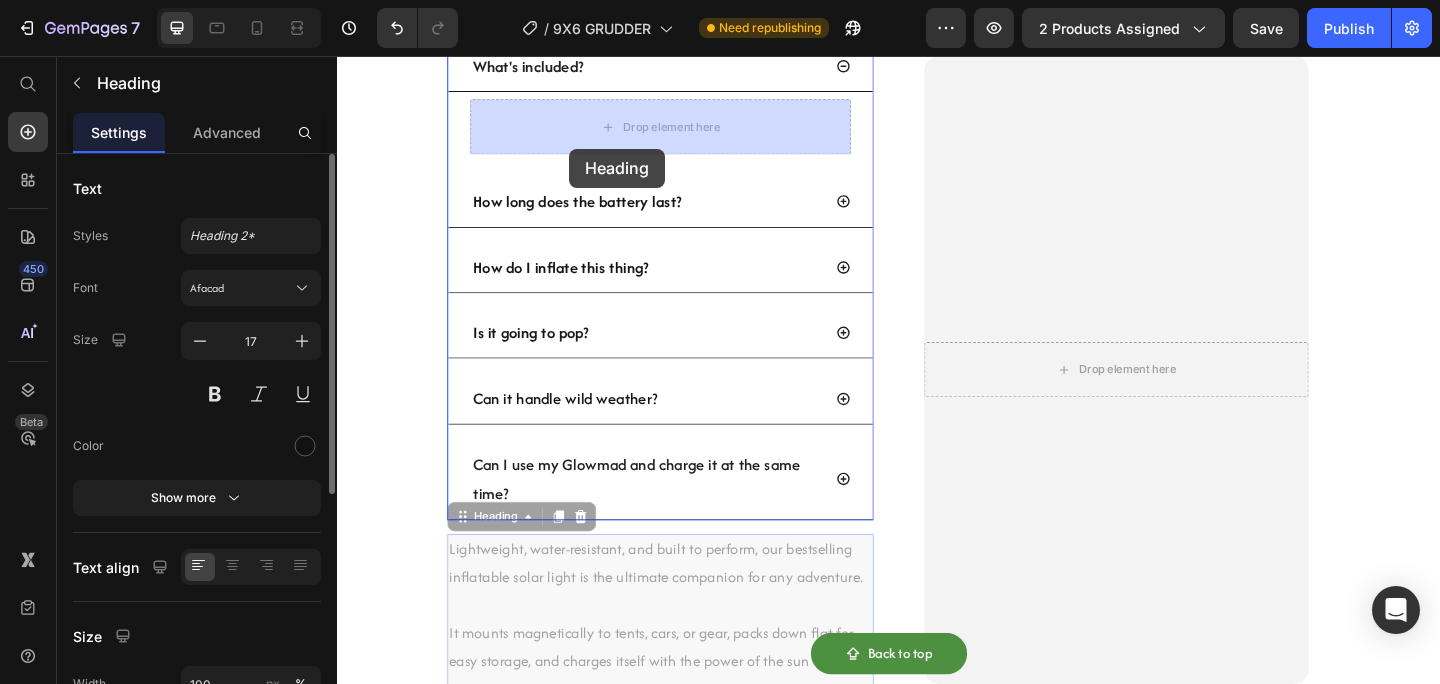 drag, startPoint x: 516, startPoint y: 662, endPoint x: 589, endPoint y: 156, distance: 511.23868 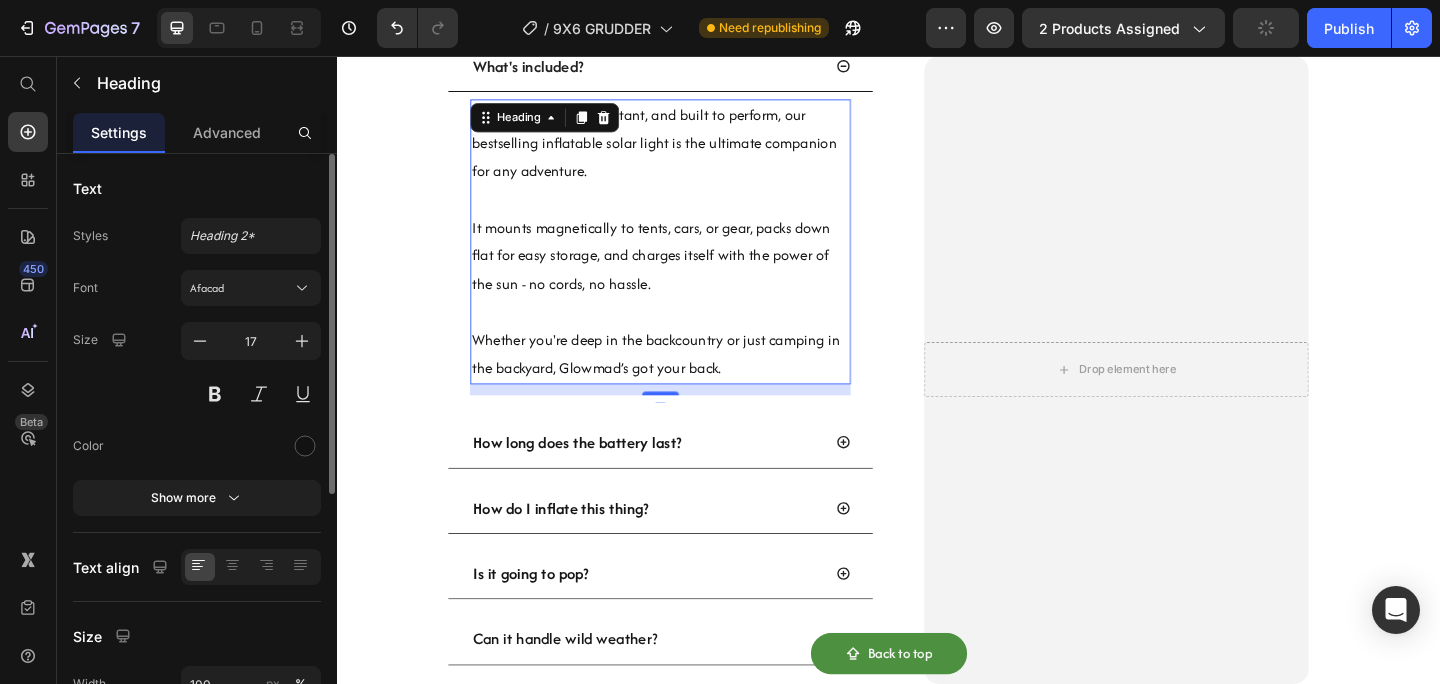 scroll, scrollTop: 3482, scrollLeft: 0, axis: vertical 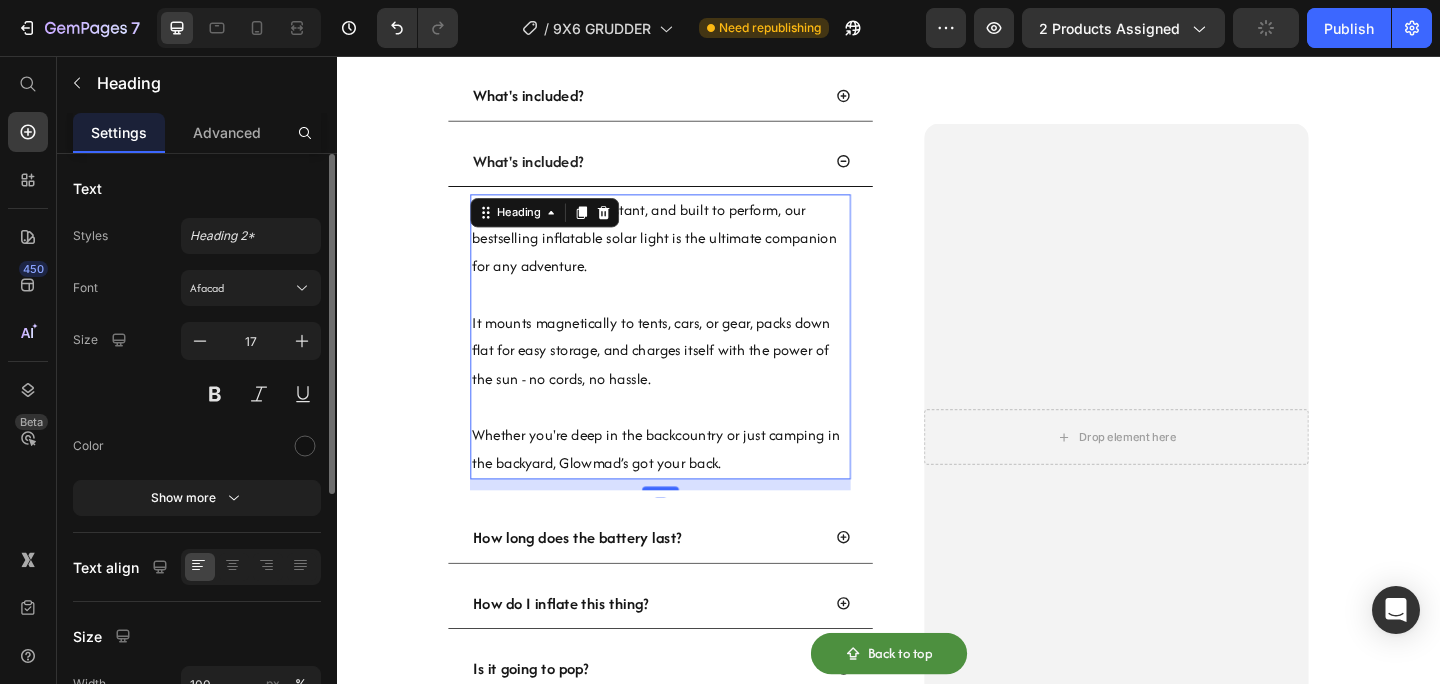 click on "Lightweight, water-resistant, and built to perform, our bestselling inflatable solar light is the ultimate companion for any adventure. It mounts magnetically to tents, cars, or gear, packs down flat for easy storage, and charges itself with the power of the sun - no cords, no hassle. Whether you're deep in the backcountry or just camping in the backyard, Glowmad’s got your back. Heading   12" at bounding box center (689, 362) 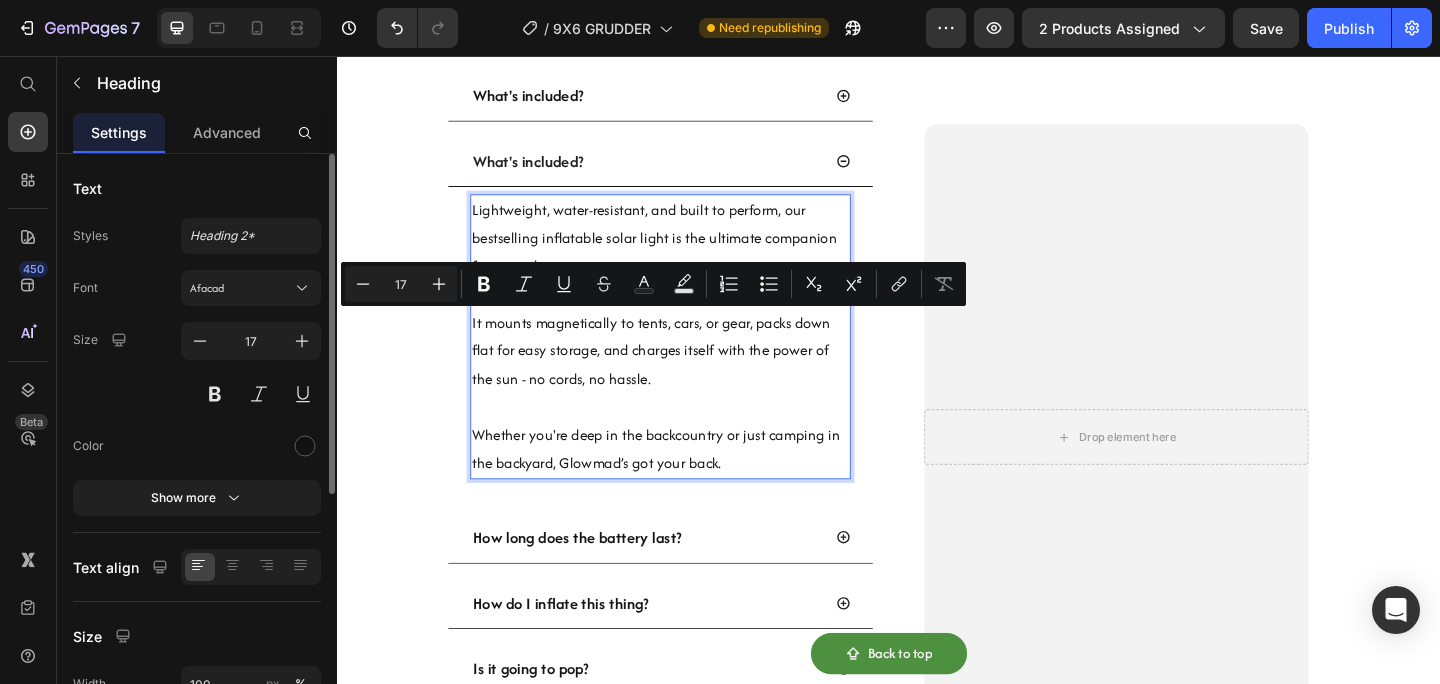 click on "Lightweight, water-resistant, and built to perform, our bestselling inflatable solar light is the ultimate companion for any adventure. It mounts magnetically to tents, cars, or gear, packs down flat for easy storage, and charges itself with the power of the sun - no cords, no hassle. Whether you're deep in the backcountry or just camping in the backyard, Glowmad’s got your back. Heading   12" at bounding box center [689, 362] 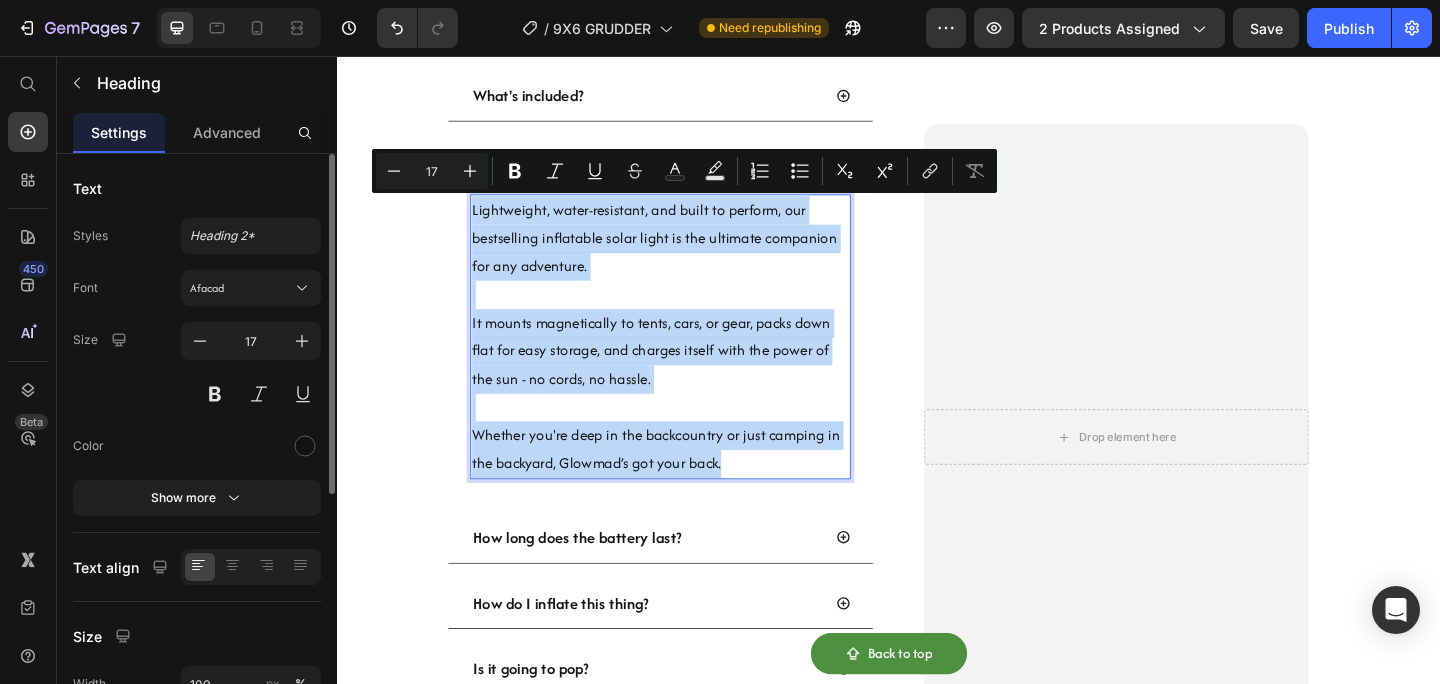 drag, startPoint x: 771, startPoint y: 497, endPoint x: 485, endPoint y: 221, distance: 397.4569 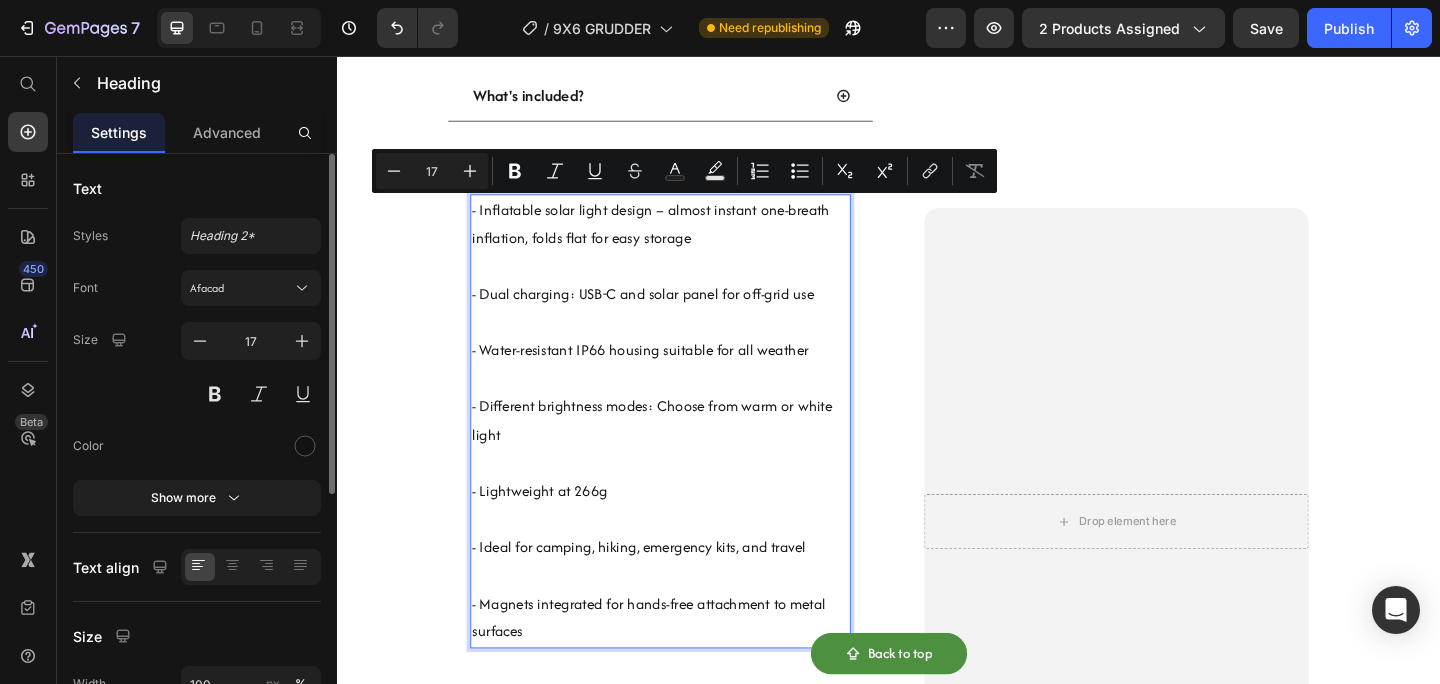 scroll, scrollTop: 30, scrollLeft: 0, axis: vertical 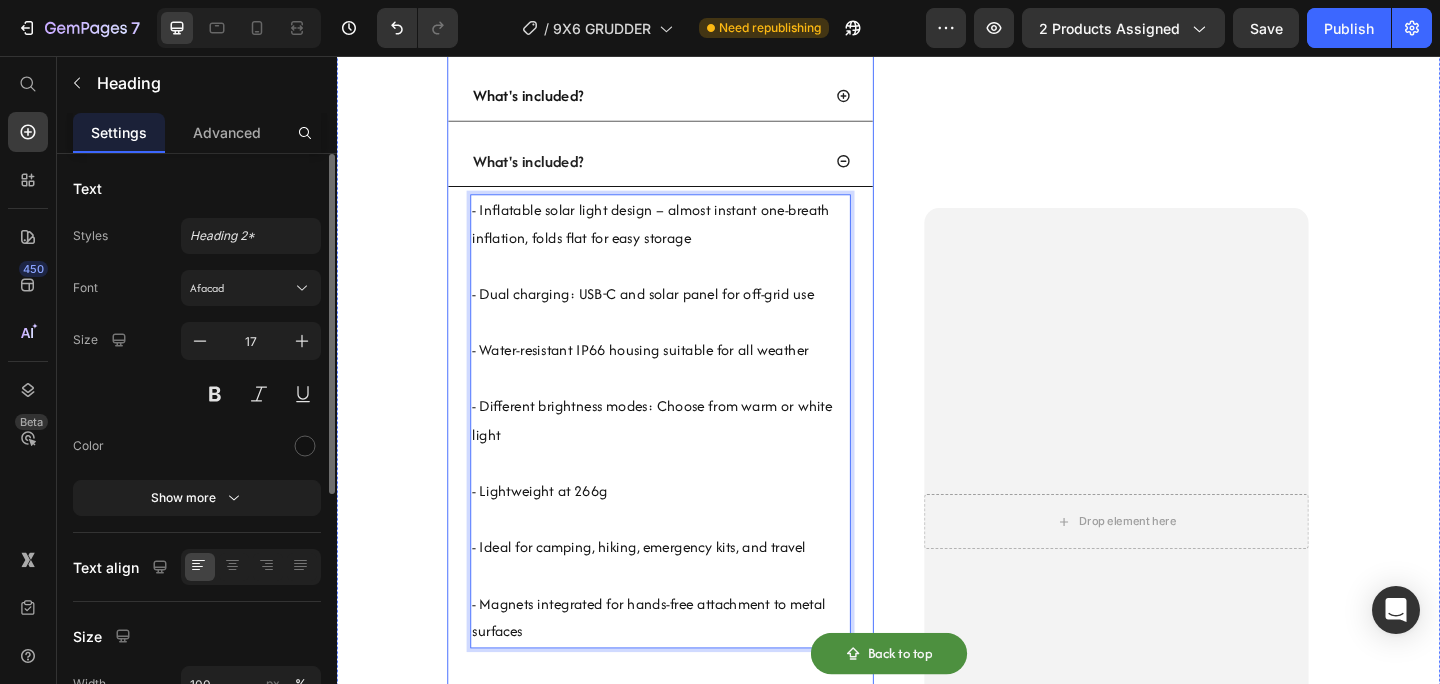 click on "What's included?" at bounding box center (545, 171) 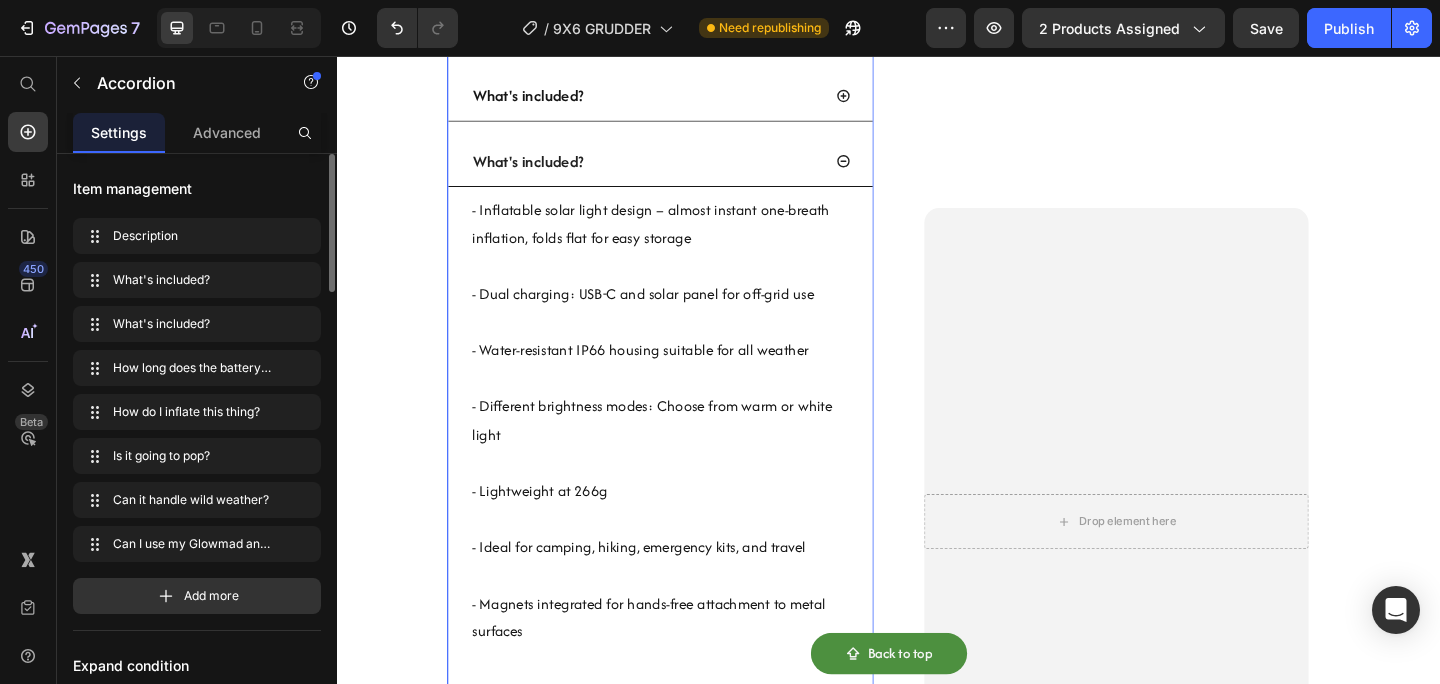 scroll, scrollTop: 0, scrollLeft: 0, axis: both 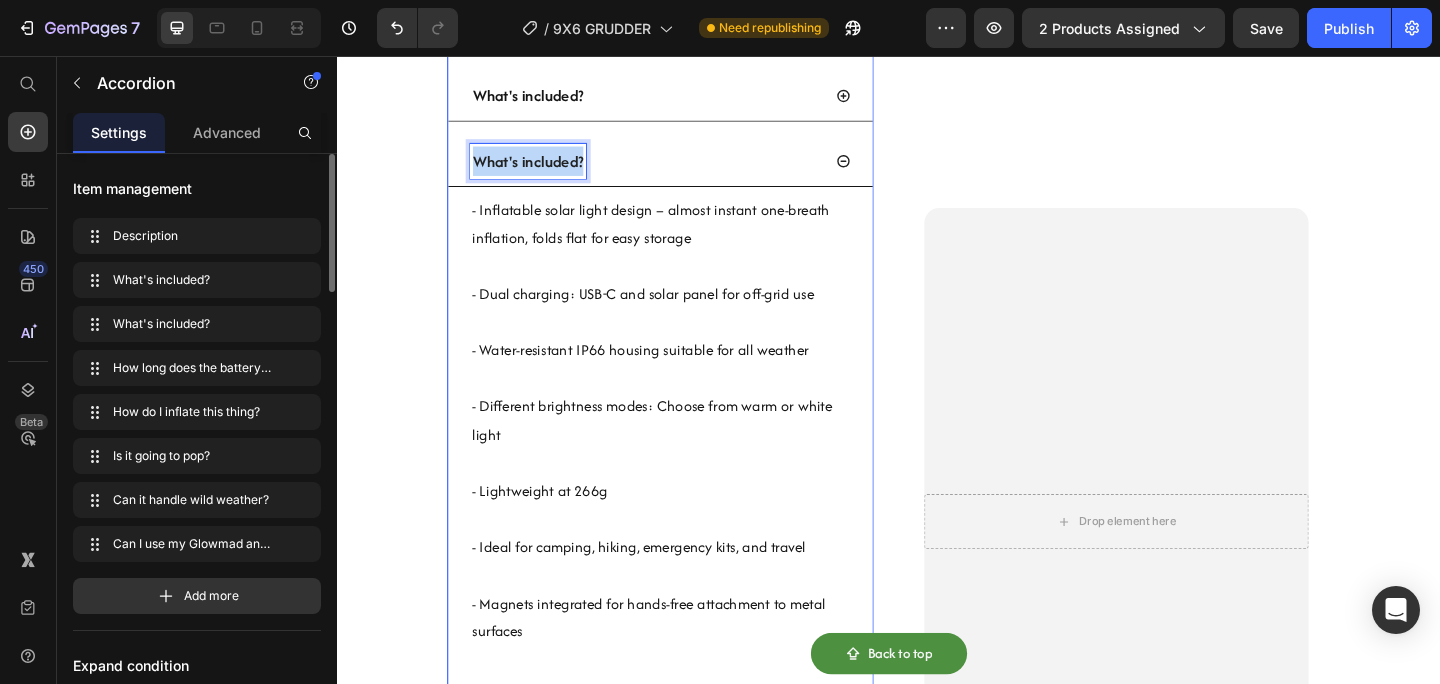 click on "What's included?" at bounding box center [545, 171] 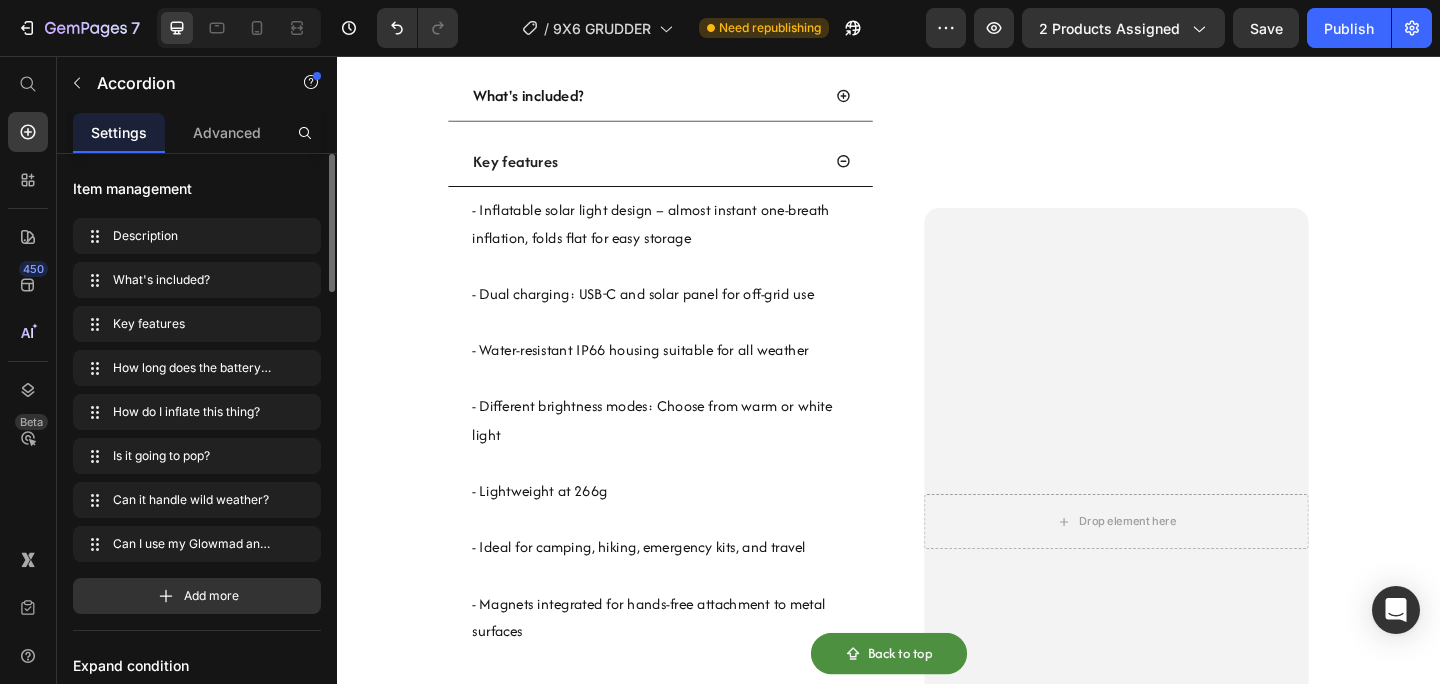 click on "Key features" at bounding box center (689, 171) 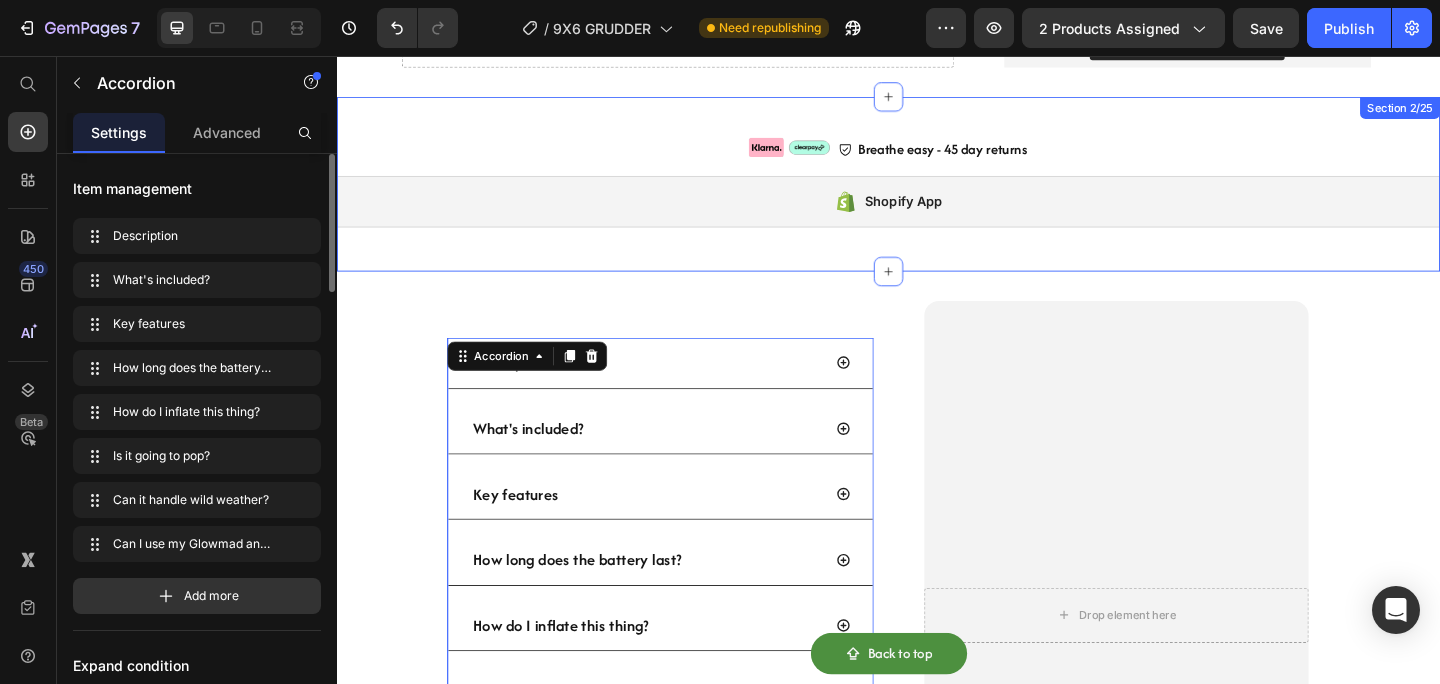 scroll, scrollTop: 3114, scrollLeft: 0, axis: vertical 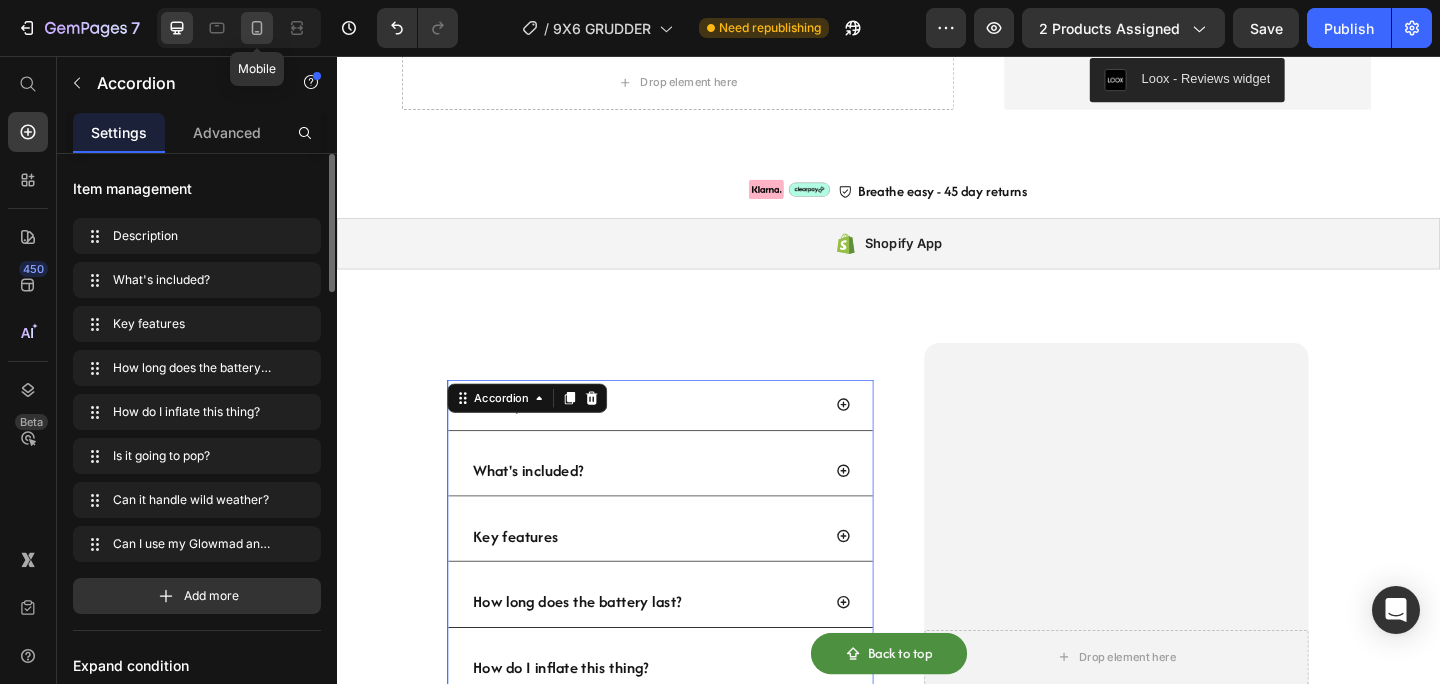 click 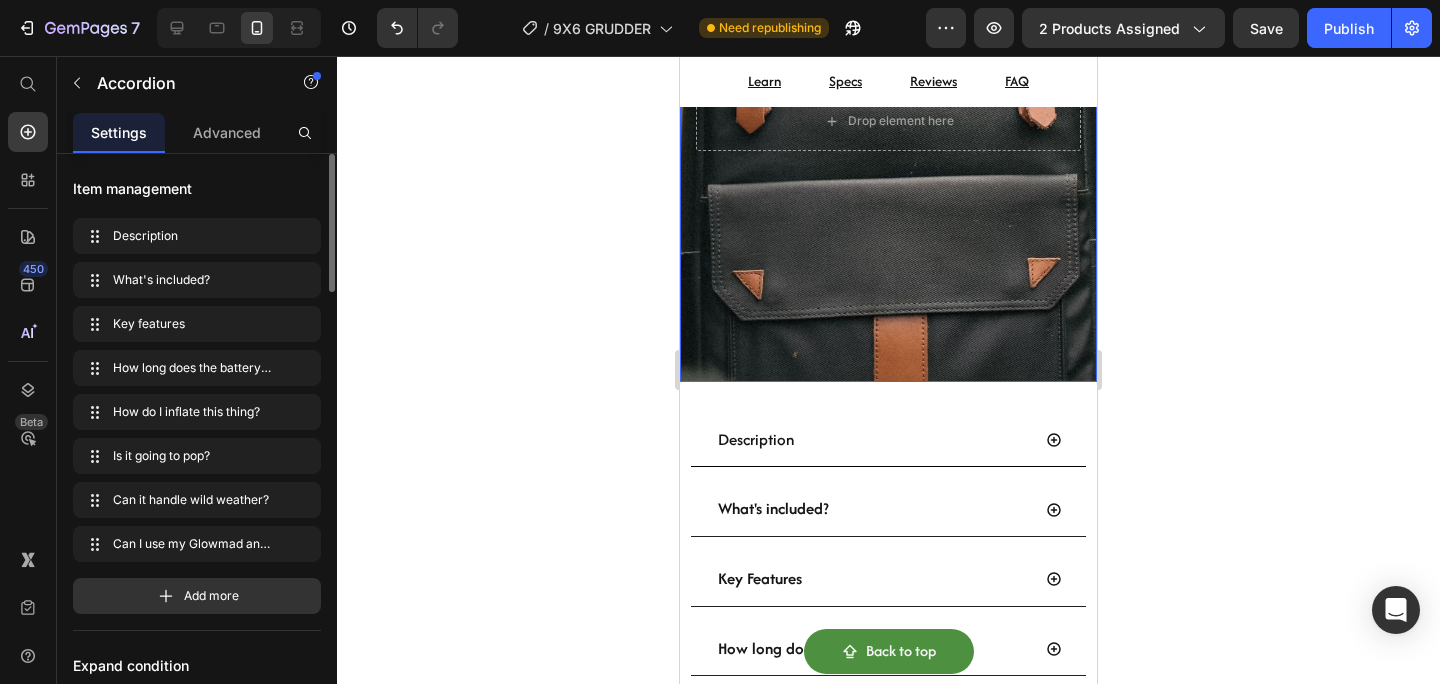 click on "Description" at bounding box center [872, 440] 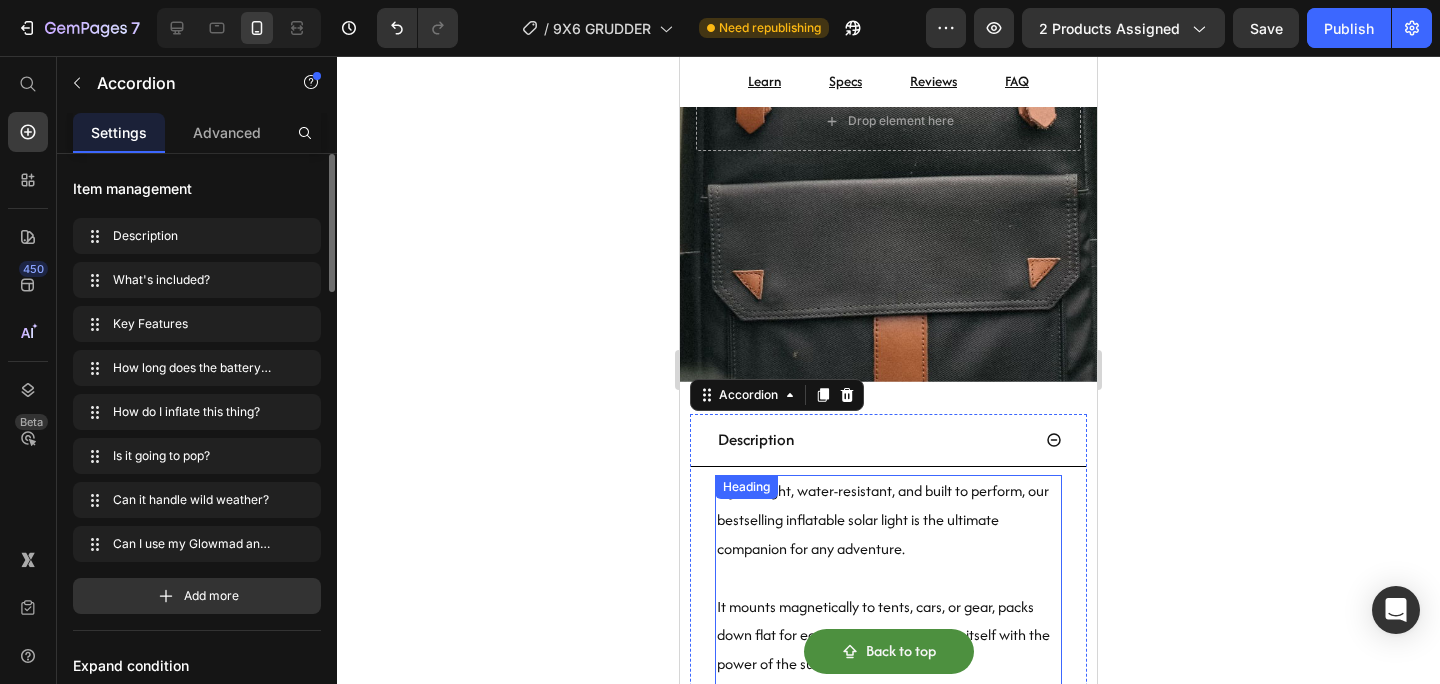 scroll, scrollTop: 2056, scrollLeft: 0, axis: vertical 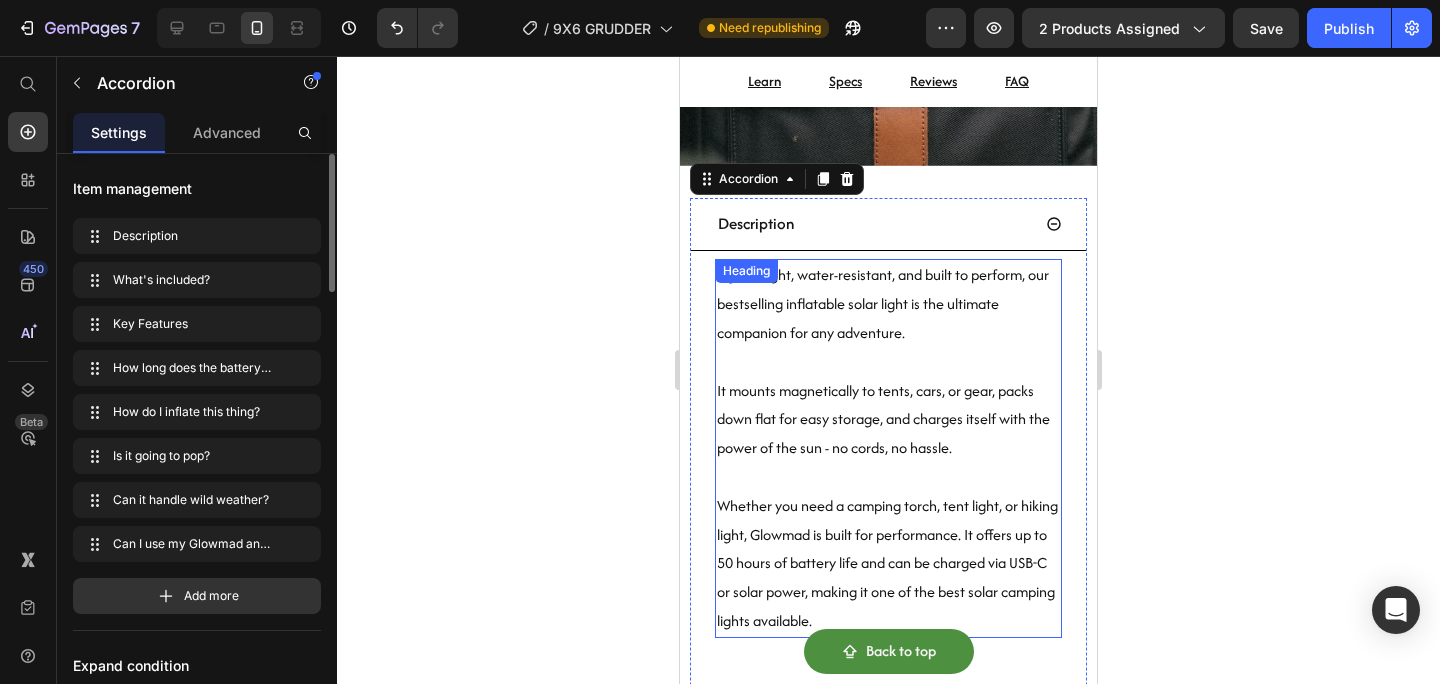 click on "Lightweight, water-resistant, and built to perform, our bestselling inflatable solar light is the ultimate companion for any adventure.  It mounts magnetically to tents, cars, or gear, packs down flat for easy storage, and charges itself with the power of the sun - no cords, no hassle.  Whether you need a camping torch, tent light, or hiking light, Glowmad is built for performance. It offers up to 50 hours of battery life and can be charged via USB-C or solar power, making it one of the best solar camping lights available." at bounding box center [888, 448] 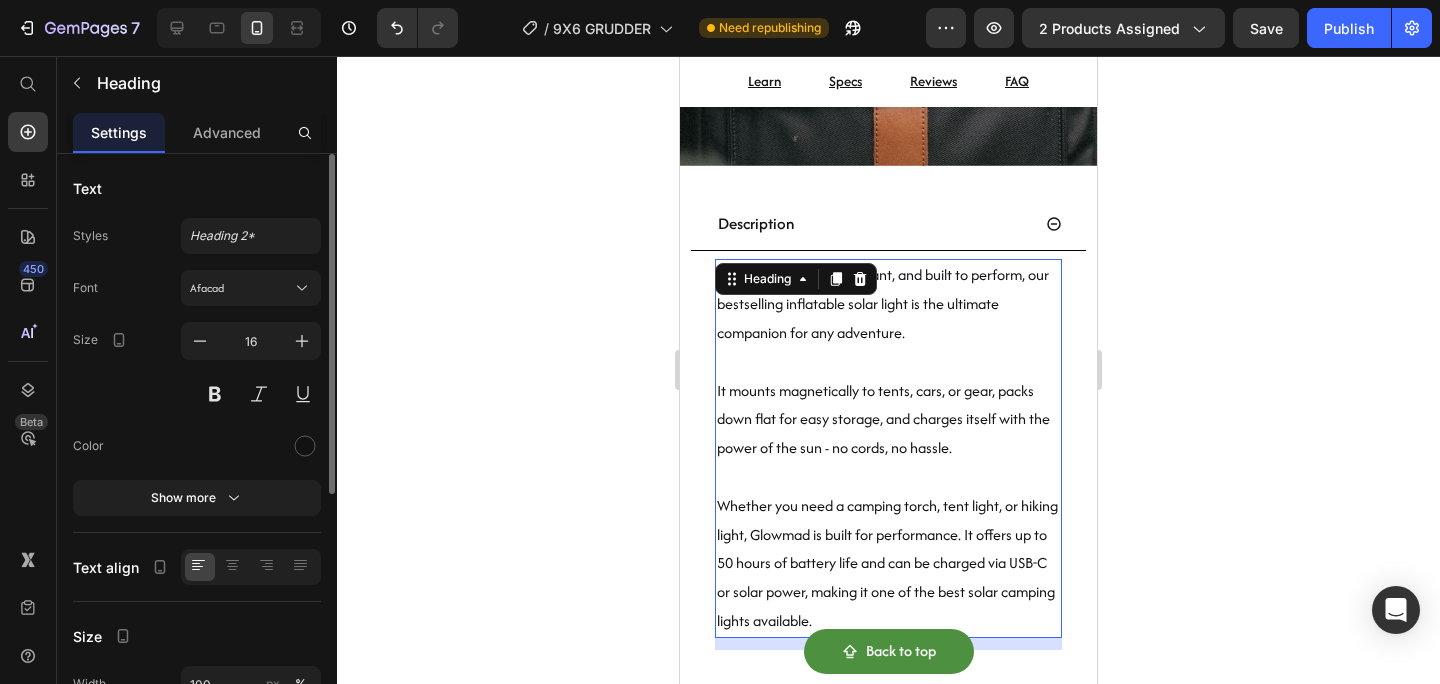 scroll, scrollTop: 2174, scrollLeft: 0, axis: vertical 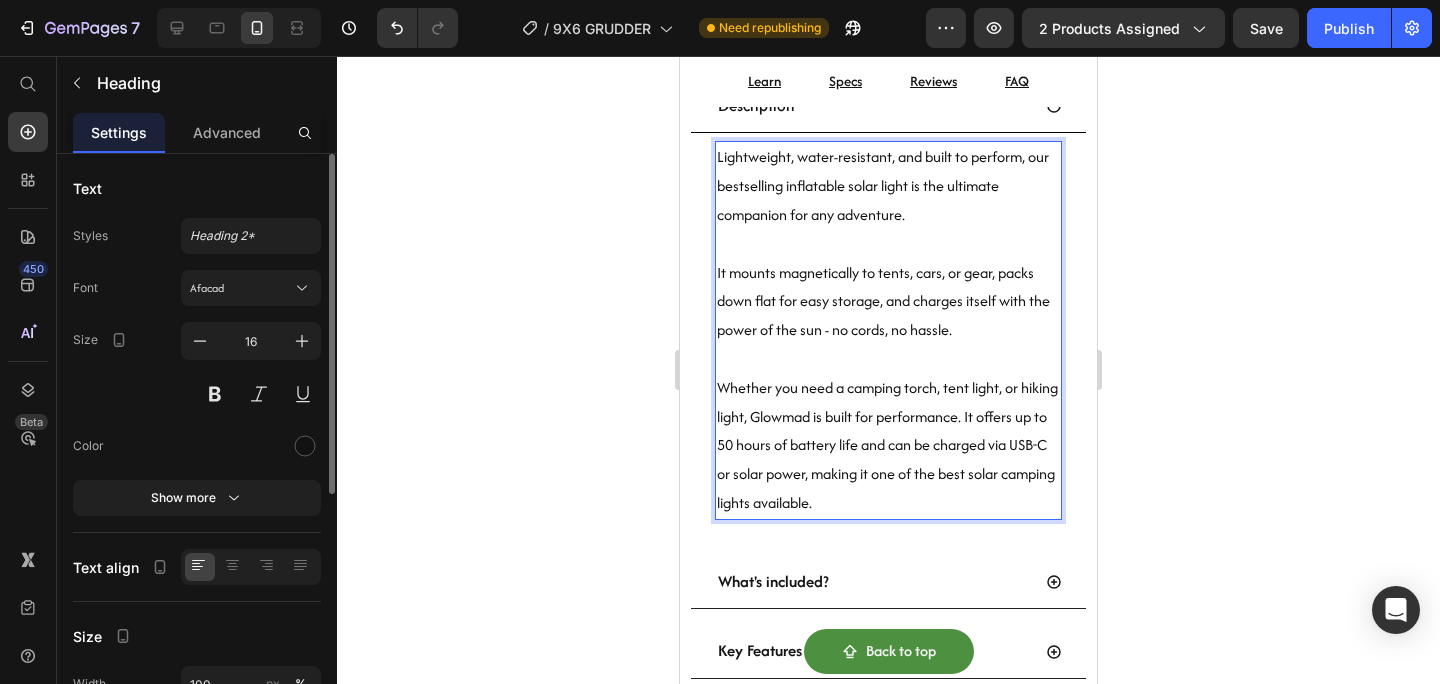click on "Lightweight, water-resistant, and built to perform, our bestselling inflatable solar light is the ultimate companion for any adventure.  It mounts magnetically to tents, cars, or gear, packs down flat for easy storage, and charges itself with the power of the sun - no cords, no hassle.  Whether you need a camping torch, tent light, or hiking light, Glowmad is built for performance. It offers up to 50 hours of battery life and can be charged via USB-C or solar power, making it one of the best solar camping lights available." at bounding box center (888, 330) 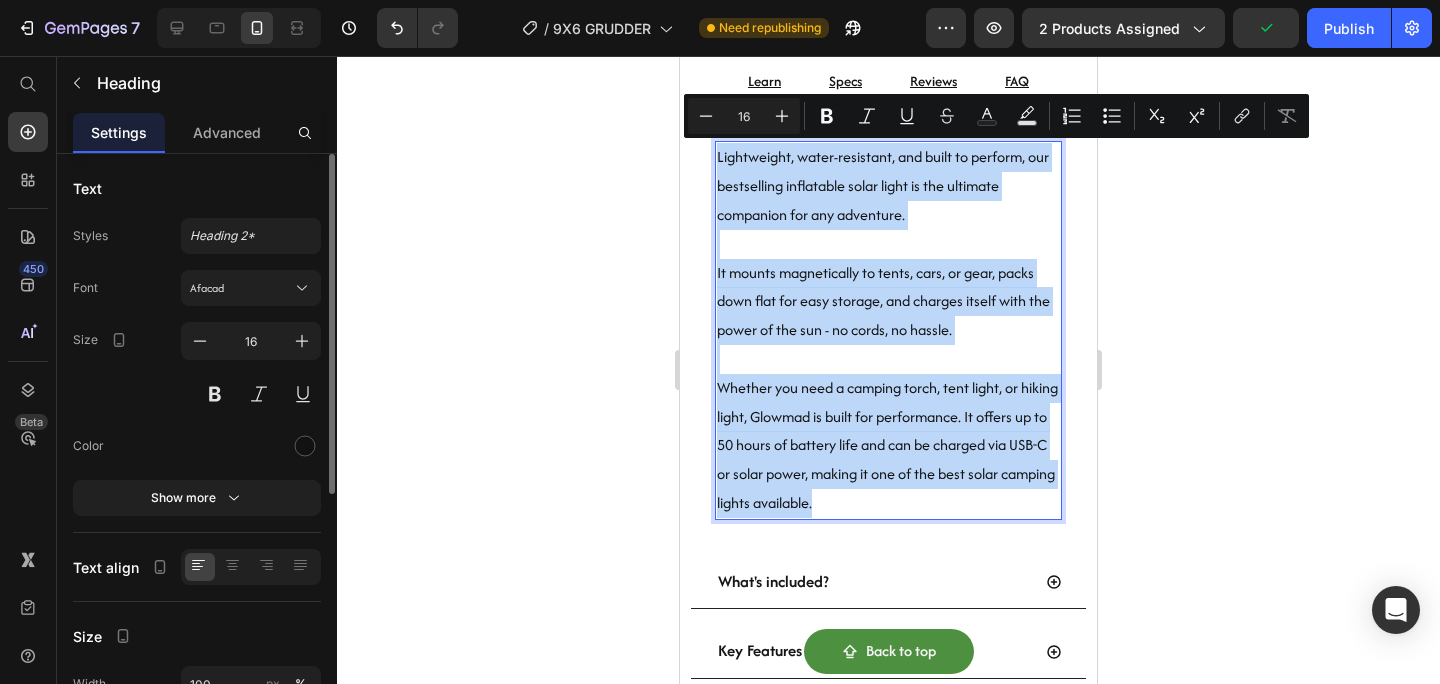 drag, startPoint x: 969, startPoint y: 508, endPoint x: 719, endPoint y: 166, distance: 423.63193 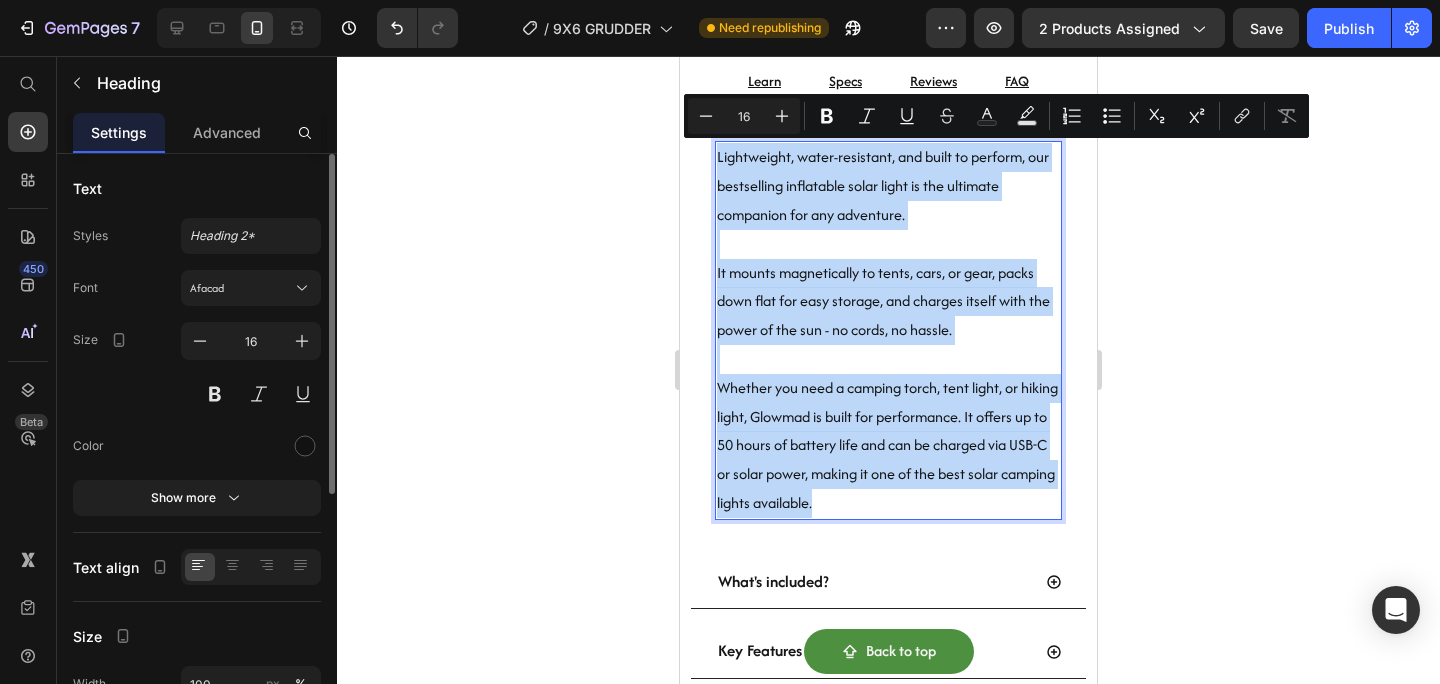 copy on "Lightweight, water-resistant, and built to perform, our bestselling inflatable solar light is the ultimate companion for any adventure.  It mounts magnetically to tents, cars, or gear, packs down flat for easy storage, and charges itself with the power of the sun - no cords, no hassle.  Whether you need a camping torch, tent light, or hiking light, Glowmad is built for performance. It offers up to 50 hours of battery life and can be charged via USB-C or solar power, making it one of the best solar camping lights available." 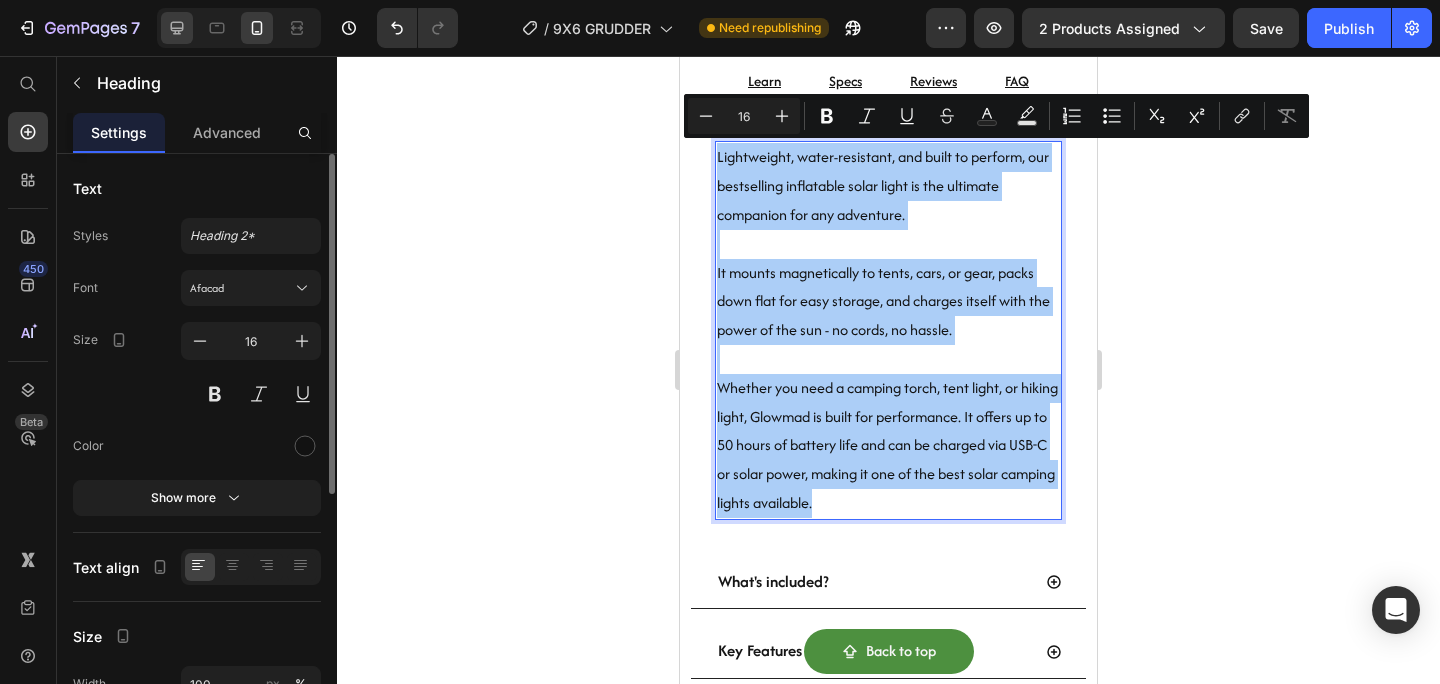 click 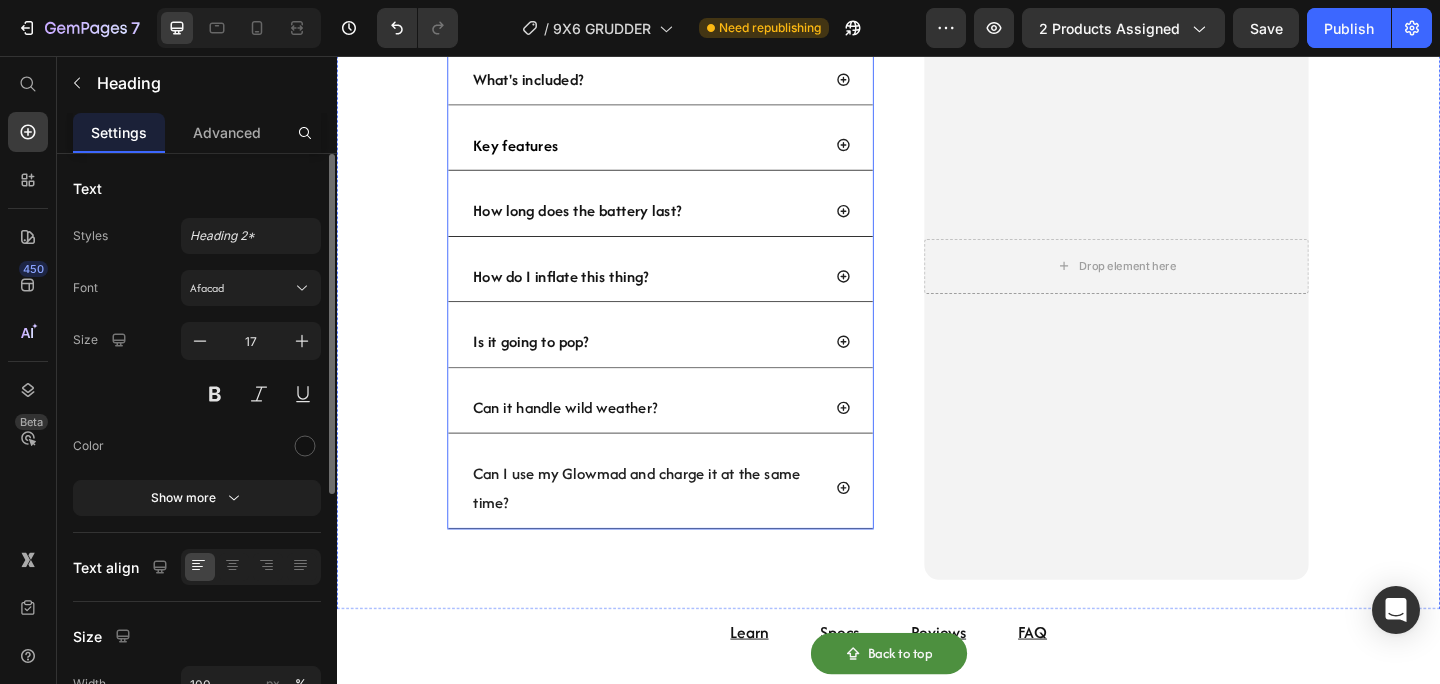 scroll, scrollTop: 3404, scrollLeft: 0, axis: vertical 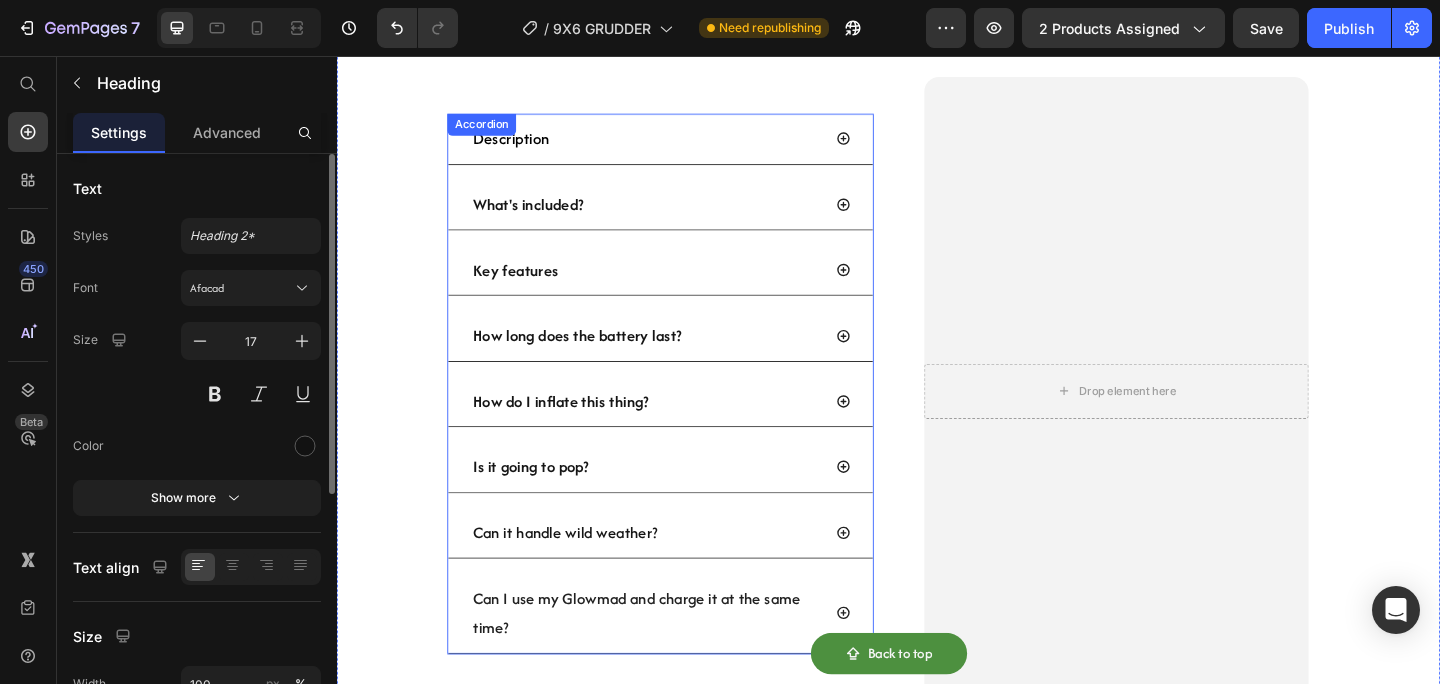 click on "Description" at bounding box center (673, 146) 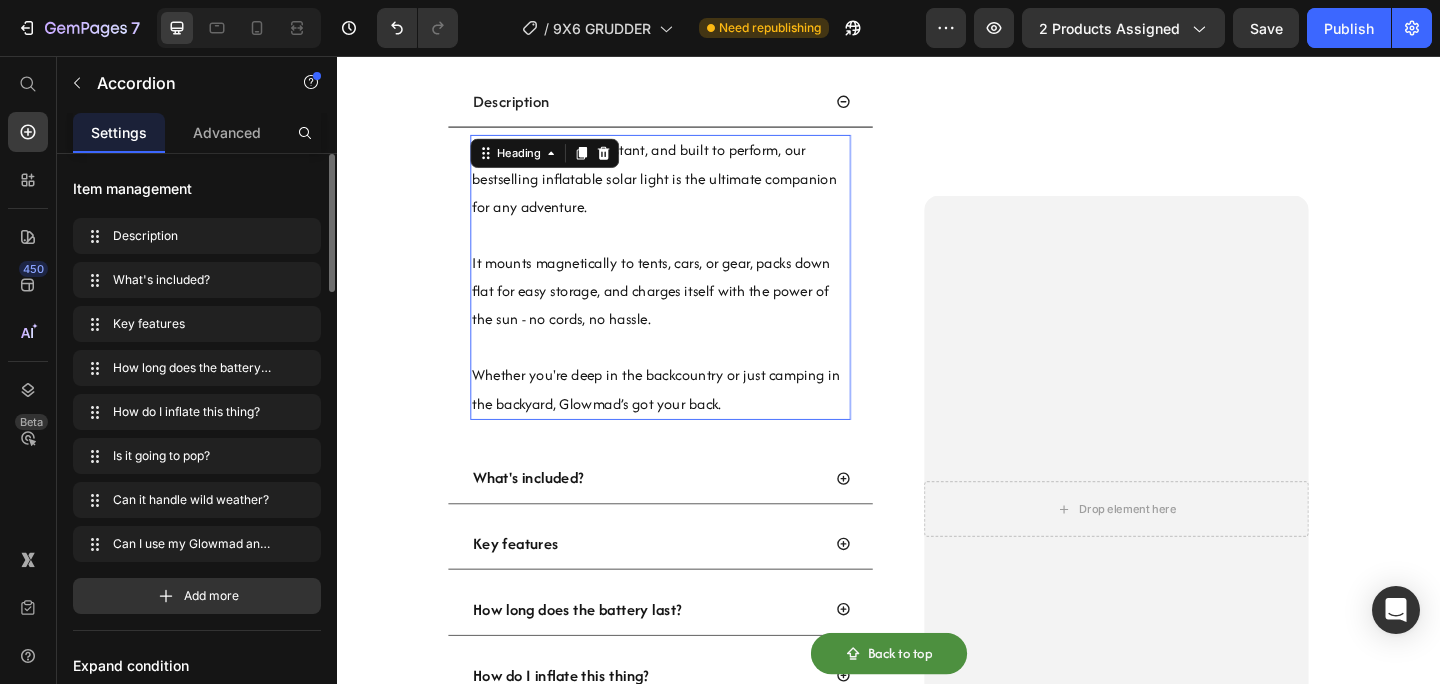 click on "Lightweight, water-resistant, and built to perform, our bestselling inflatable solar light is the ultimate companion for any adventure. It mounts magnetically to tents, cars, or gear, packs down flat for easy storage, and charges itself with the power of the sun - no cords, no hassle. Whether you're deep in the backcountry or just camping in the backyard, Glowmad’s got your back. Heading   12" at bounding box center [689, 297] 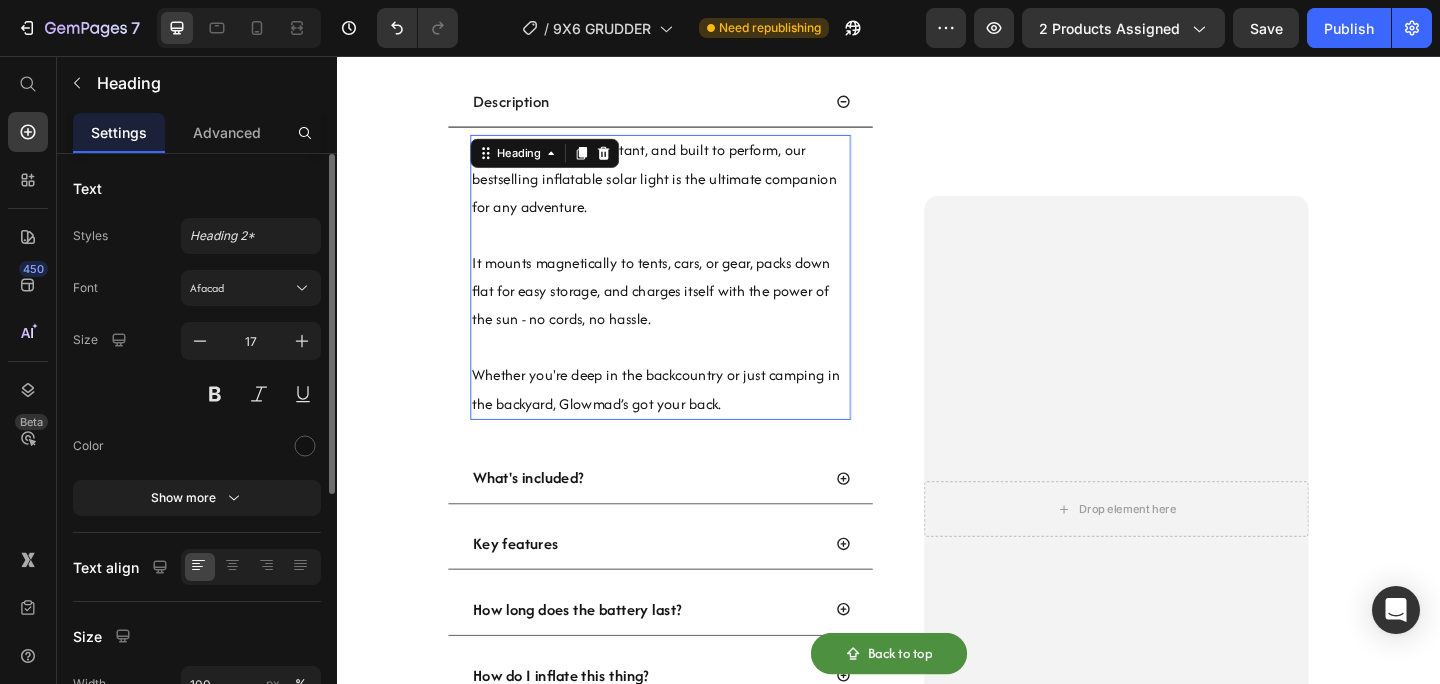 click on "Lightweight, water-resistant, and built to perform, our bestselling inflatable solar light is the ultimate companion for any adventure. It mounts magnetically to tents, cars, or gear, packs down flat for easy storage, and charges itself with the power of the sun - no cords, no hassle. Whether you're deep in the backcountry or just camping in the backyard, Glowmad’s got your back. Heading   12" at bounding box center (689, 297) 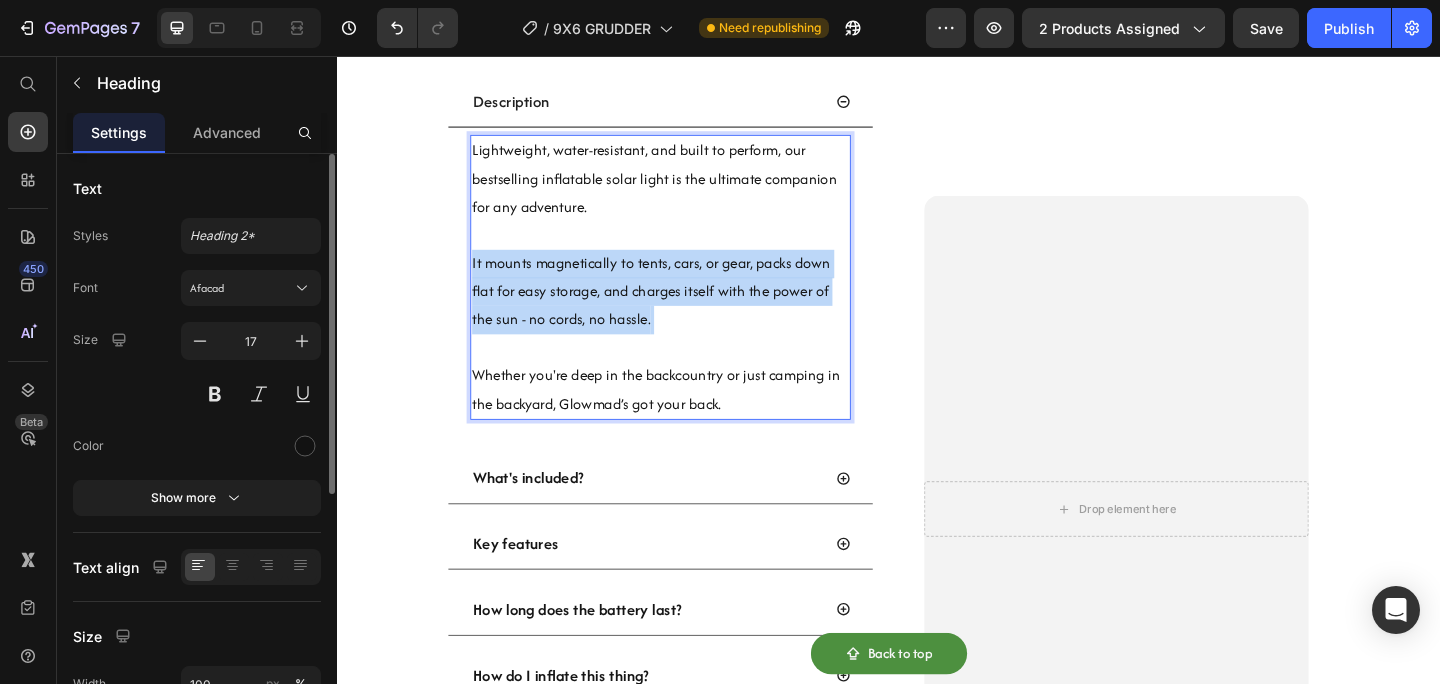 click on "Lightweight, water-resistant, and built to perform, our bestselling inflatable solar light is the ultimate companion for any adventure. It mounts magnetically to tents, cars, or gear, packs down flat for easy storage, and charges itself with the power of the sun - no cords, no hassle. Whether you're deep in the backcountry or just camping in the backyard, Glowmad’s got your back. Heading   12" at bounding box center (689, 297) 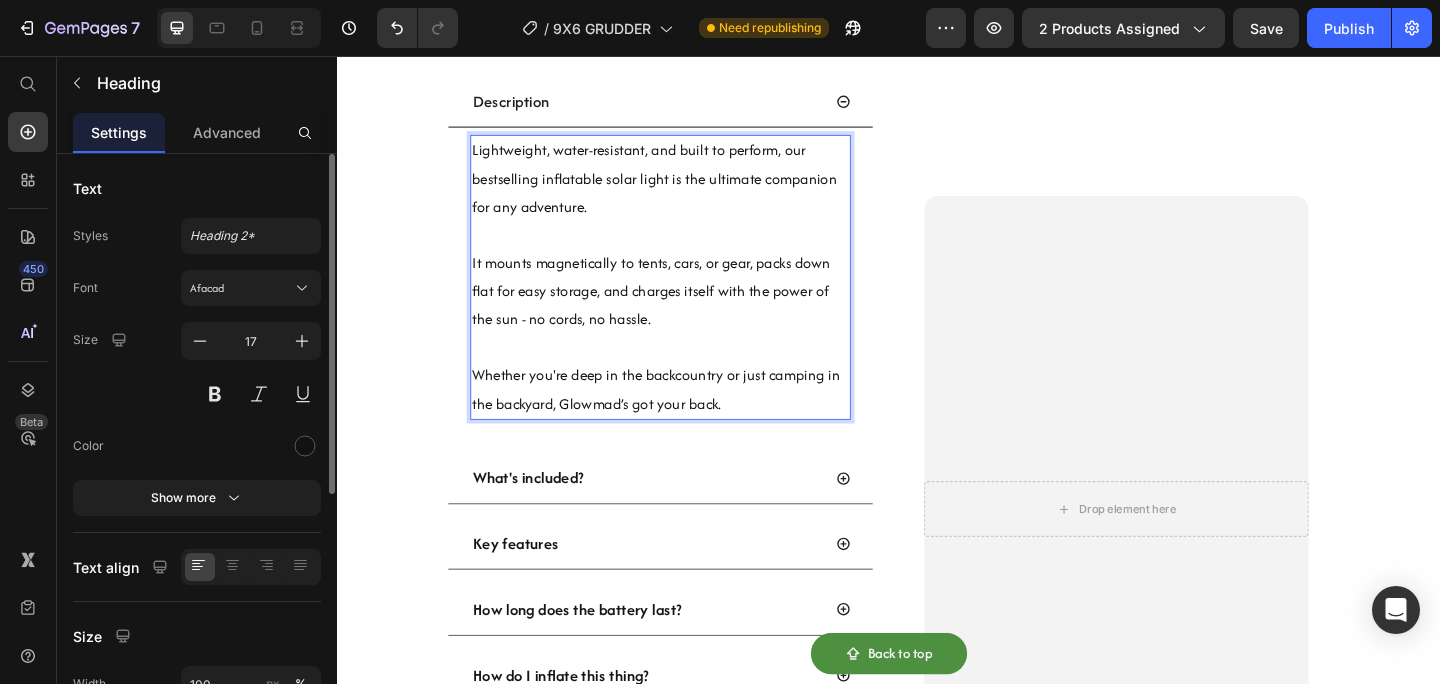 click on "Lightweight, water-resistant, and built to perform, our bestselling inflatable solar light is the ultimate companion for any adventure. It mounts magnetically to tents, cars, or gear, packs down flat for easy storage, and charges itself with the power of the sun - no cords, no hassle. Whether you're deep in the backcountry or just camping in the backyard, Glowmad’s got your back. Heading   12" at bounding box center (689, 297) 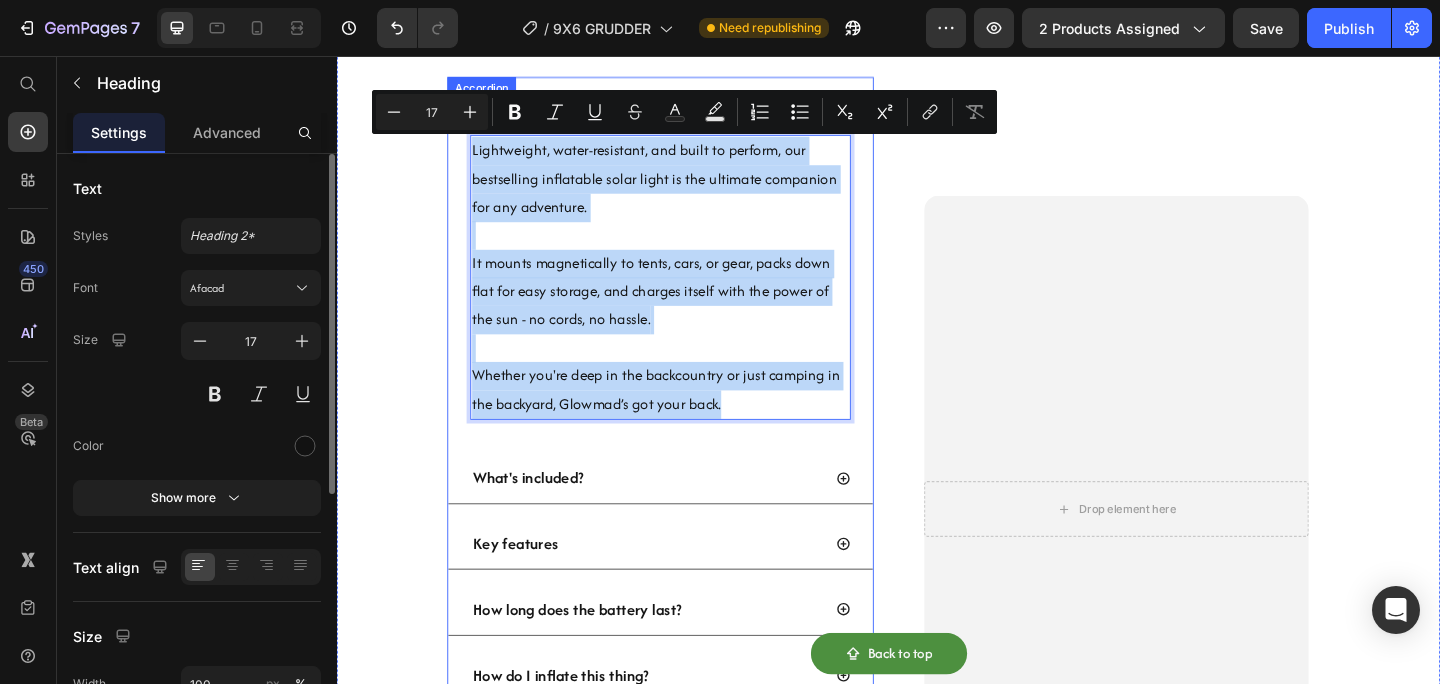drag, startPoint x: 809, startPoint y: 437, endPoint x: 478, endPoint y: 158, distance: 432.89954 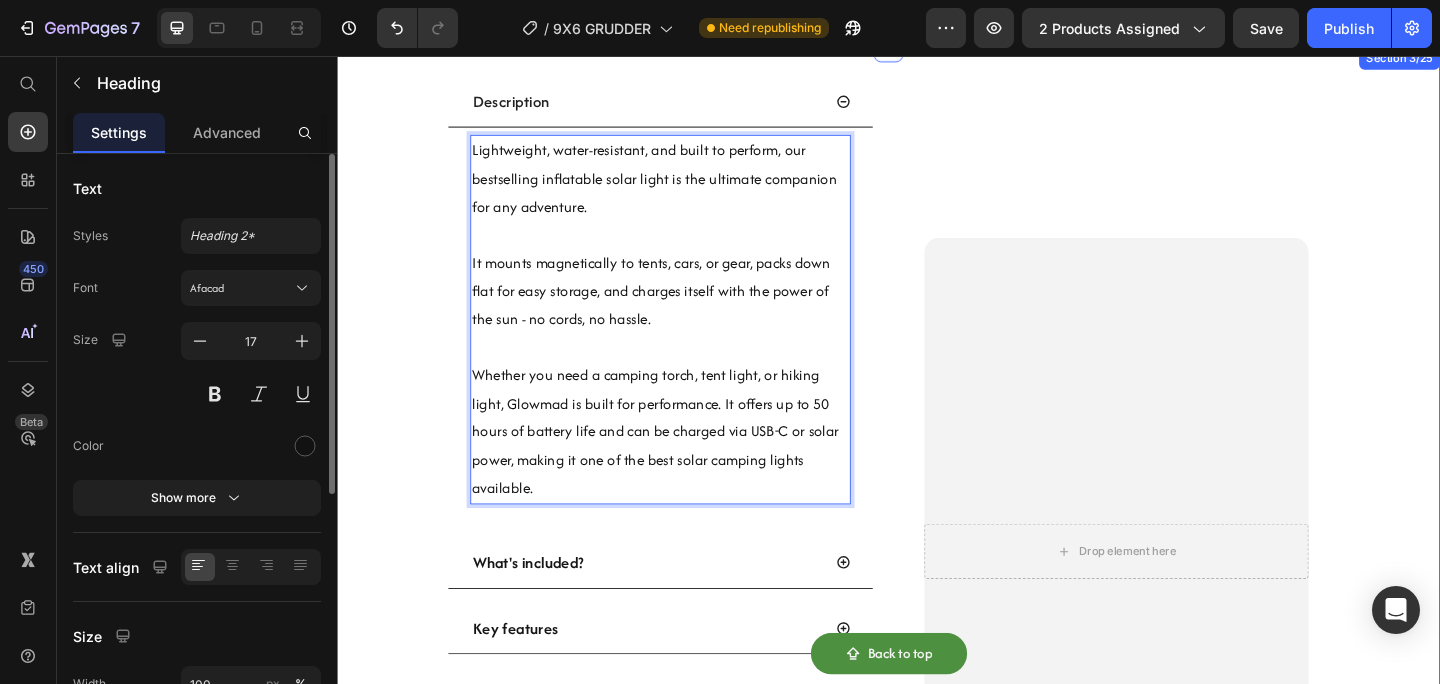 click on "Drop element here Hero Banner" at bounding box center (1185, 595) 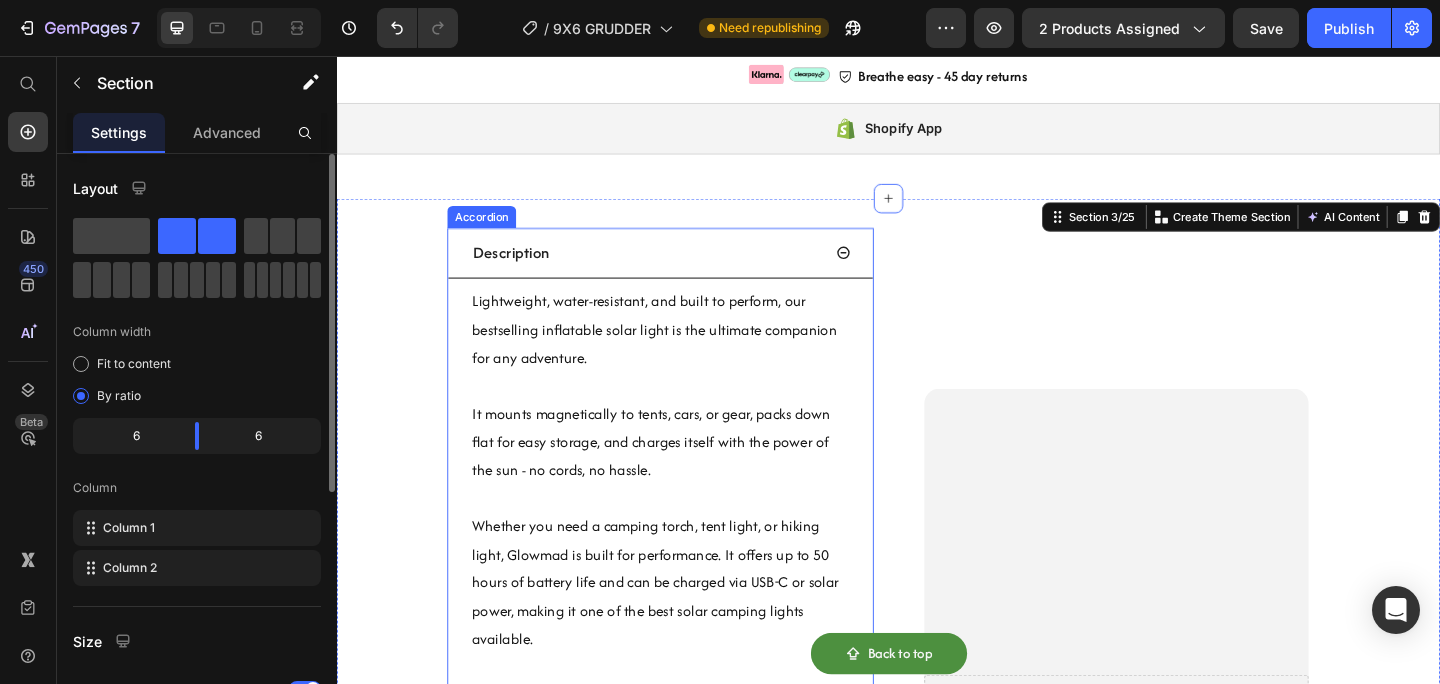 scroll, scrollTop: 3230, scrollLeft: 0, axis: vertical 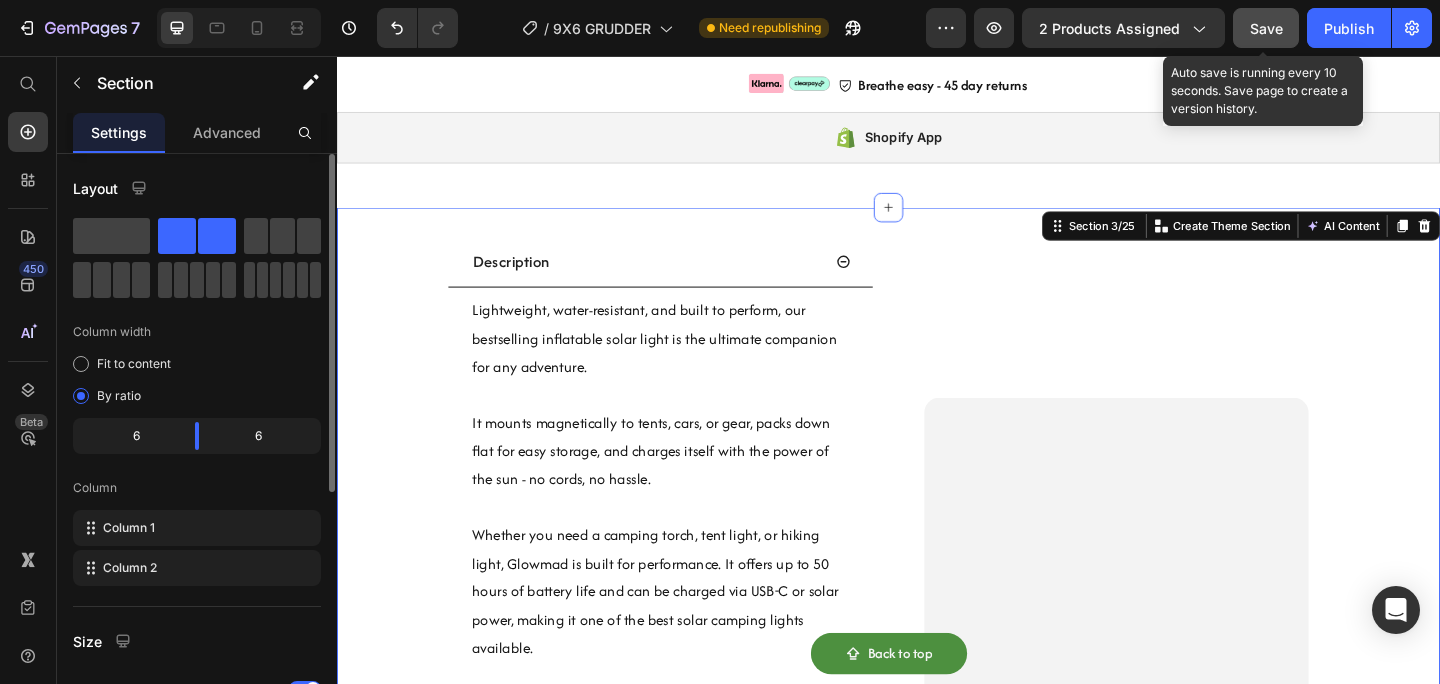 click on "Save" 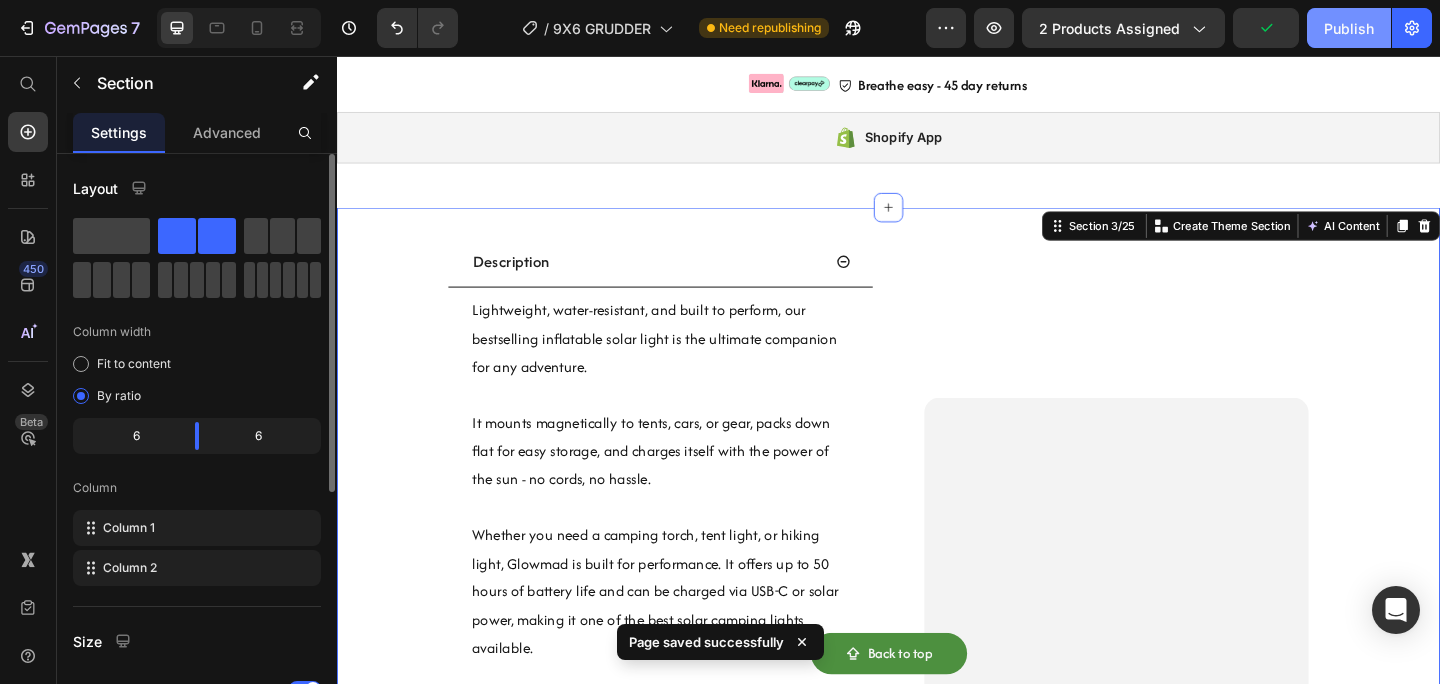 click on "Publish" at bounding box center (1349, 28) 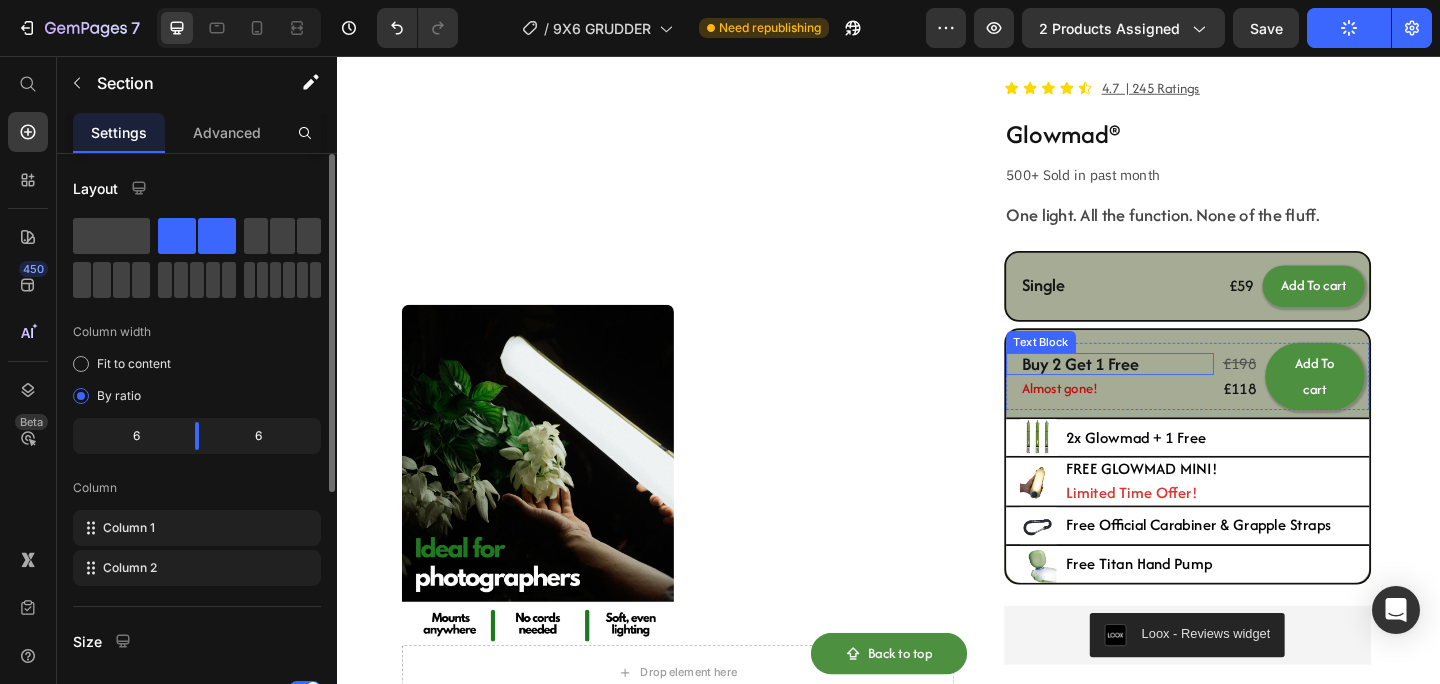 scroll, scrollTop: 2413, scrollLeft: 0, axis: vertical 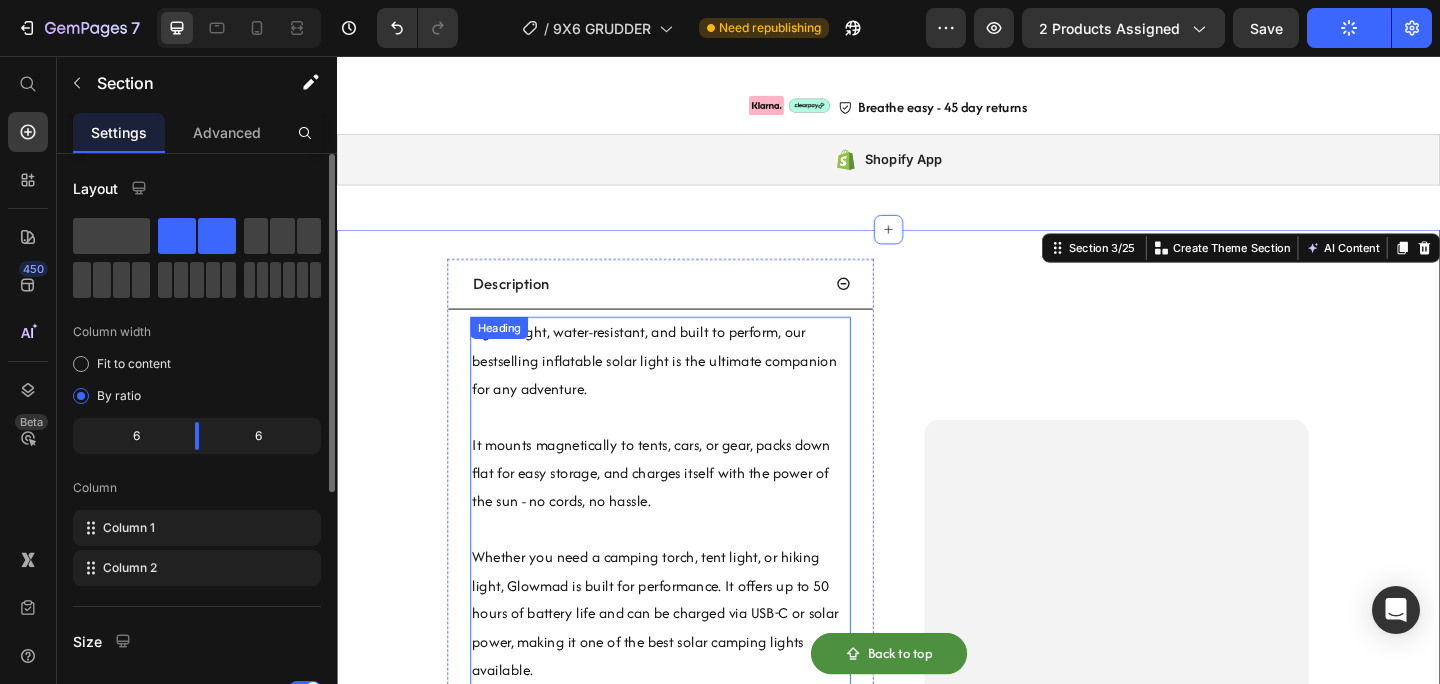 click on "Lightweight, water-resistant, and built to perform, our bestselling inflatable solar light is the ultimate companion for any adventure.  It mounts magnetically to tents, cars, or gear, packs down flat for easy storage, and charges itself with the power of the sun - no cords, no hassle.  Whether you need a camping torch, tent light, or hiking light, Glowmad is built for performance. It offers up to 50 hours of battery life and can be charged via USB-C or solar power, making it one of the best solar camping lights available." at bounding box center (689, 541) 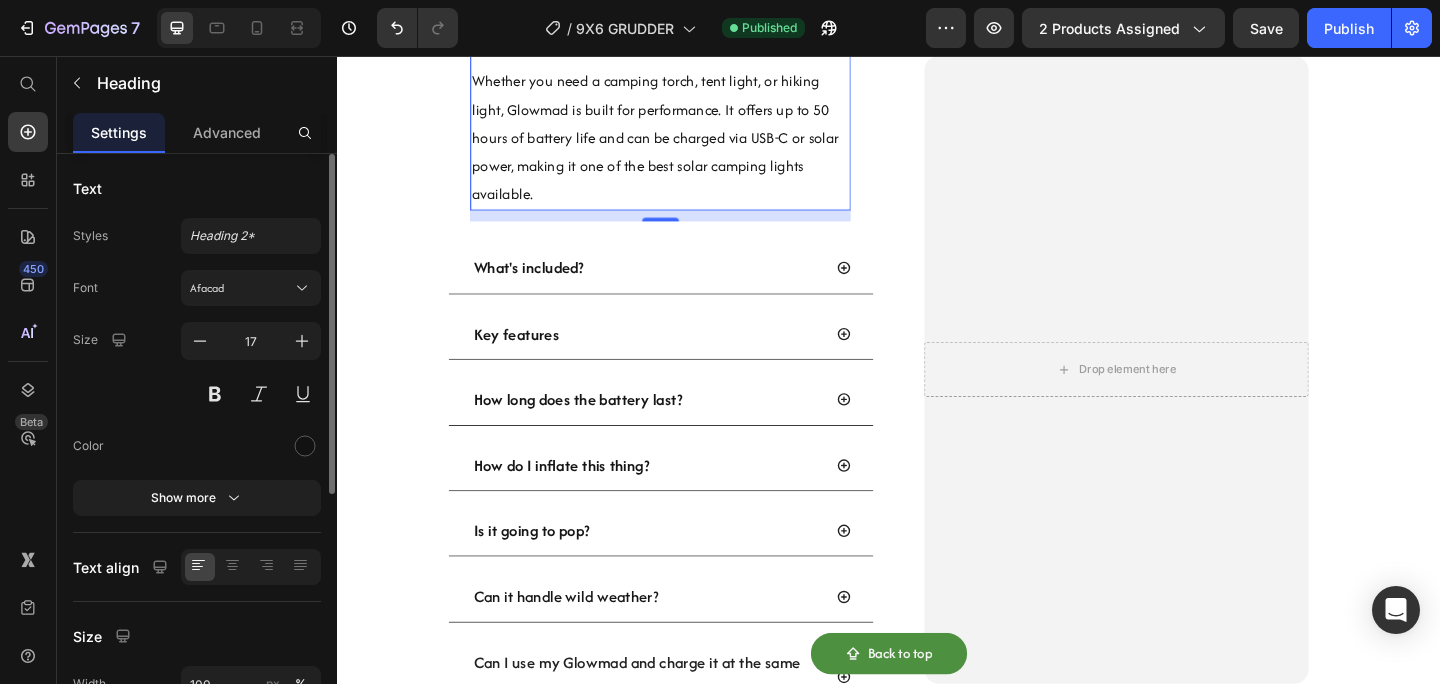 scroll, scrollTop: 3841, scrollLeft: 0, axis: vertical 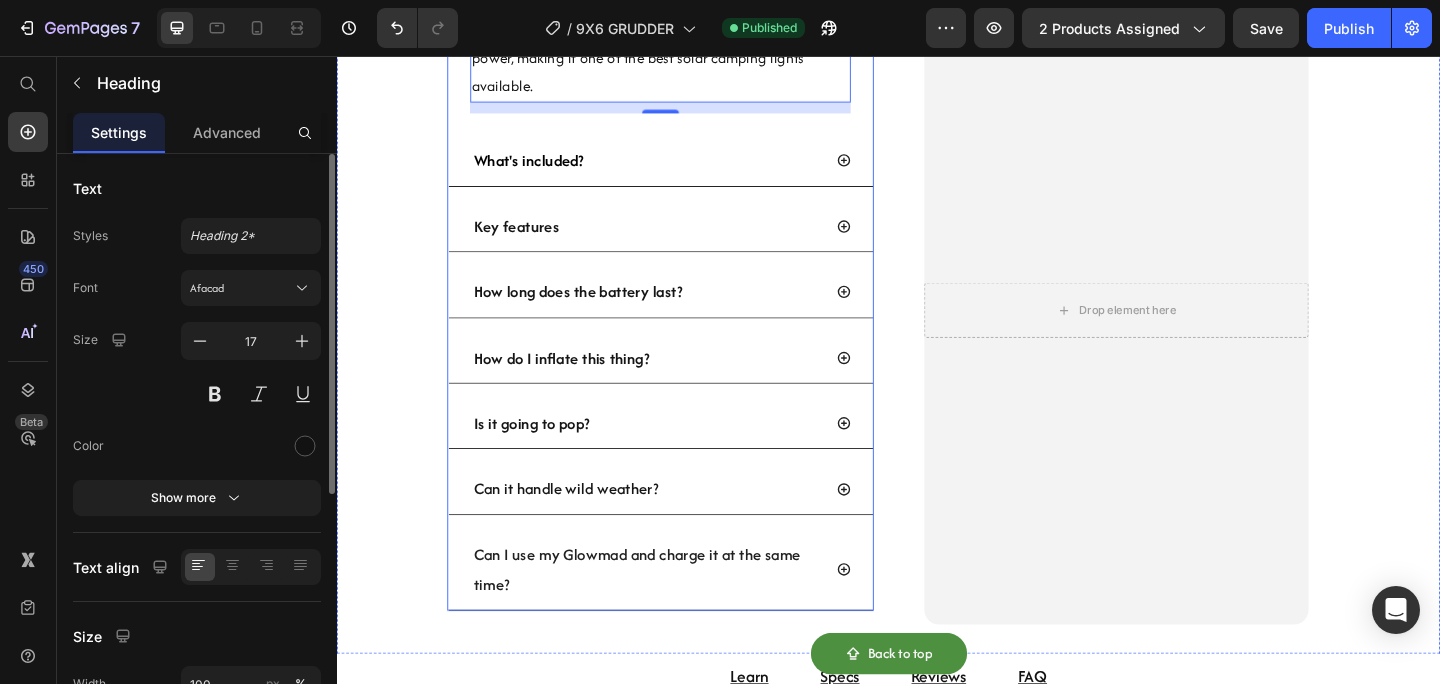 click on "What's included?" at bounding box center (673, 170) 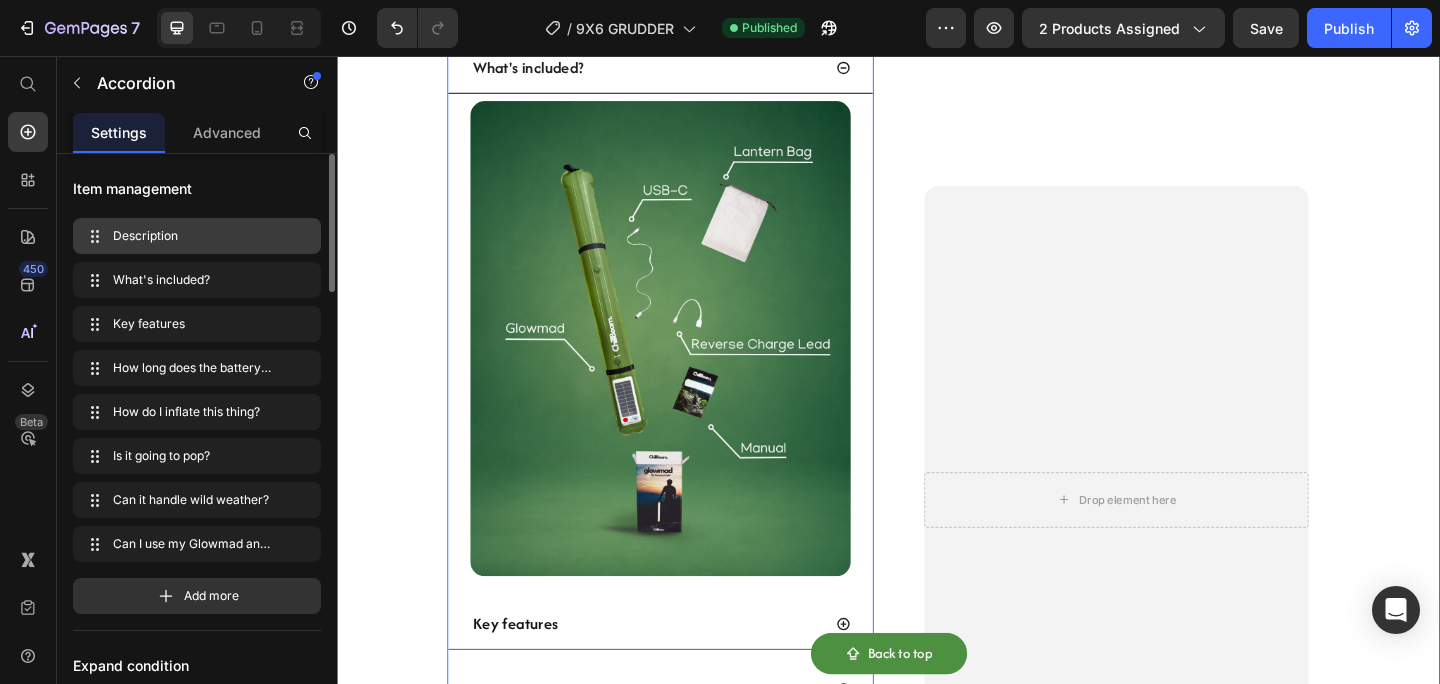 scroll, scrollTop: 3509, scrollLeft: 0, axis: vertical 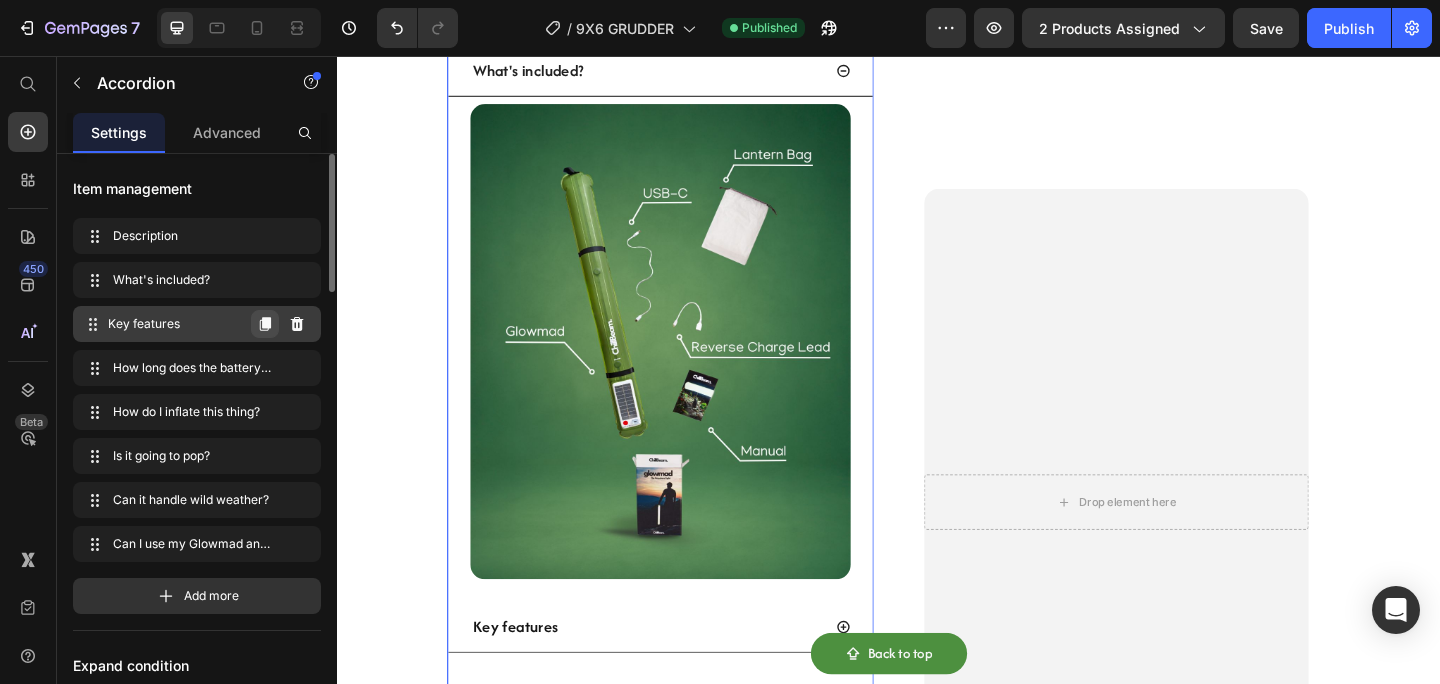 click 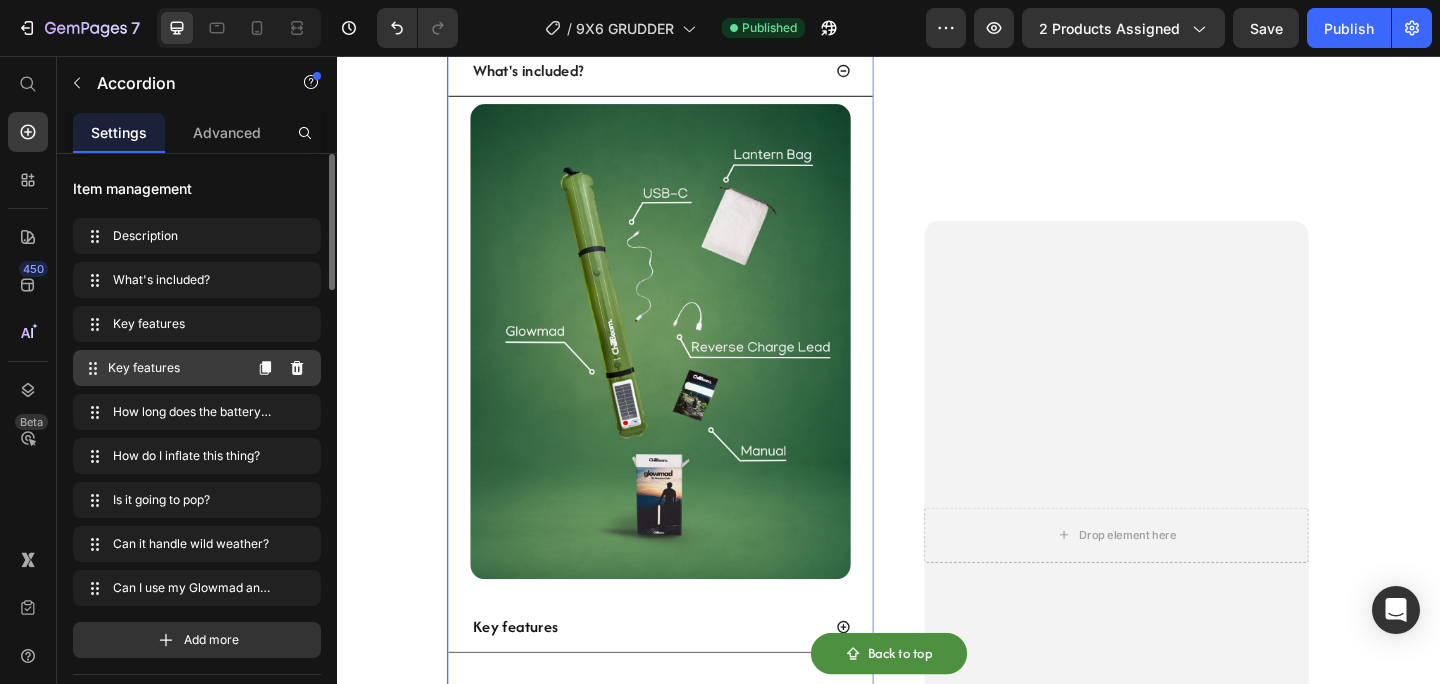 click on "Key features" at bounding box center [174, 368] 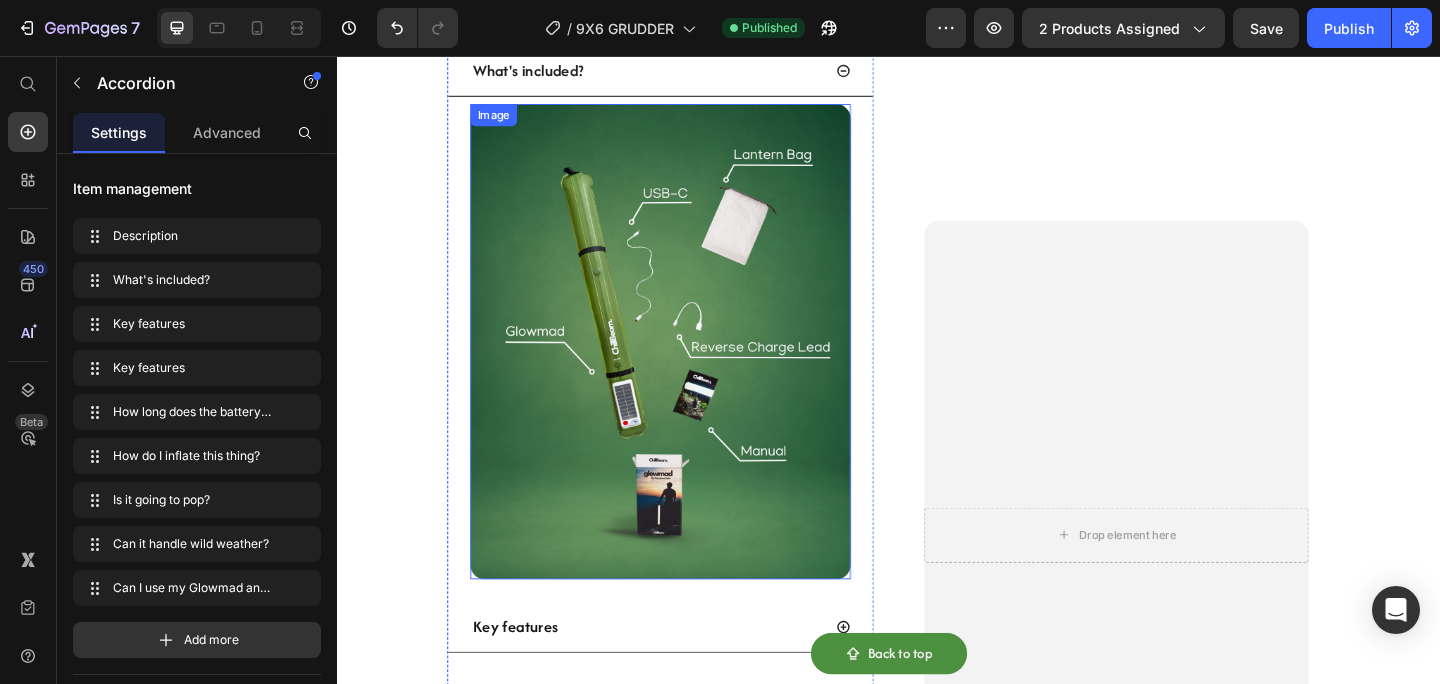 scroll, scrollTop: 3760, scrollLeft: 0, axis: vertical 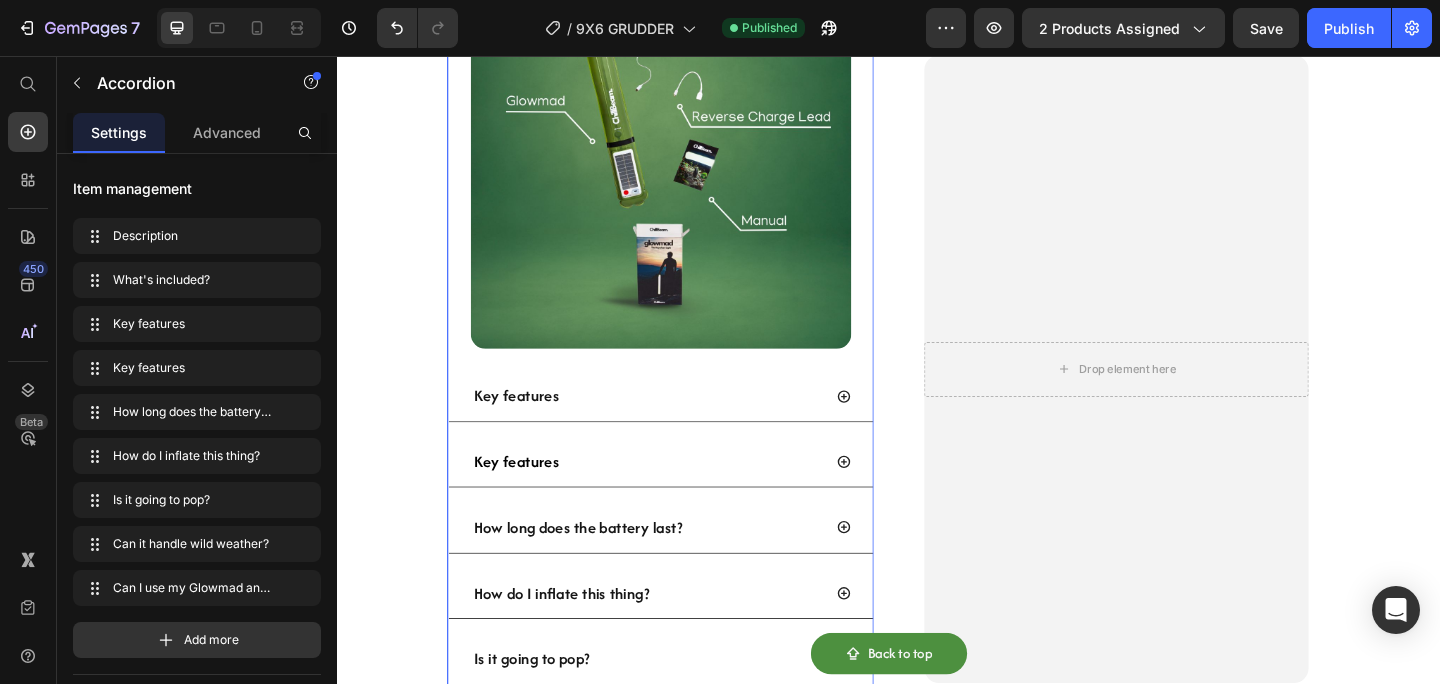 click on "Key features" at bounding box center [673, 498] 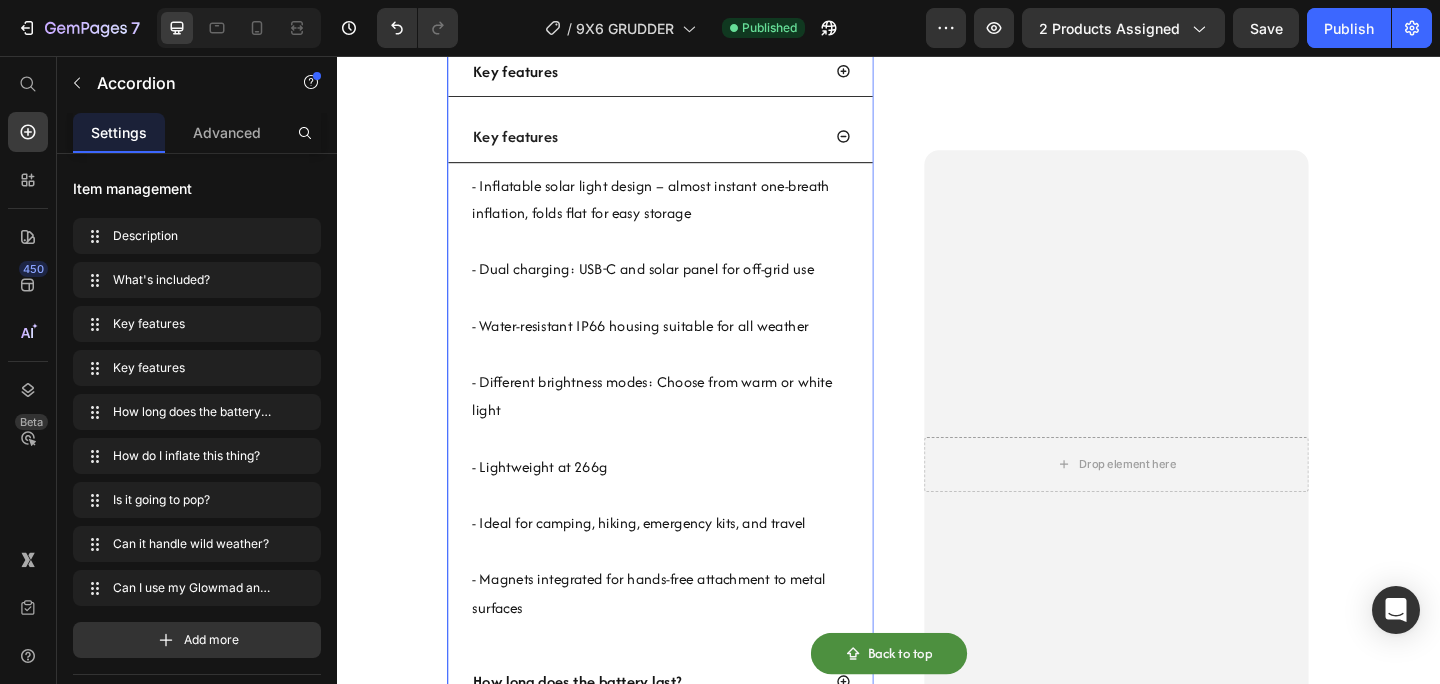 scroll, scrollTop: 3555, scrollLeft: 0, axis: vertical 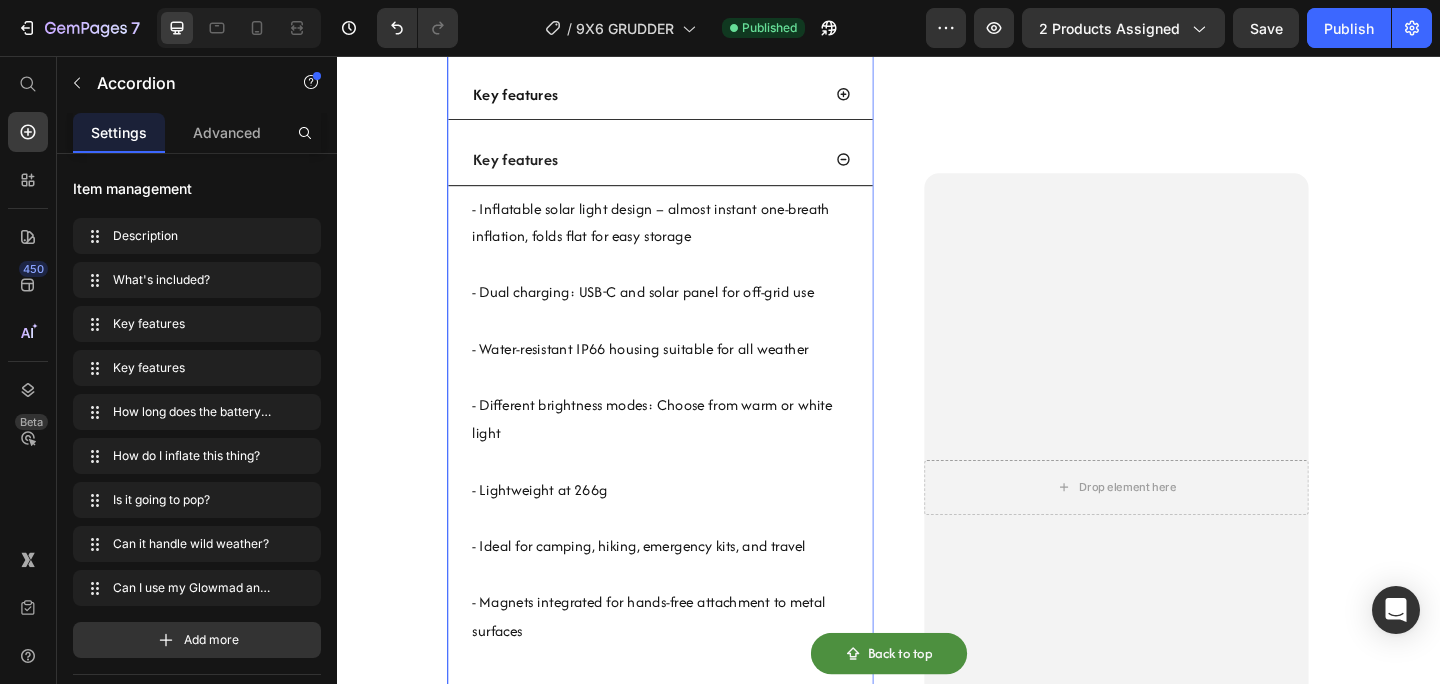 click on "Key features" at bounding box center [531, 169] 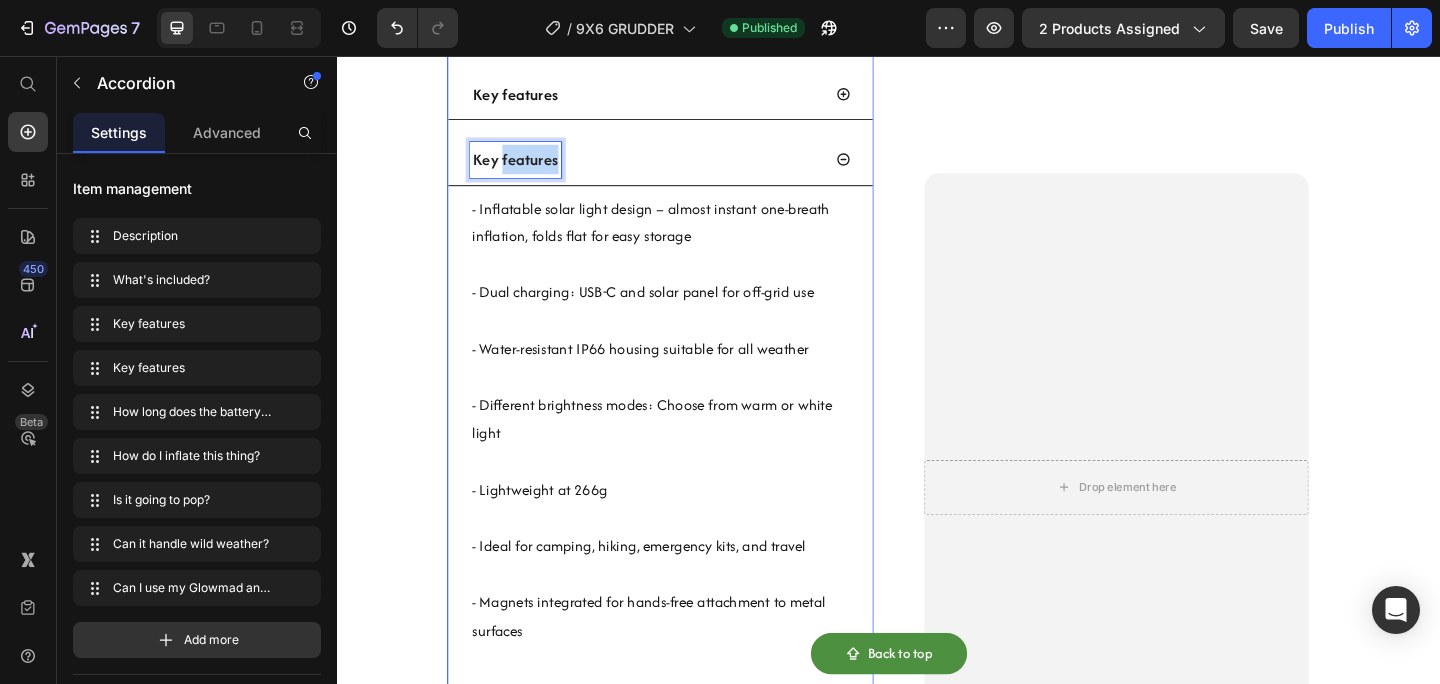 click on "Key features" at bounding box center (531, 169) 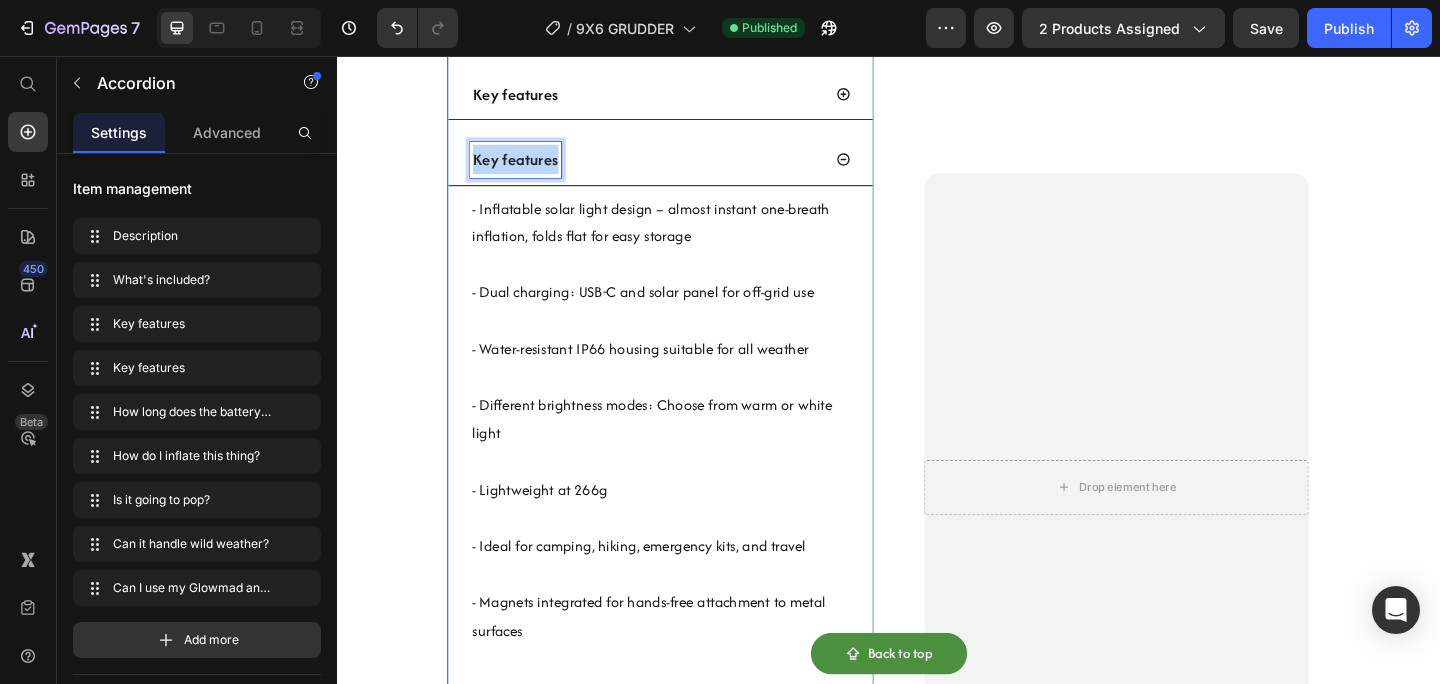 click on "Key features" at bounding box center [531, 169] 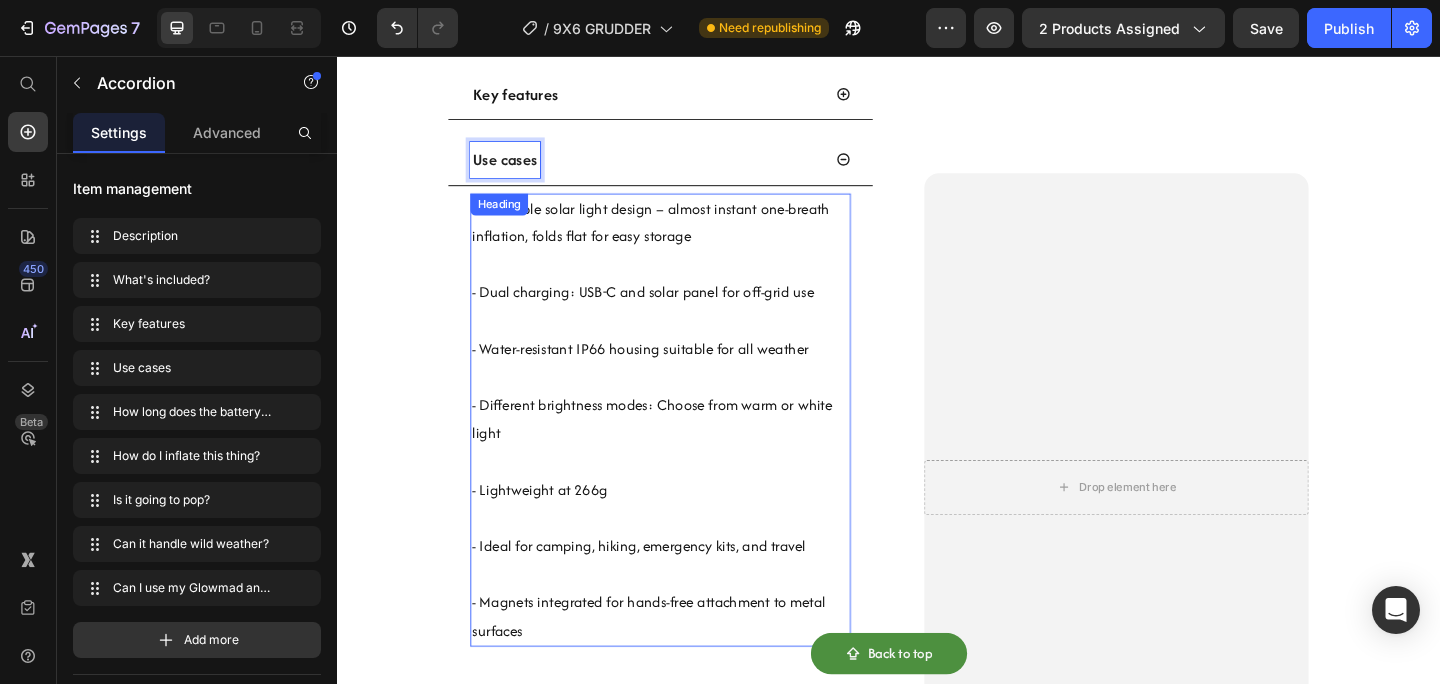 click on "- Inflatable solar light design – almost instant one-breath inflation, folds flat for easy storage - Dual charging: USB-C and solar panel for off-grid use - Water-resistant IP66 housing suitable for all weather - Different brightness modes: Choose from warm or white light - Lightweight at 266g - Ideal for camping, hiking, emergency kits, and travel - Magnets integrated for hands-free attachment to metal surfaces" at bounding box center (689, 453) 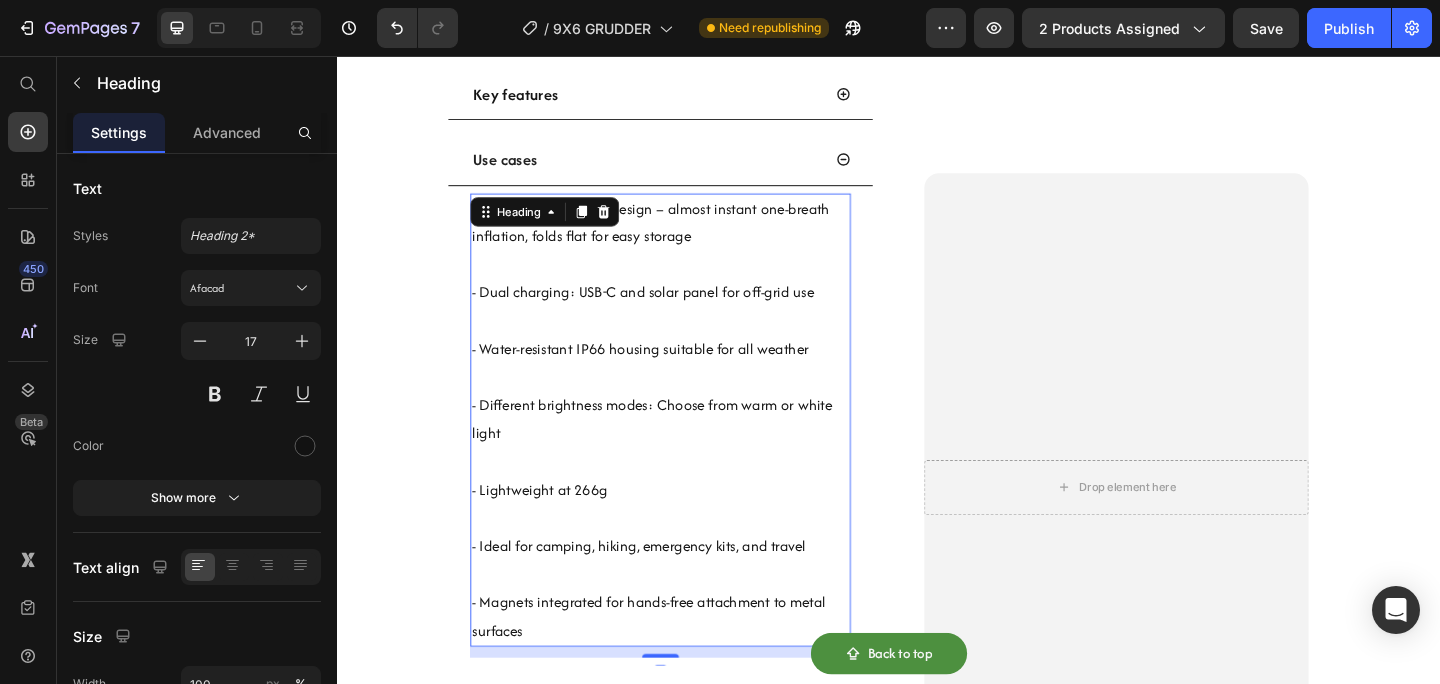 click on "- Inflatable solar light design – almost instant one-breath inflation, folds flat for easy storage - Dual charging: USB-C and solar panel for off-grid use - Water-resistant IP66 housing suitable for all weather - Different brightness modes: Choose from warm or white light - Lightweight at 266g - Ideal for camping, hiking, emergency kits, and travel - Magnets integrated for hands-free attachment to metal surfaces" at bounding box center (689, 453) 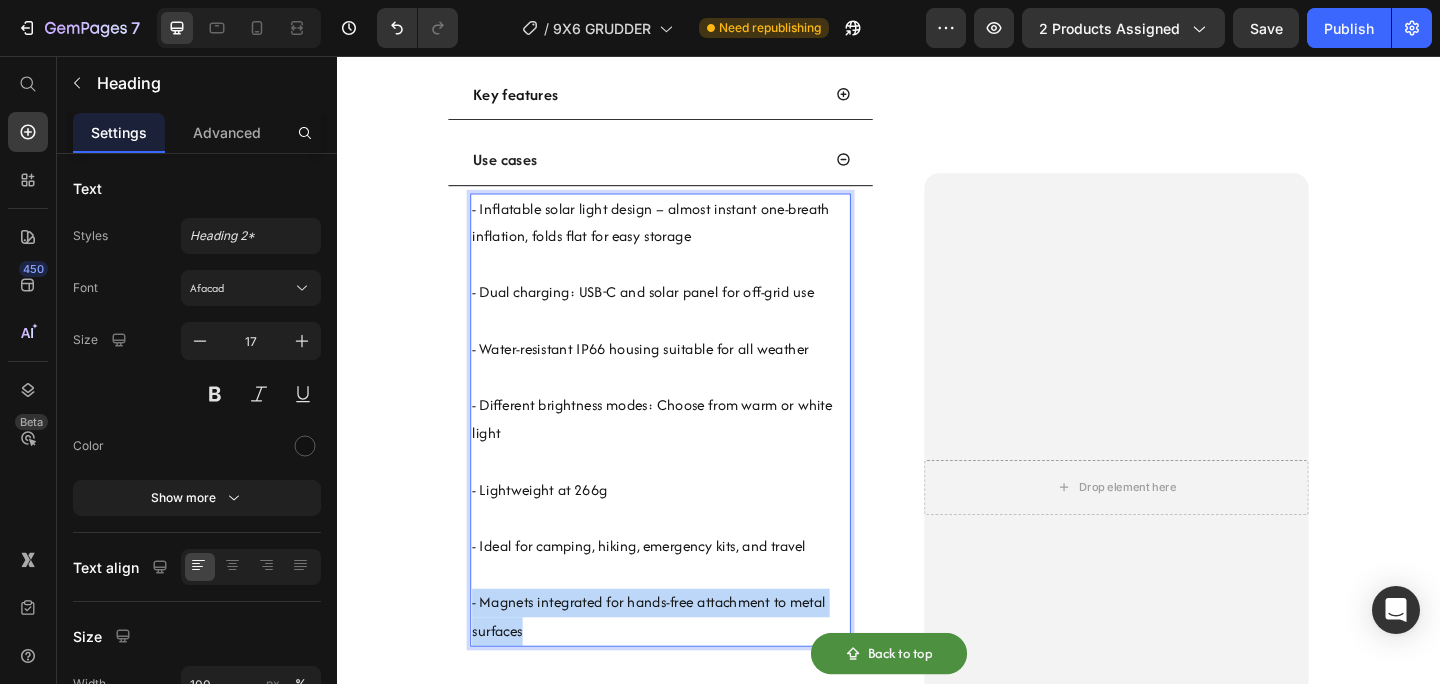 click on "- Inflatable solar light design – almost instant one-breath inflation, folds flat for easy storage - Dual charging: USB-C and solar panel for off-grid use - Water-resistant IP66 housing suitable for all weather - Different brightness modes: Choose from warm or white light - Lightweight at 266g - Ideal for camping, hiking, emergency kits, and travel - Magnets integrated for hands-free attachment to metal surfaces" at bounding box center (689, 453) 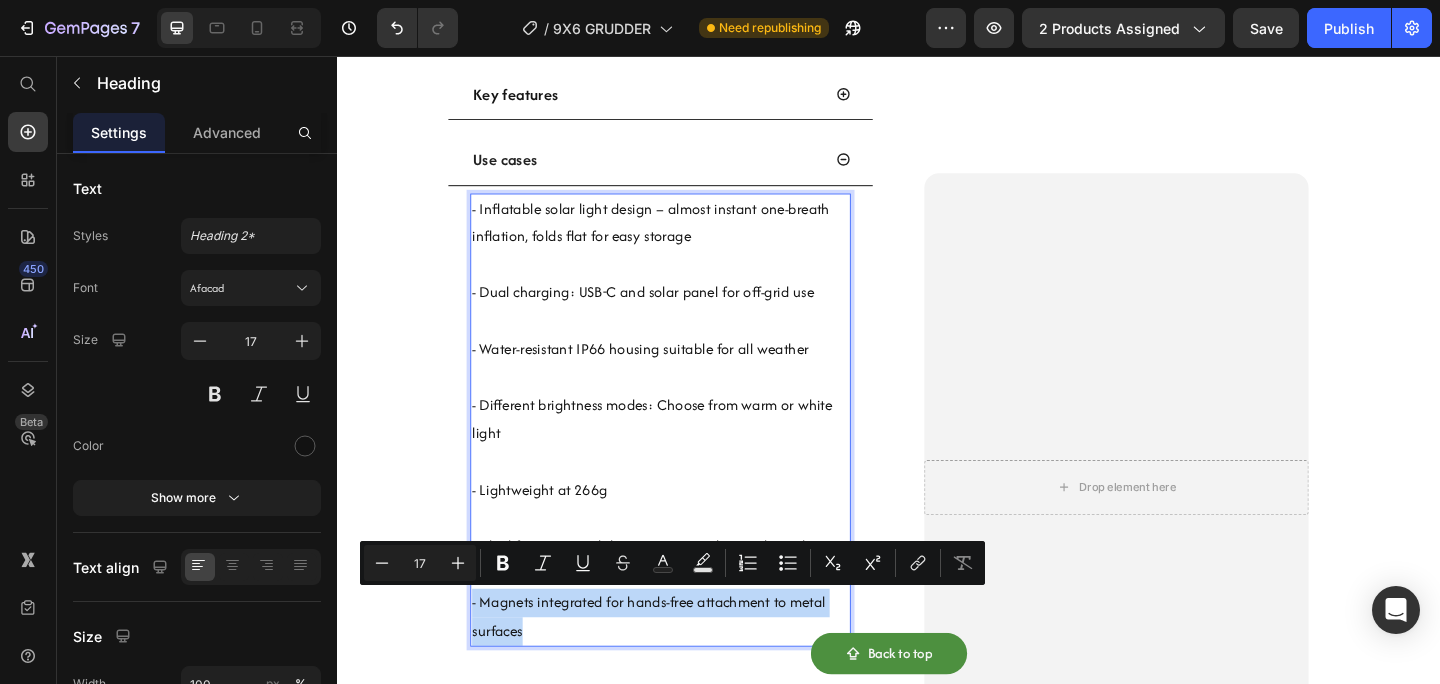 click on "- Inflatable solar light design – almost instant one-breath inflation, folds flat for easy storage - Dual charging: USB-C and solar panel for off-grid use - Water-resistant IP66 housing suitable for all weather - Different brightness modes: Choose from warm or white light - Lightweight at 266g - Ideal for camping, hiking, emergency kits, and travel - Magnets integrated for hands-free attachment to metal surfaces" at bounding box center (689, 453) 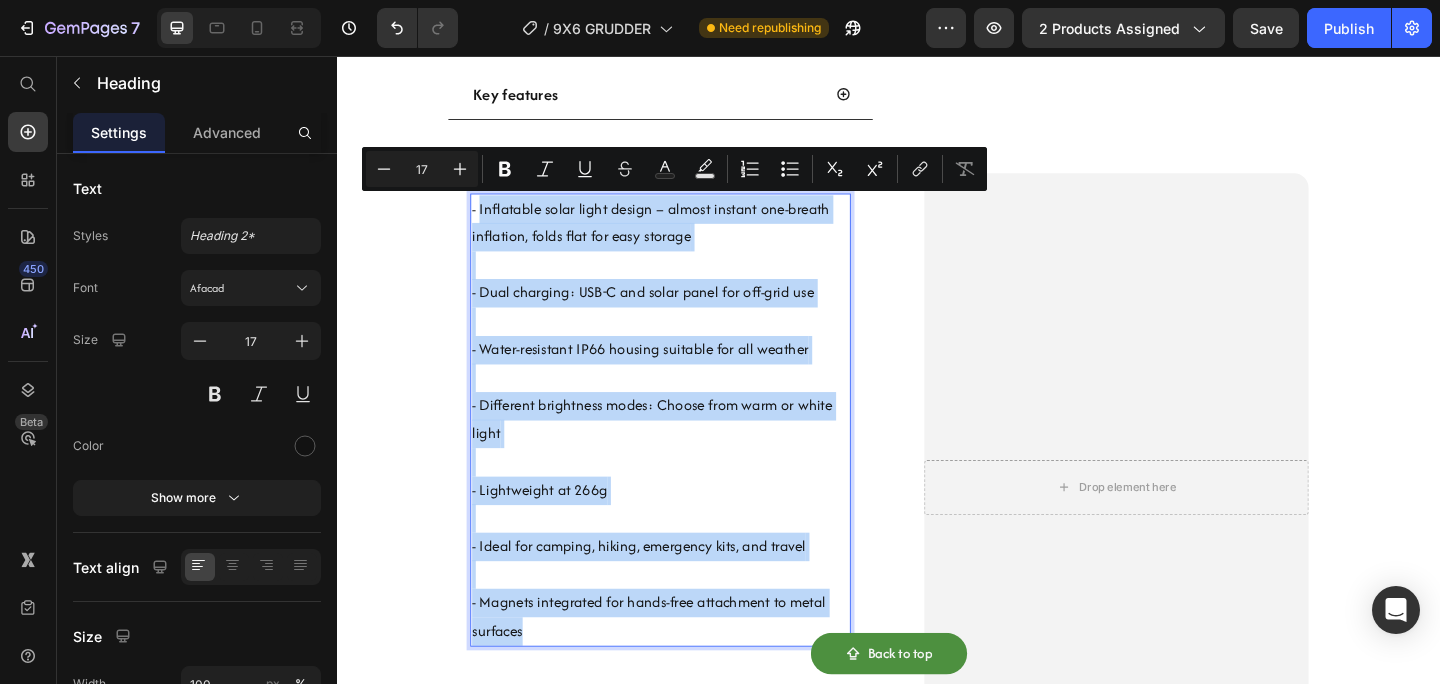 drag, startPoint x: 598, startPoint y: 688, endPoint x: 491, endPoint y: 221, distance: 479.10123 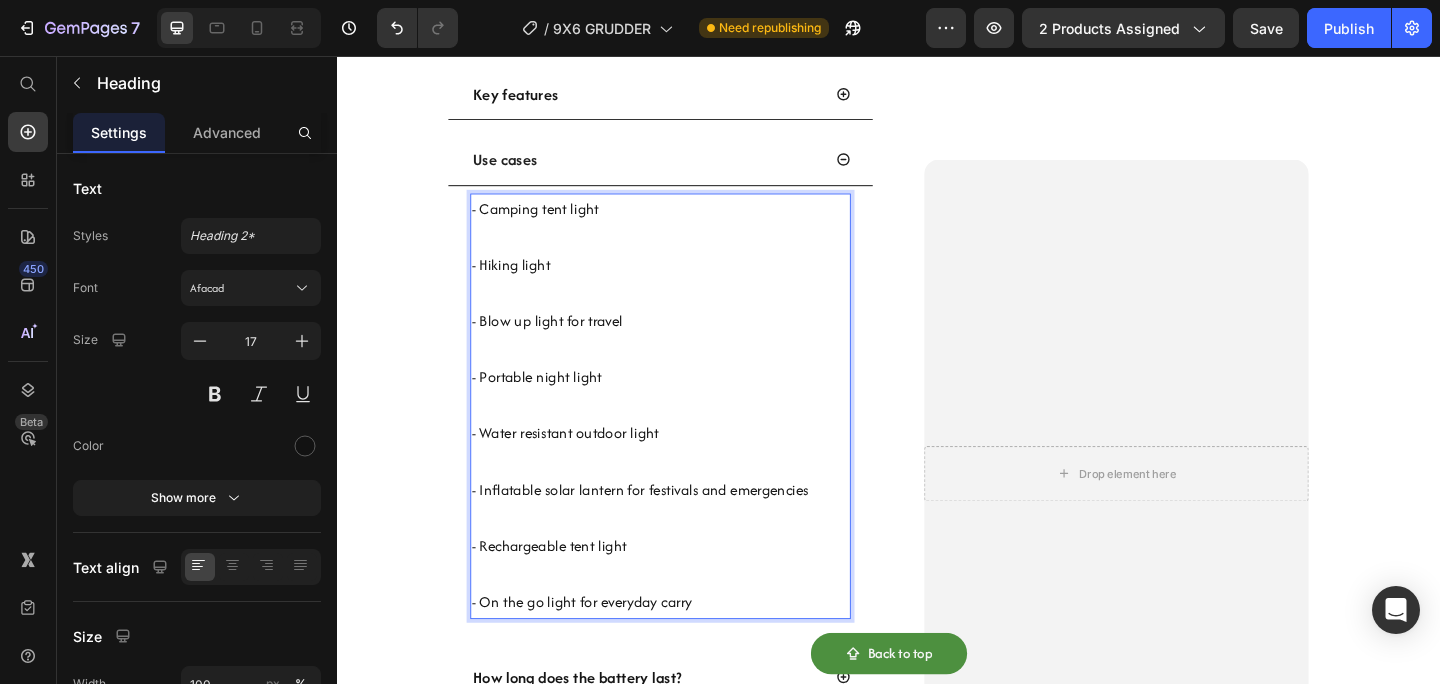 click on "- Camping tent light - Hiking light - Blow up light for travel - Portable night light - Water resistant outdoor light - Inflatable solar lantern for festivals and emergencies - Rechargeable tent light - On the go light for everyday carry" at bounding box center [689, 437] 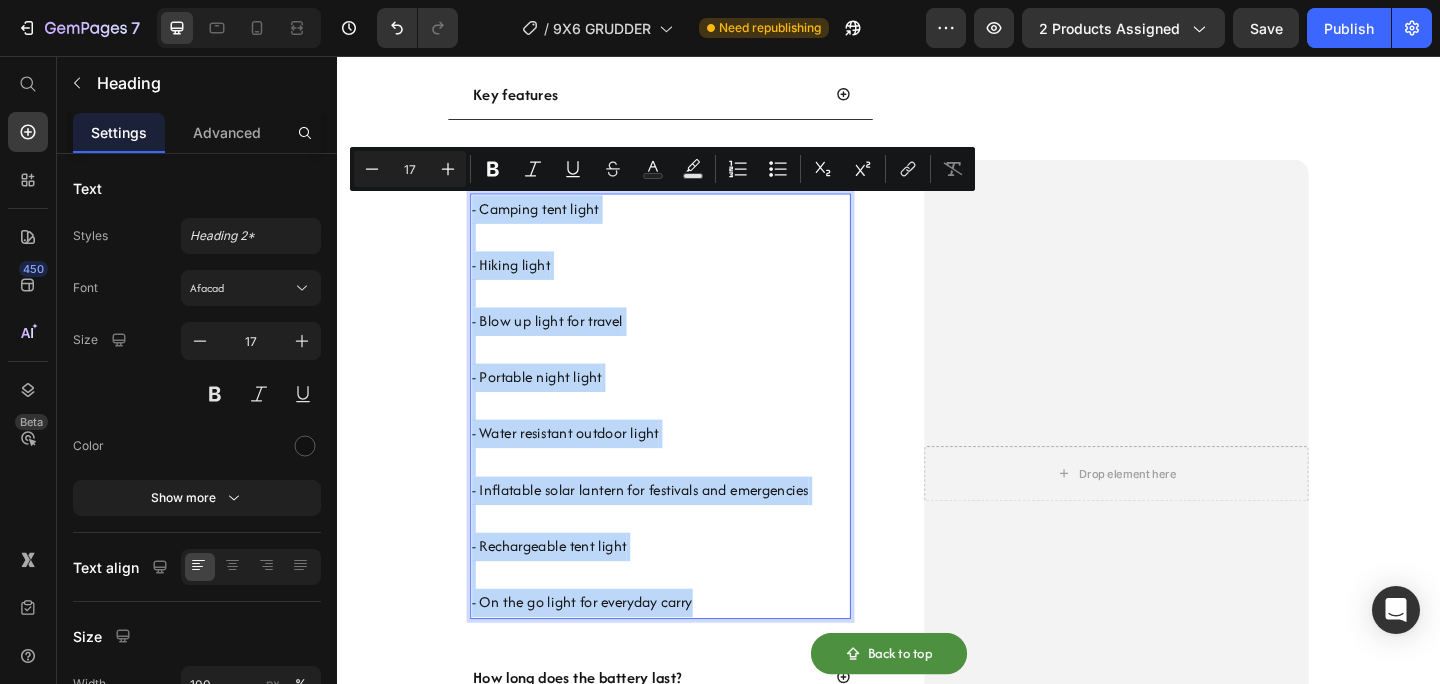 drag, startPoint x: 739, startPoint y: 654, endPoint x: 486, endPoint y: 225, distance: 498.04617 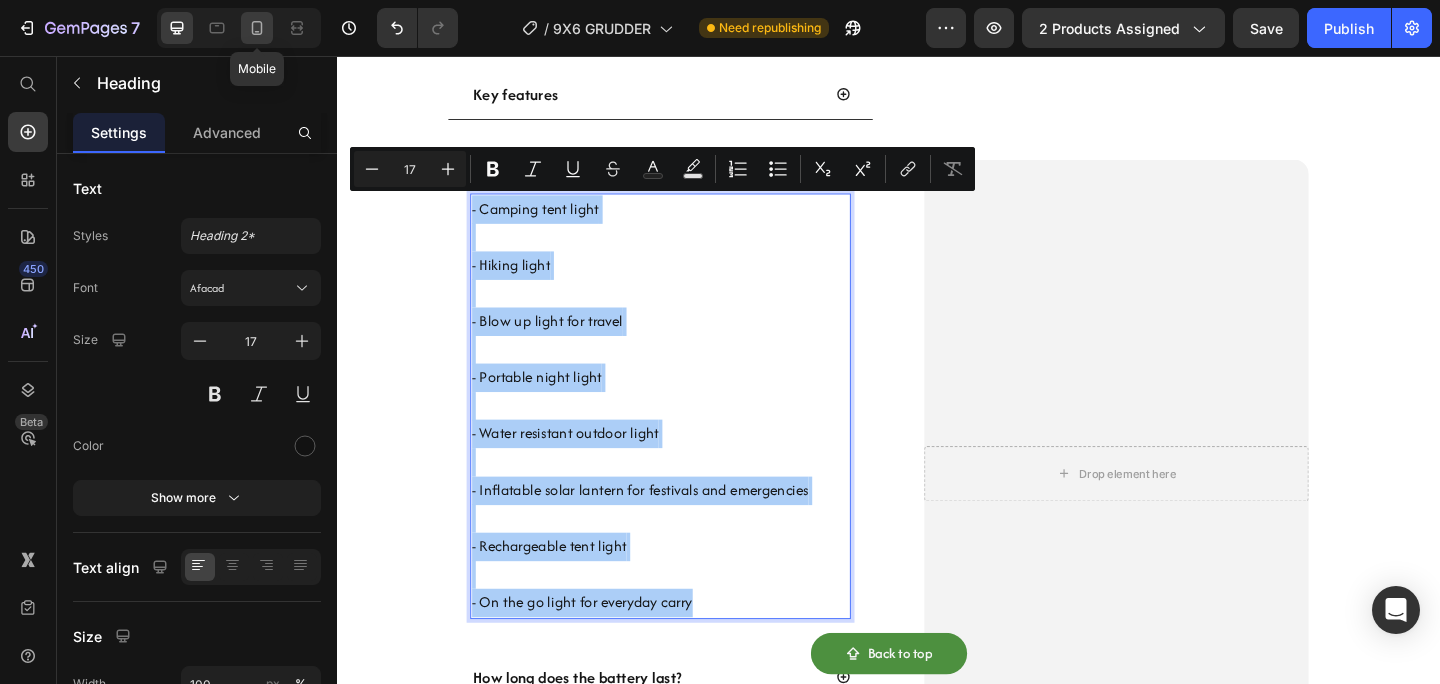 click 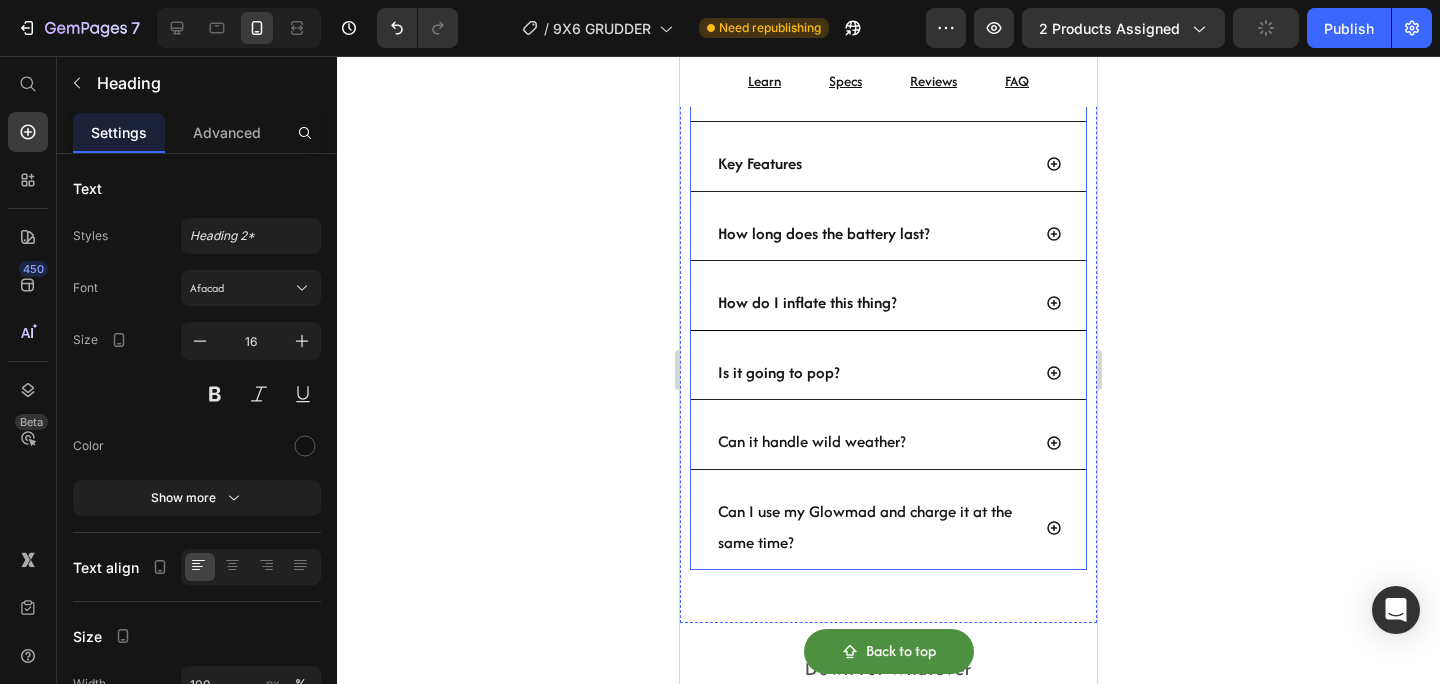 scroll, scrollTop: 2049, scrollLeft: 0, axis: vertical 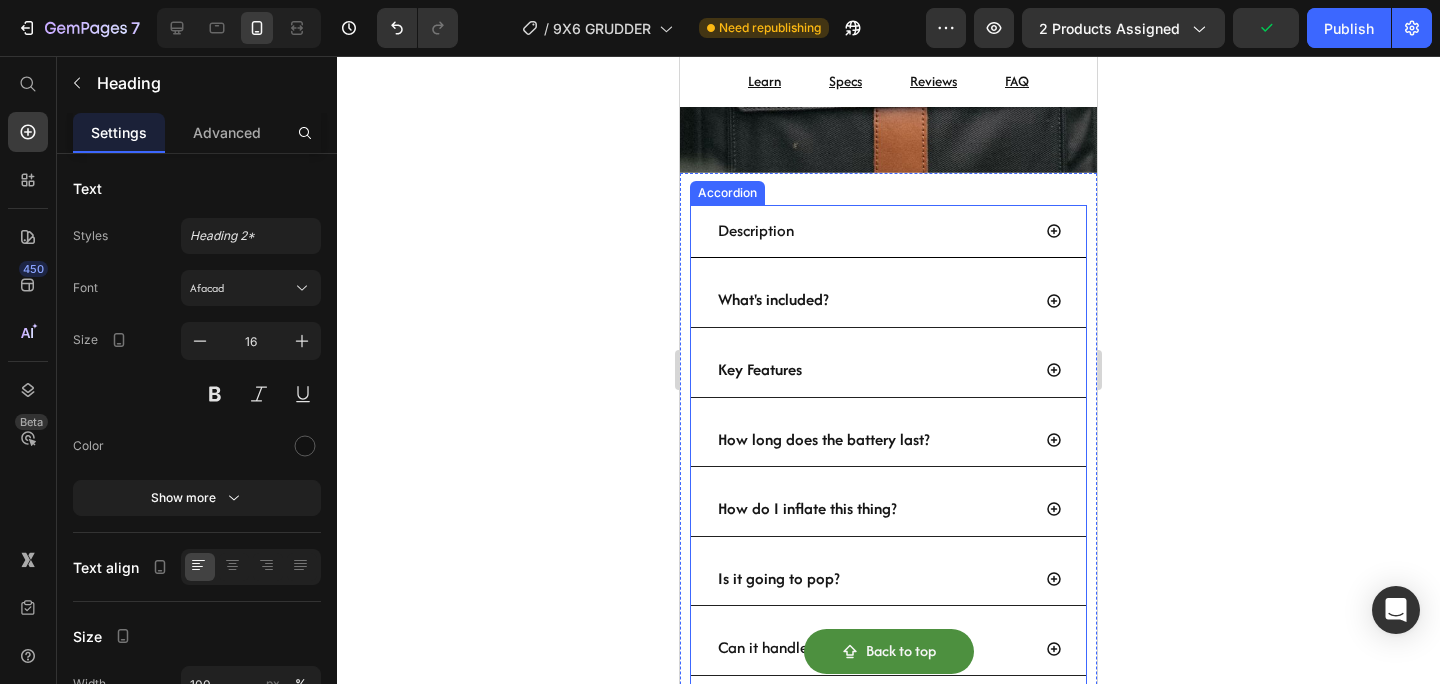 click on "Description" at bounding box center (888, 232) 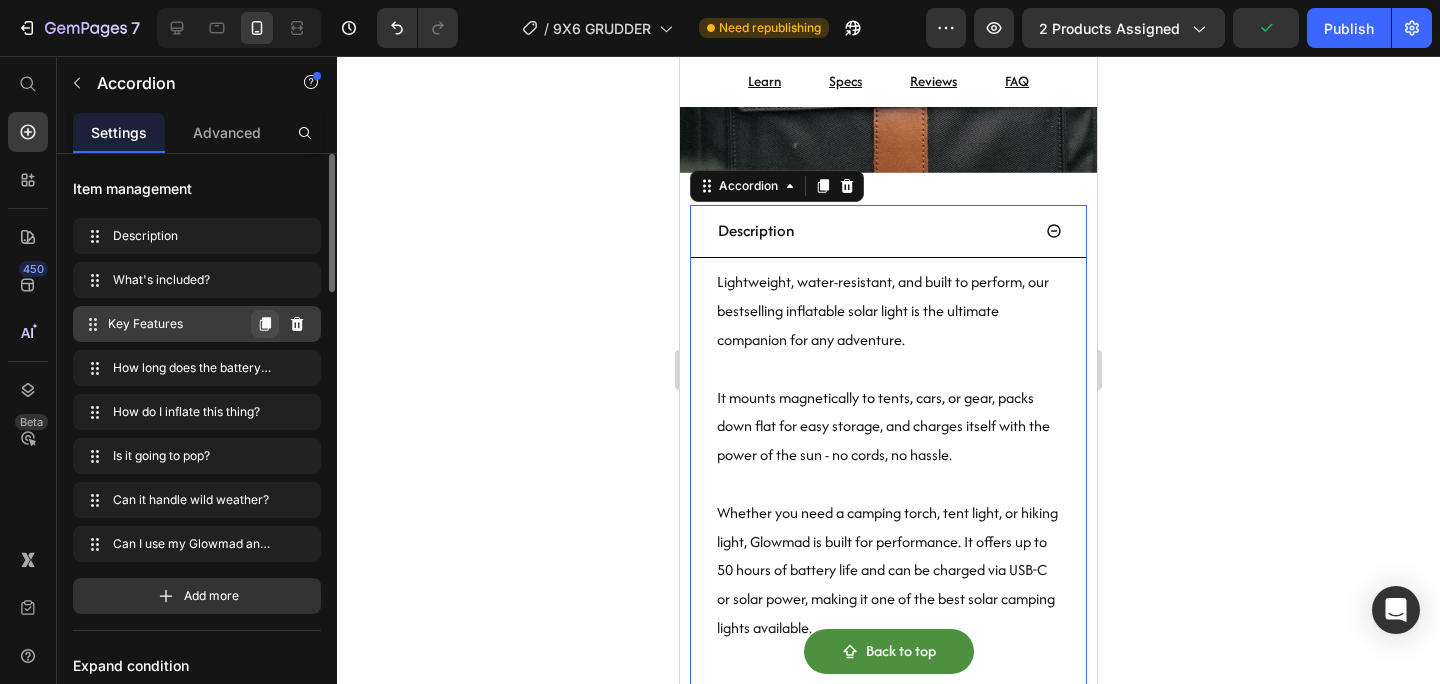 click 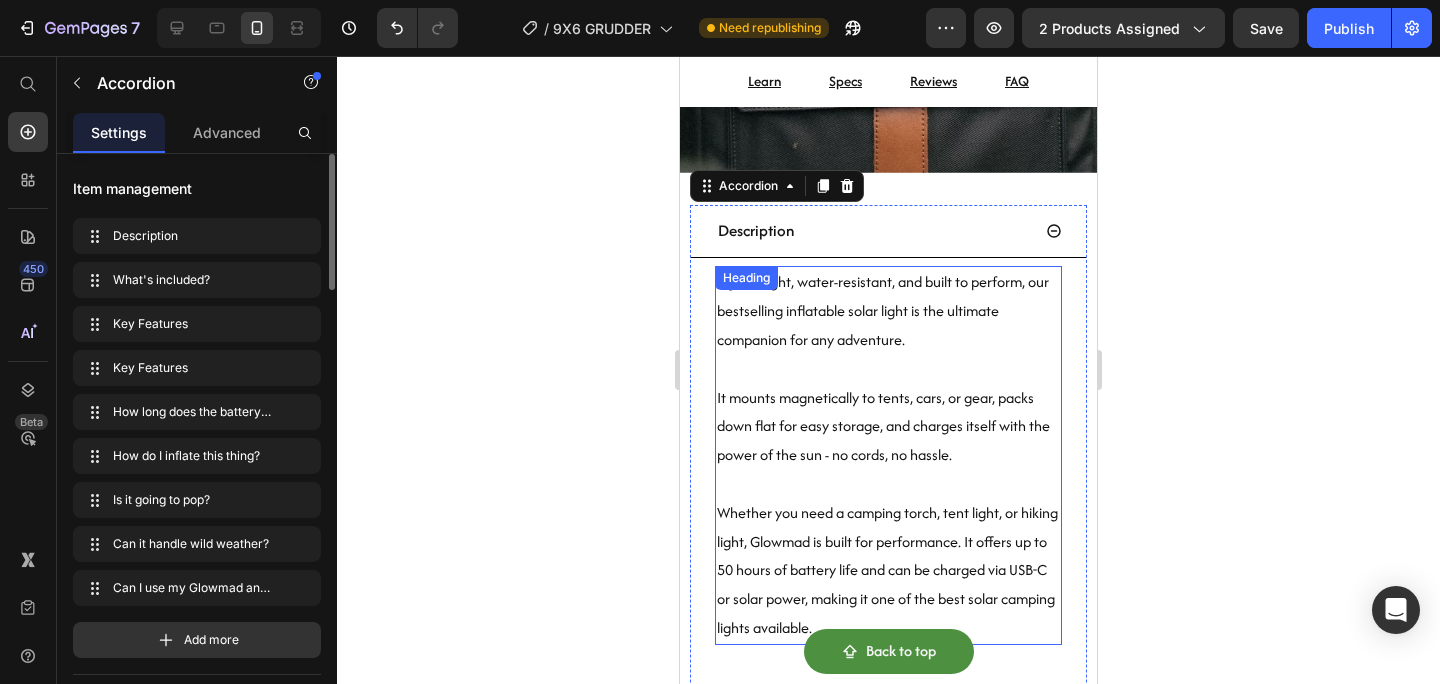 scroll, scrollTop: 2571, scrollLeft: 0, axis: vertical 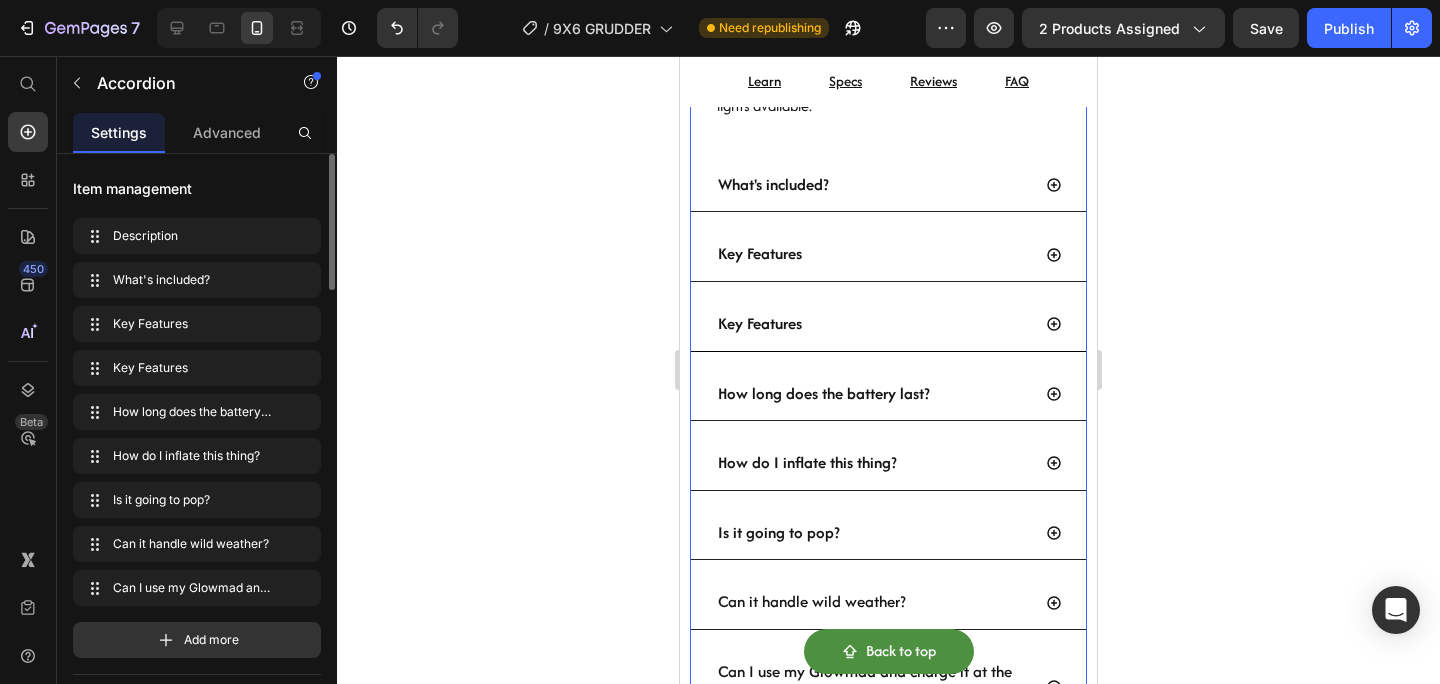click on "Key Features" at bounding box center [872, 324] 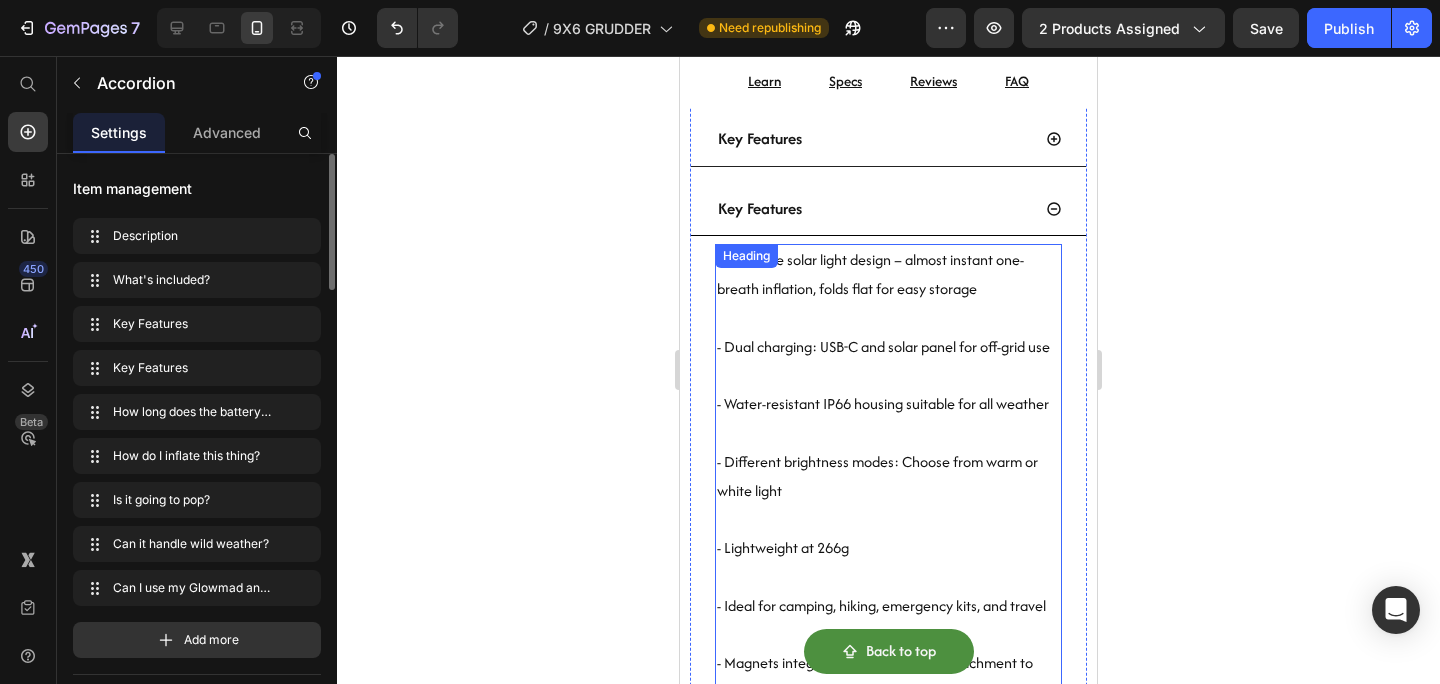 click on "- Inflatable solar light design – almost instant one-breath inflation, folds flat for easy storage - Dual charging: USB-C and solar panel for off-grid use - Water-resistant IP66 housing suitable for all weather - Different brightness modes: Choose from warm or white light - Lightweight at 266g - Ideal for camping, hiking, emergency kits, and travel - Magnets integrated for hands-free attachment to metal surfaces" at bounding box center [888, 476] 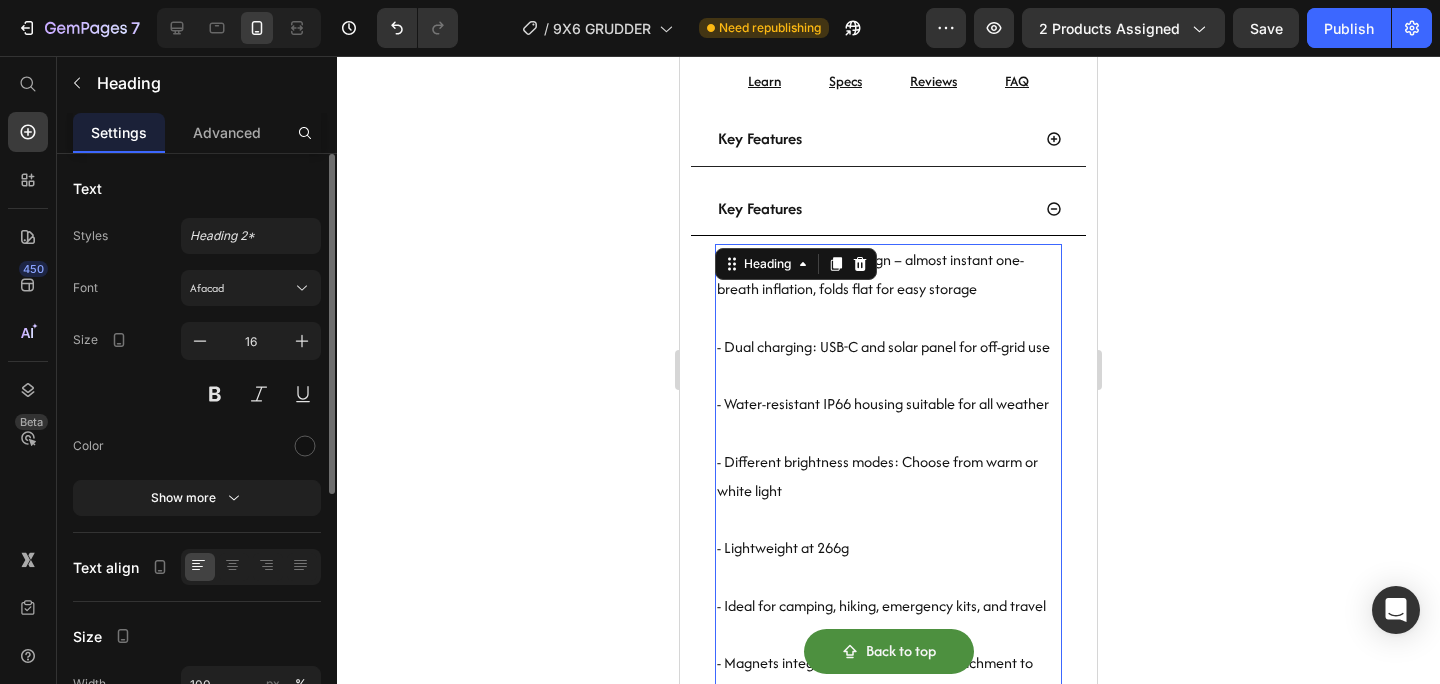 click on "- Inflatable solar light design – almost instant one-breath inflation, folds flat for easy storage - Dual charging: USB-C and solar panel for off-grid use - Water-resistant IP66 housing suitable for all weather - Different brightness modes: Choose from warm or white light - Lightweight at 266g - Ideal for camping, hiking, emergency kits, and travel - Magnets integrated for hands-free attachment to metal surfaces" at bounding box center (888, 476) 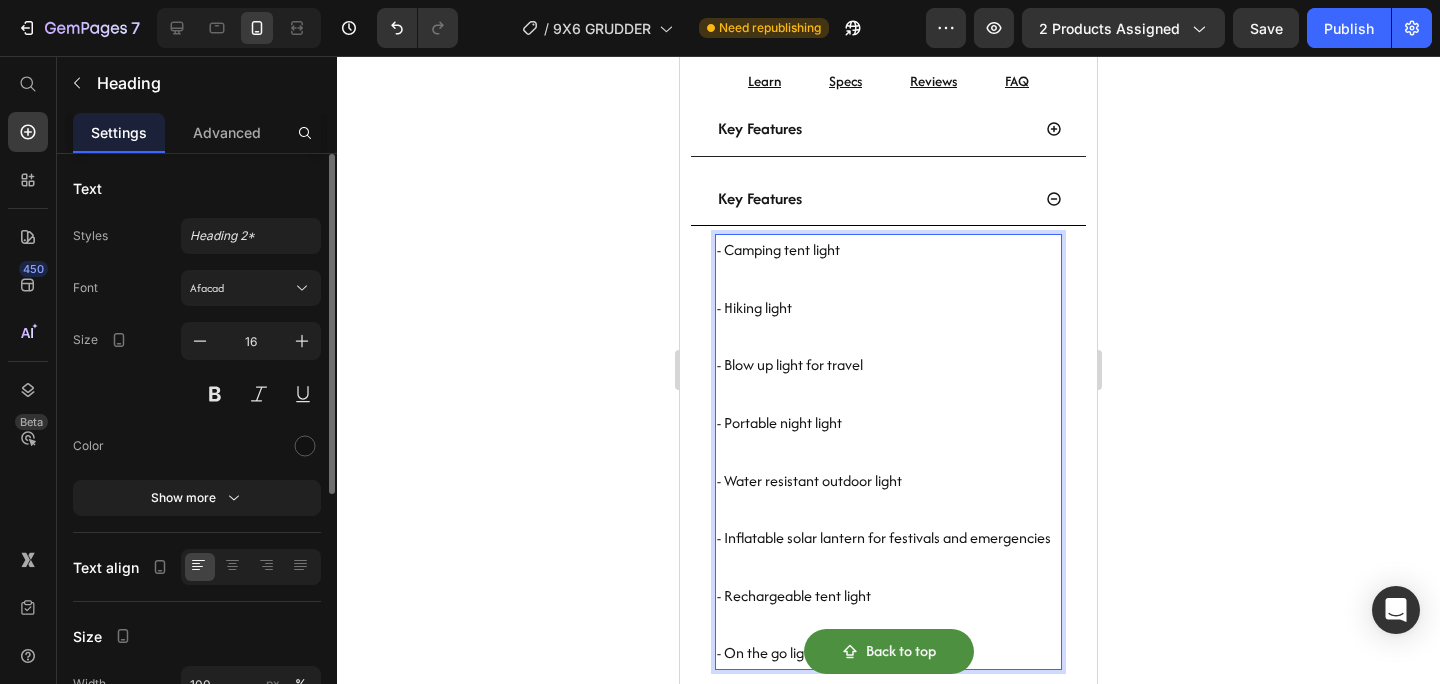 scroll, scrollTop: 11, scrollLeft: 0, axis: vertical 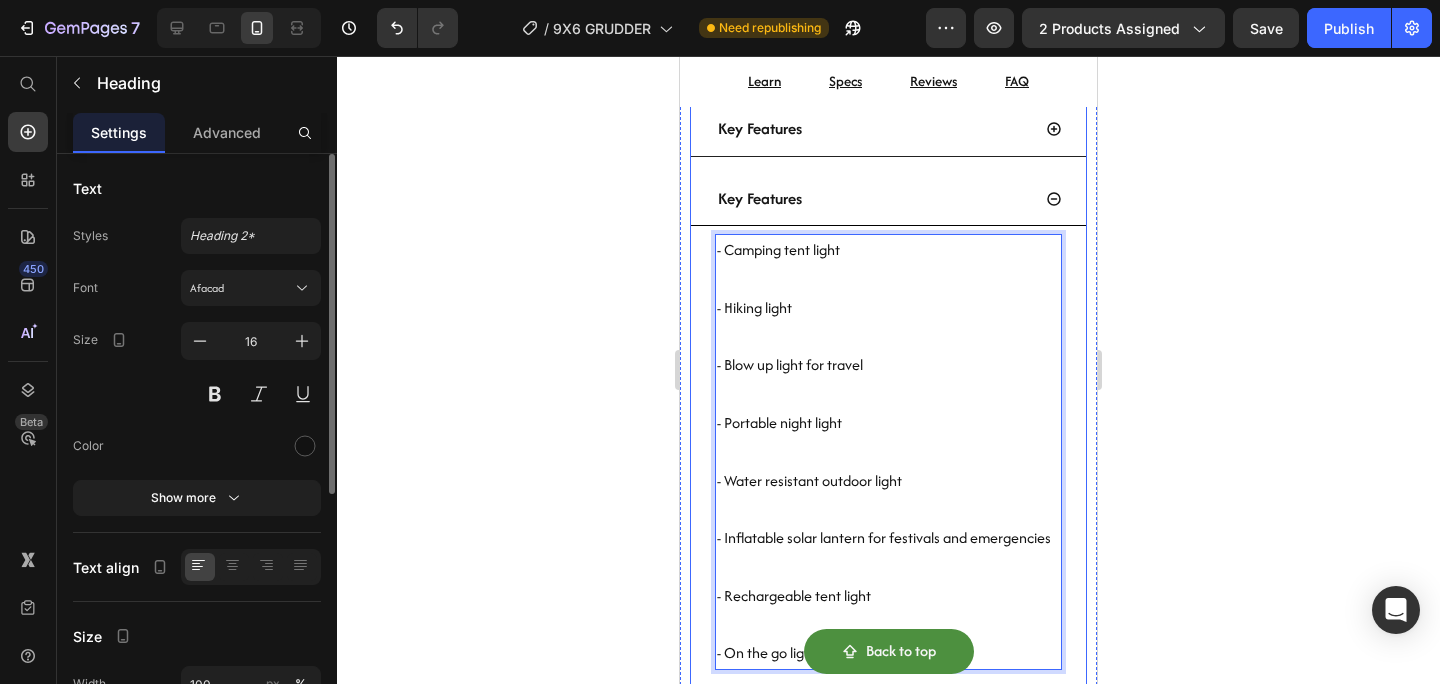 click on "Key Features" at bounding box center (760, 198) 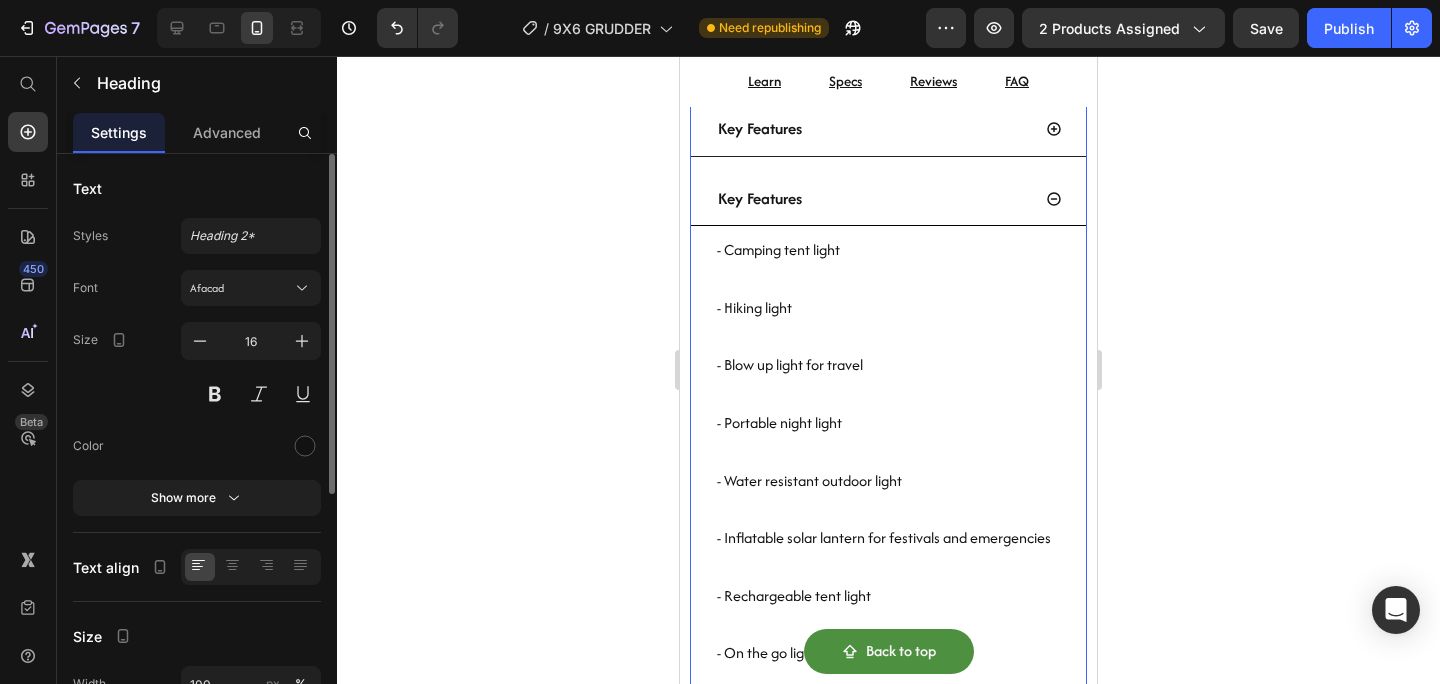 click on "Key Features" at bounding box center (760, 198) 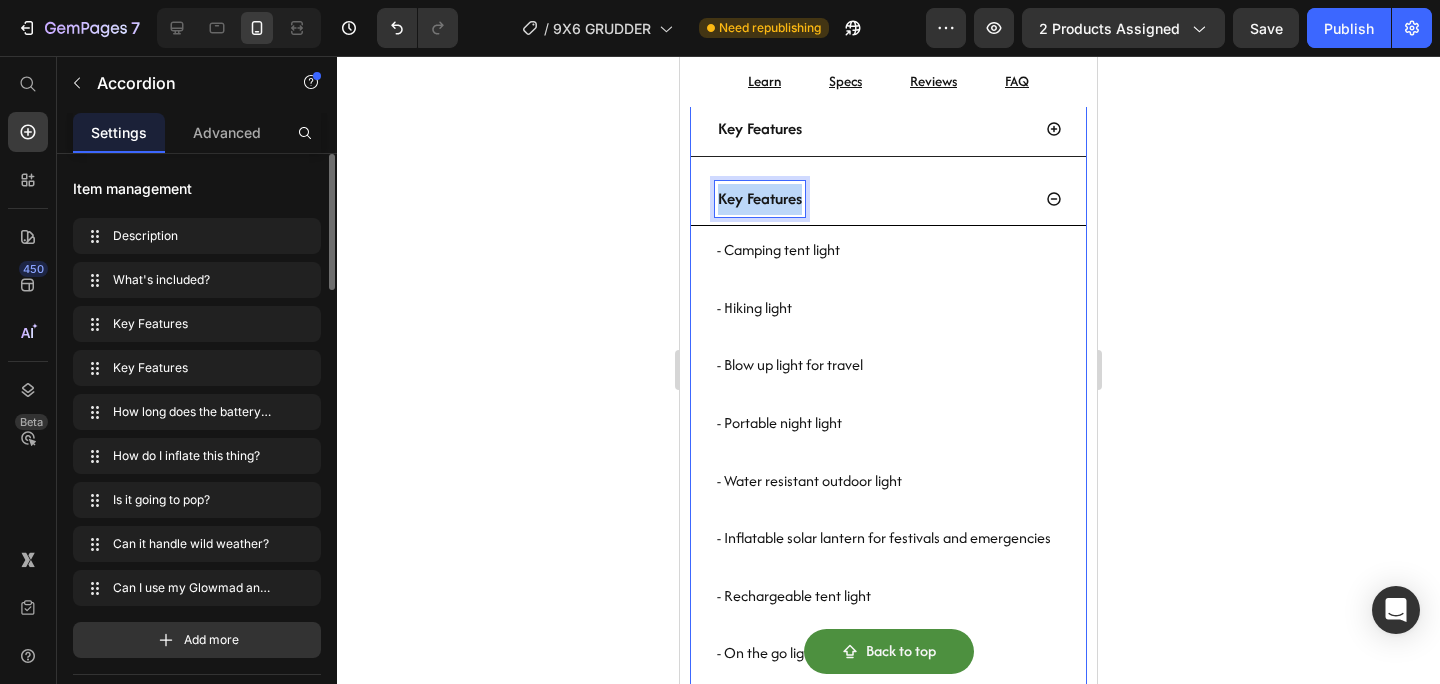 click on "Key Features" at bounding box center [760, 198] 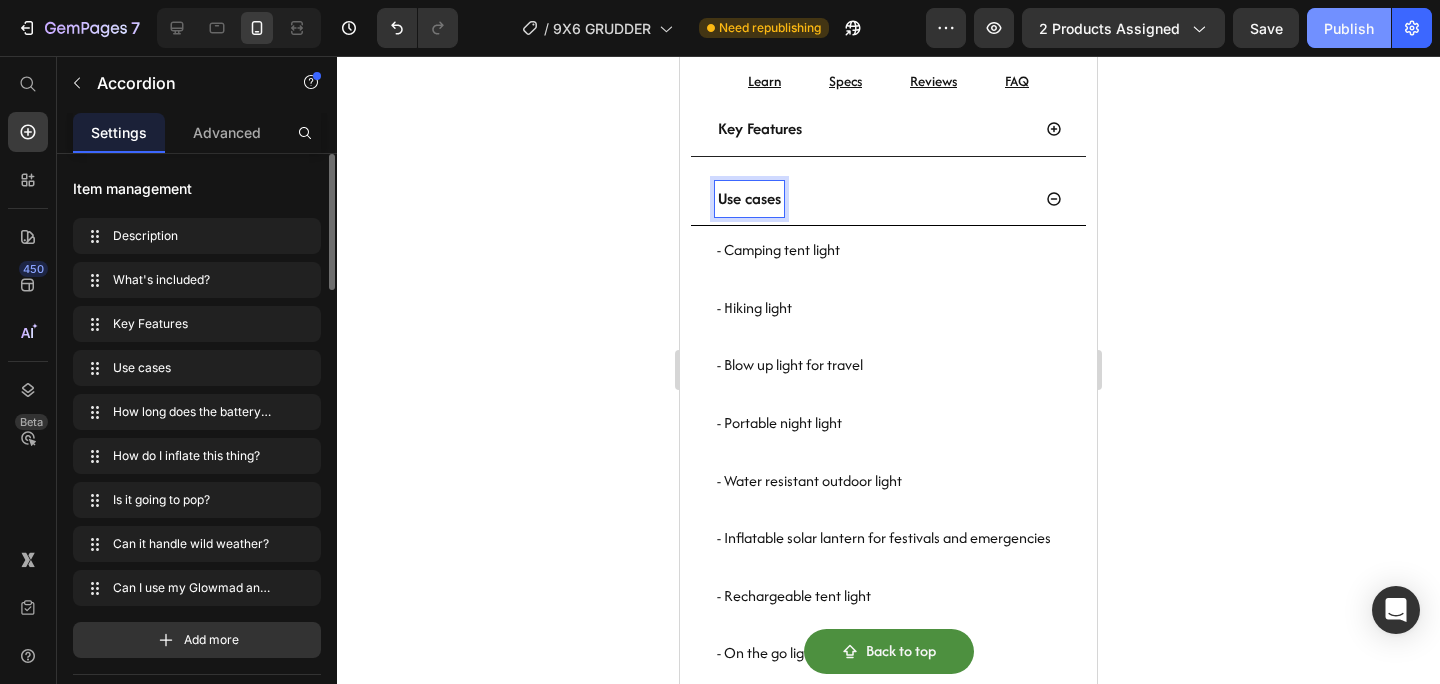 click on "Publish" at bounding box center [1349, 28] 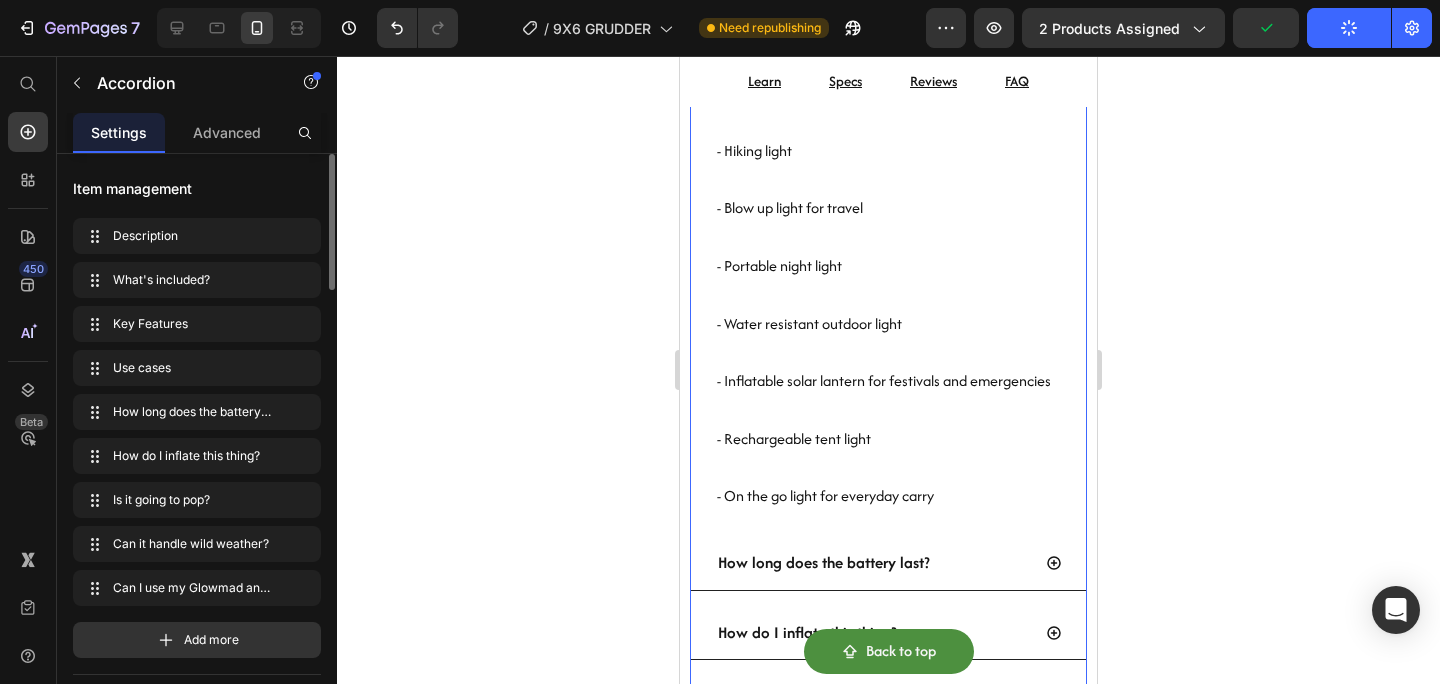 scroll, scrollTop: 2393, scrollLeft: 0, axis: vertical 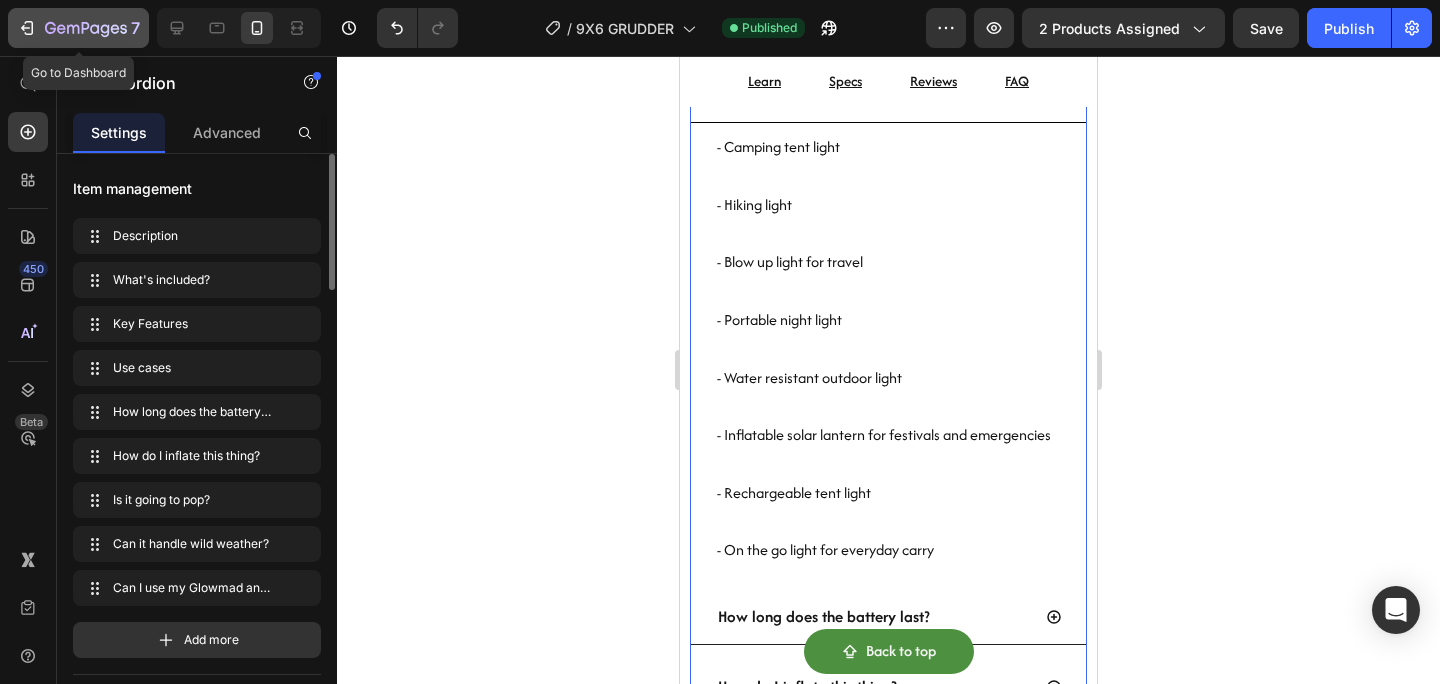 click 